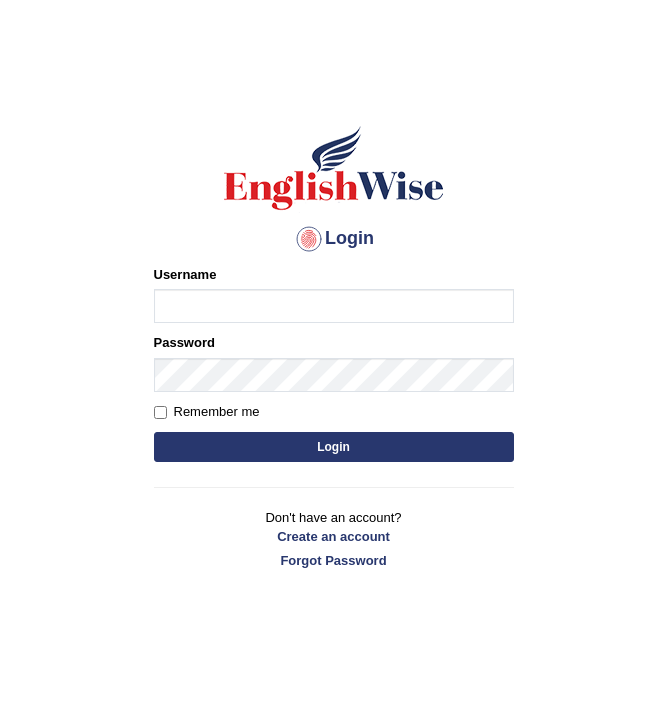 scroll, scrollTop: 0, scrollLeft: 0, axis: both 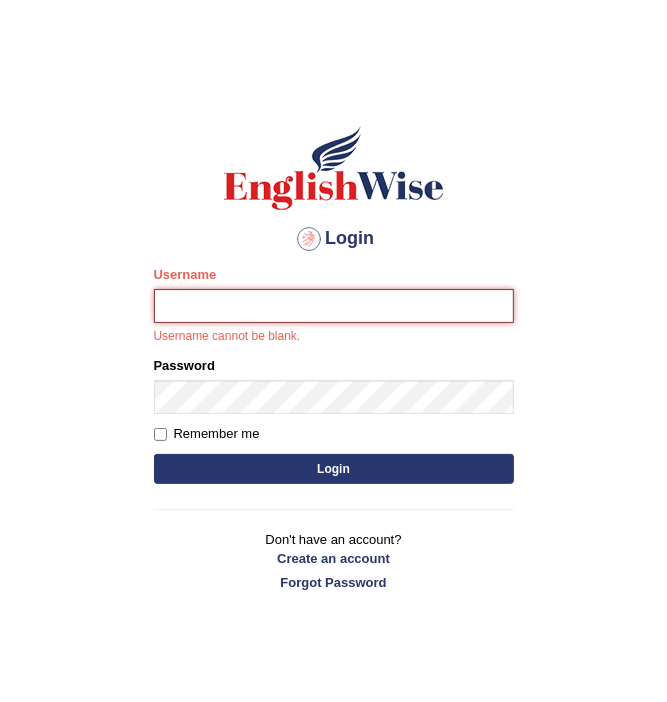 click on "Username" at bounding box center [334, 306] 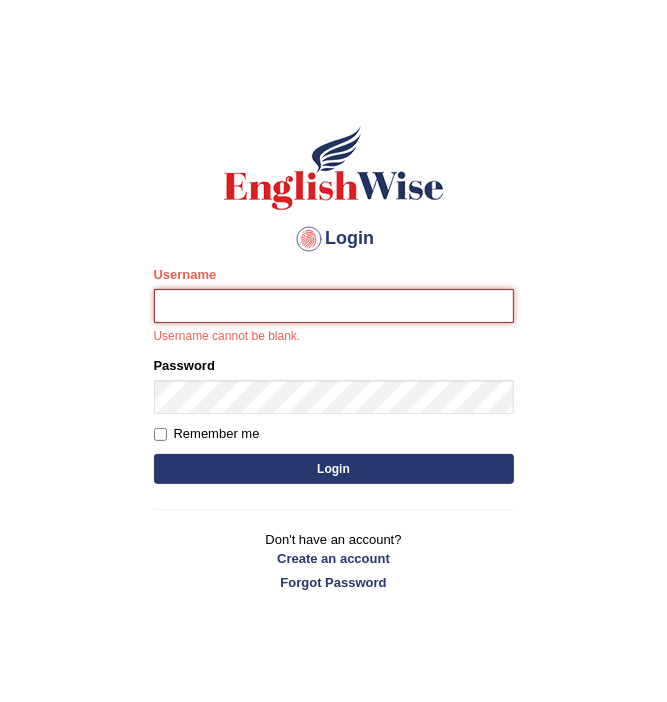 type on "felixgarcia" 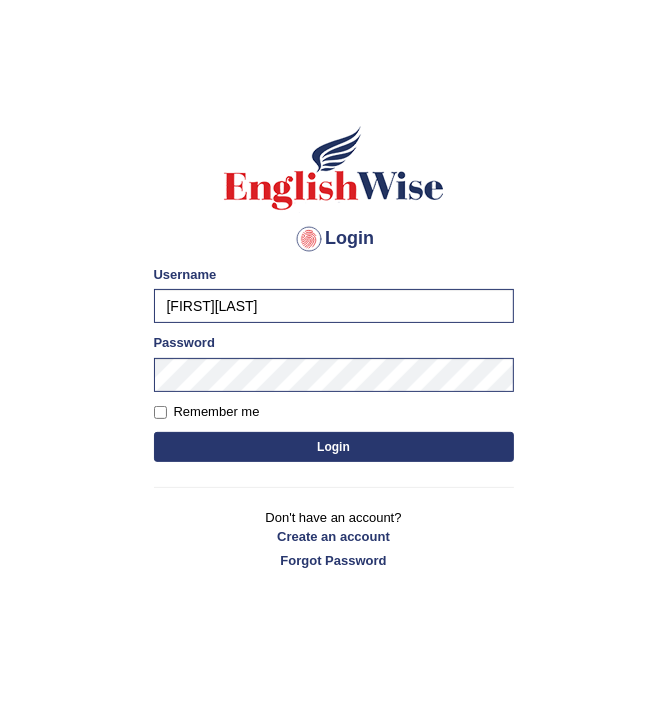 click on "Remember me" at bounding box center (207, 412) 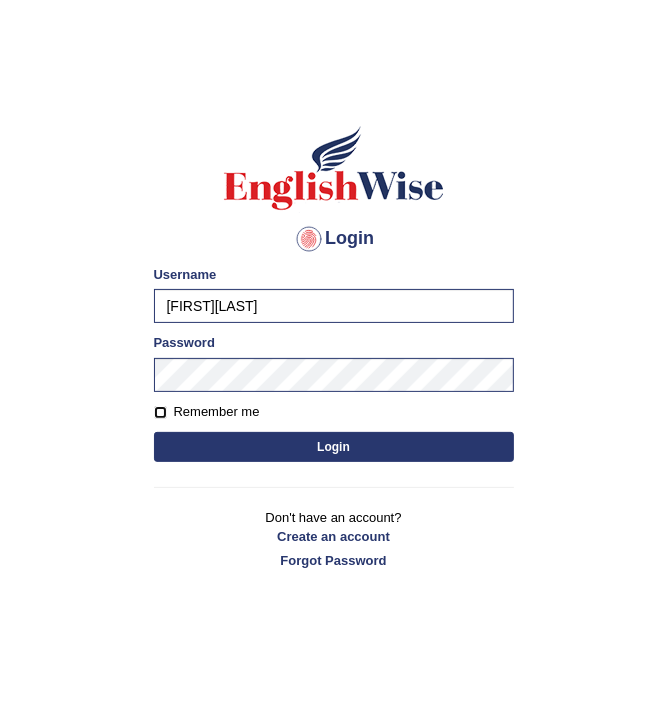 click on "Remember me" at bounding box center (160, 412) 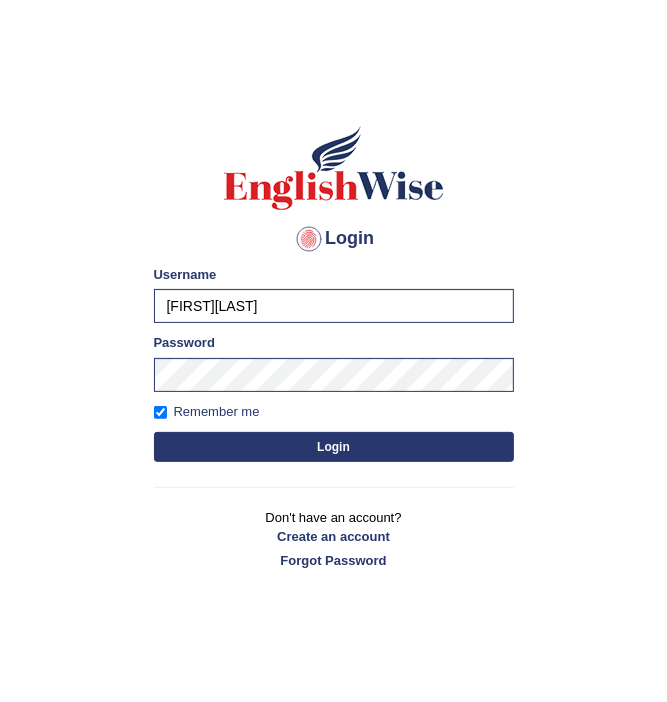 click on "Login" at bounding box center [334, 447] 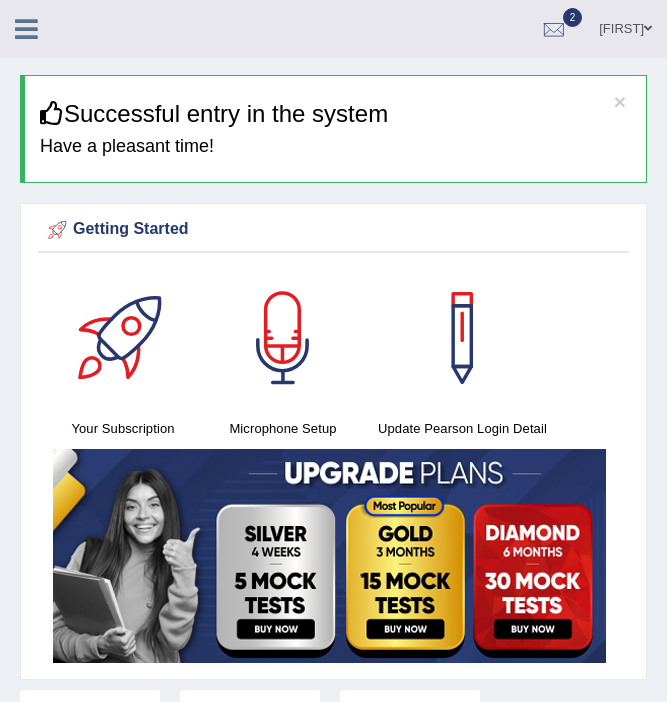 scroll, scrollTop: 0, scrollLeft: 0, axis: both 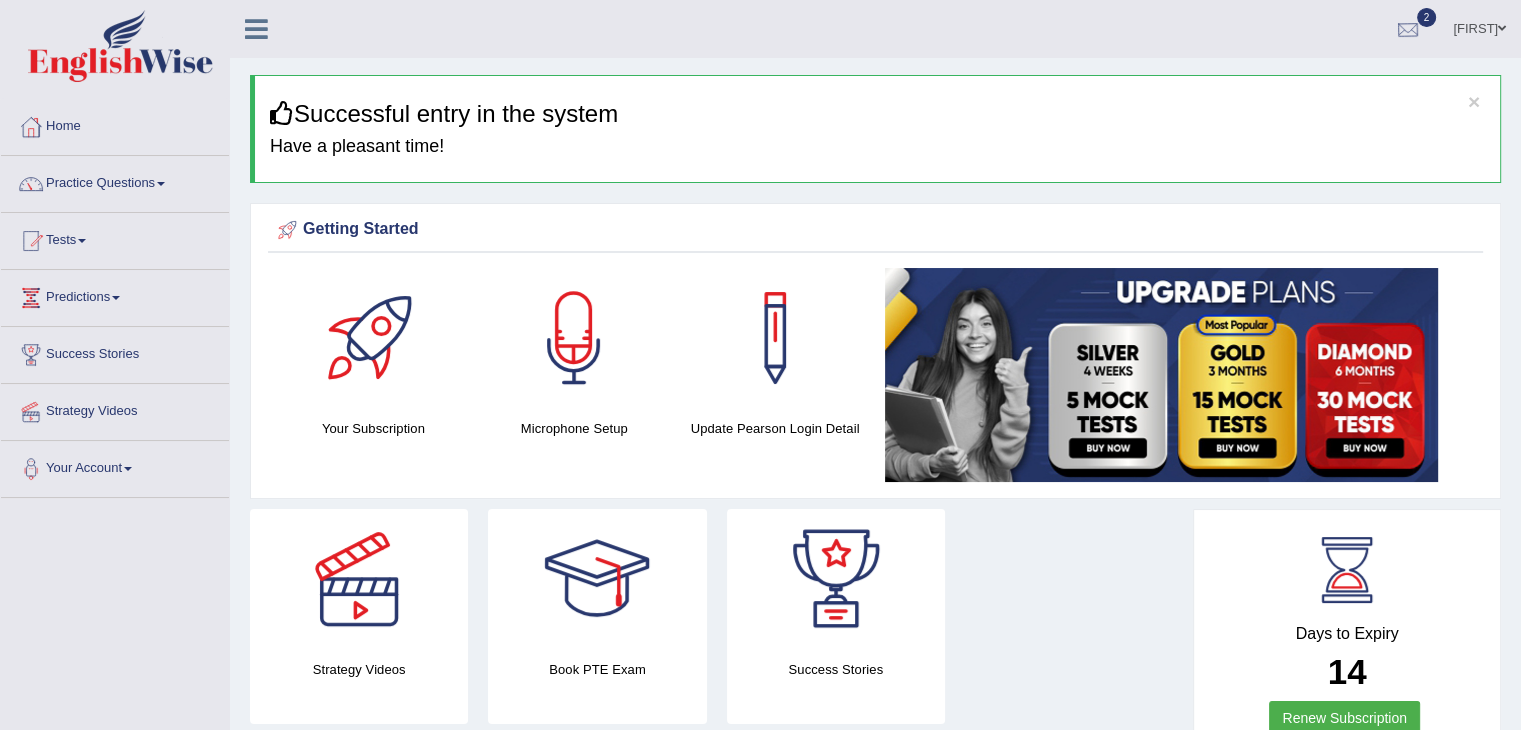 click at bounding box center (1408, 30) 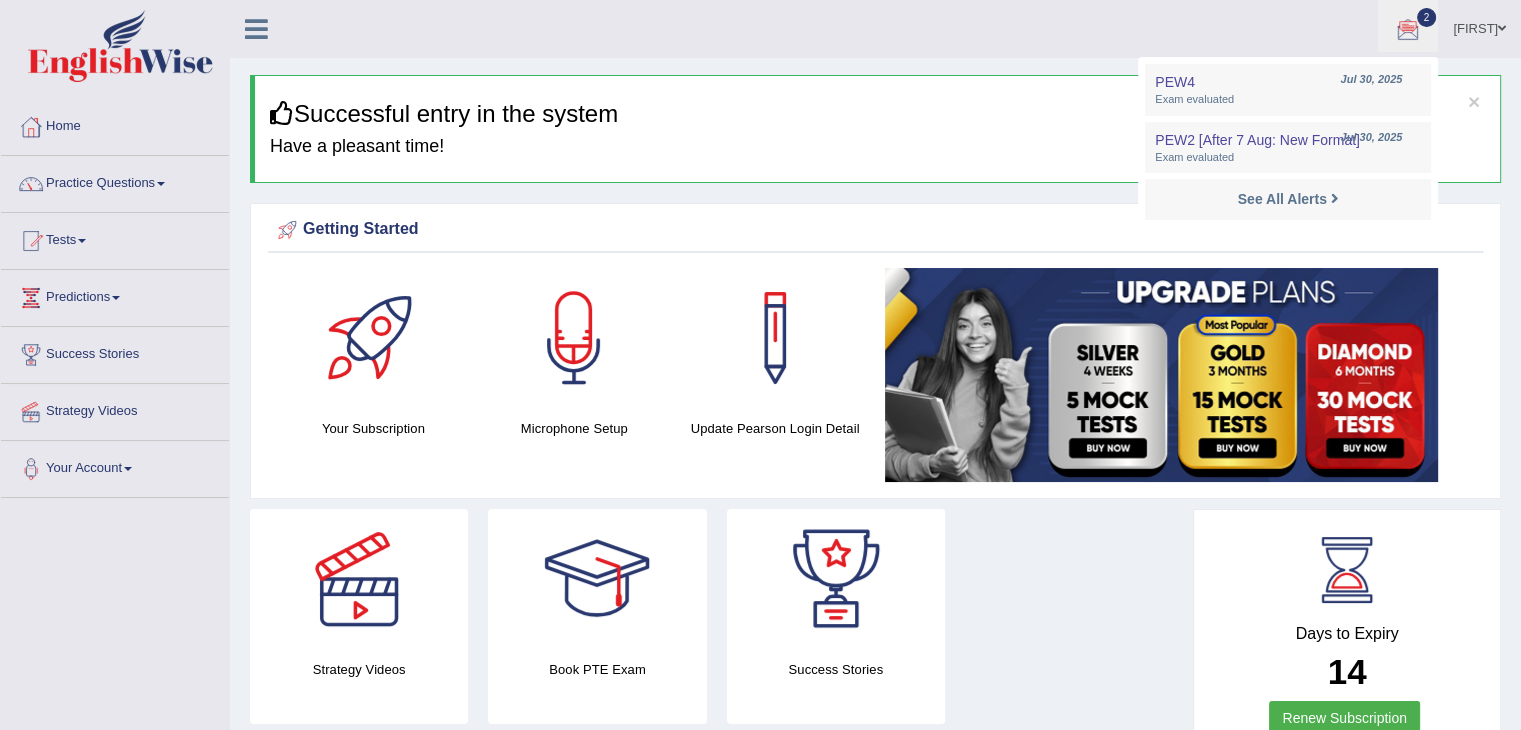 click on "PEW4
Jul 30, 2025
Exam evaluated
PEW2 [After 7 Aug: New Format]
Jul 30, 2025
Exam evaluated" at bounding box center (1288, 144) 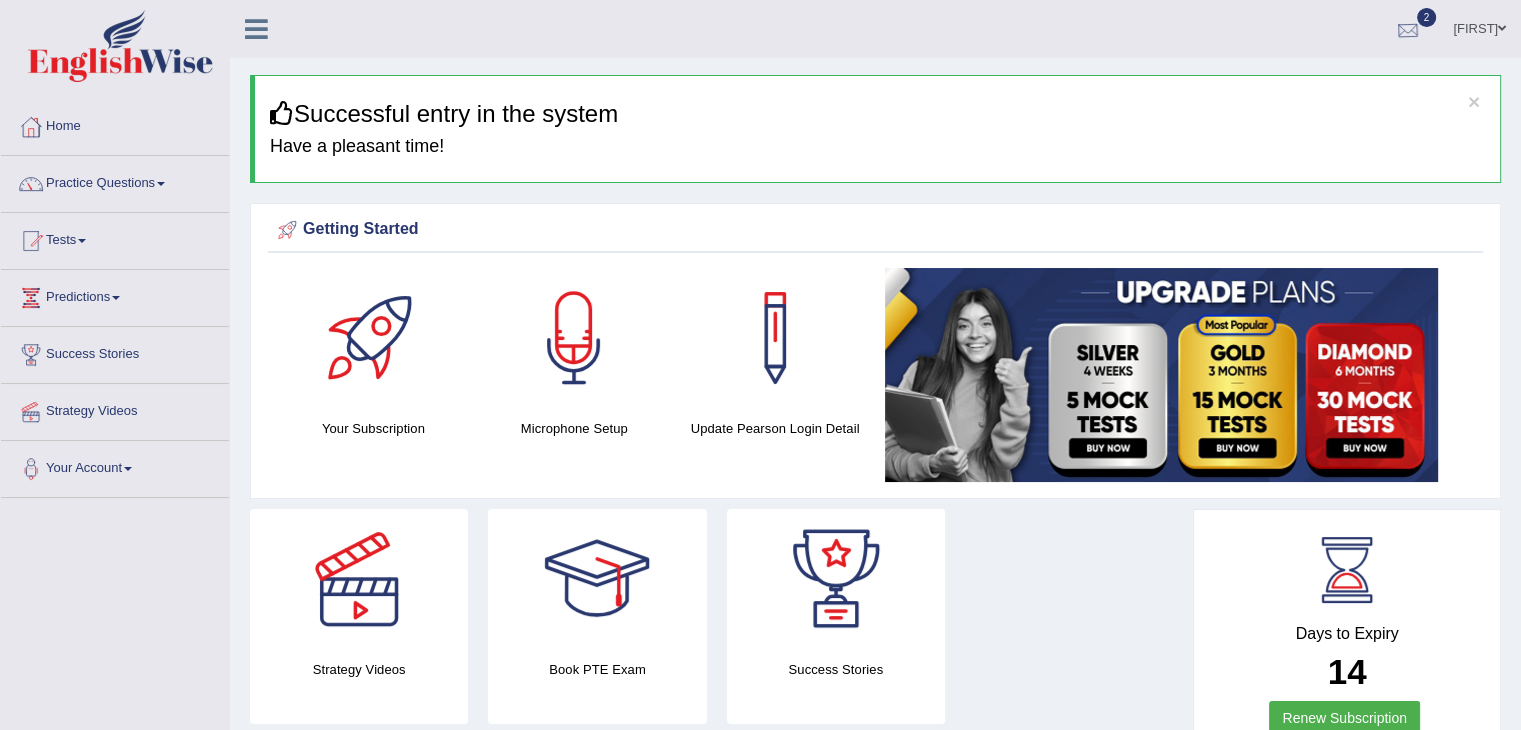 click at bounding box center (1408, 30) 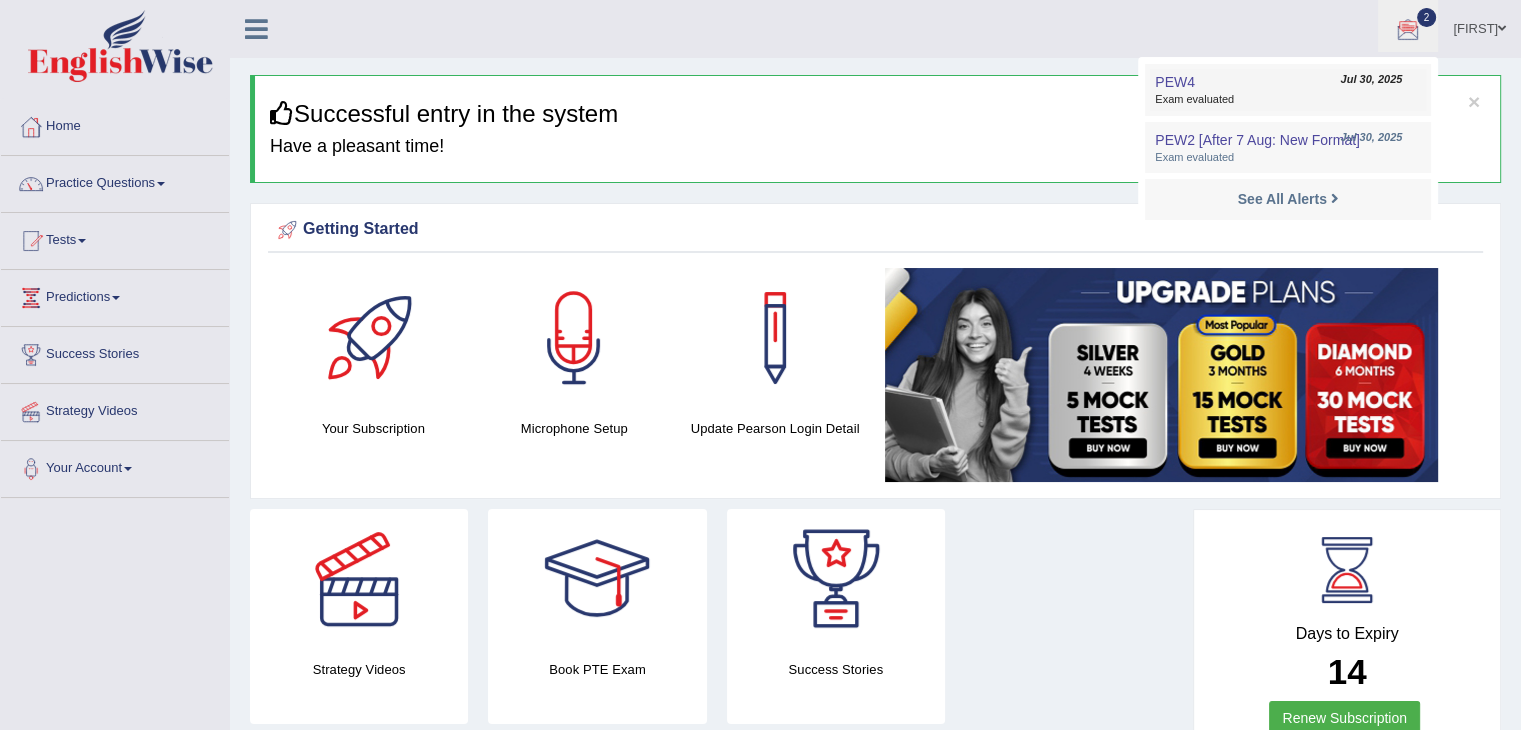 click on "PEW4
Jul 30, 2025
Exam evaluated" at bounding box center (1288, 90) 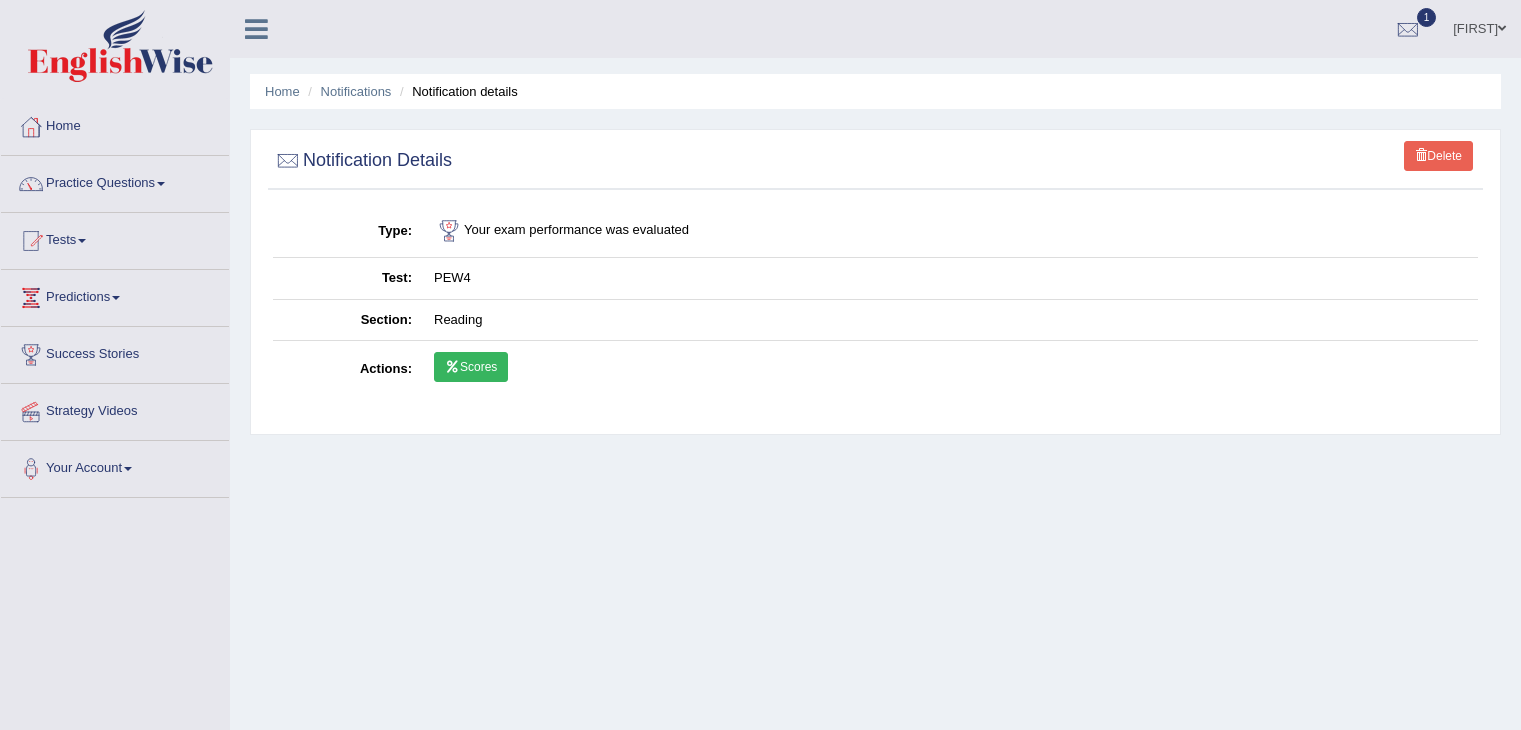 scroll, scrollTop: 0, scrollLeft: 0, axis: both 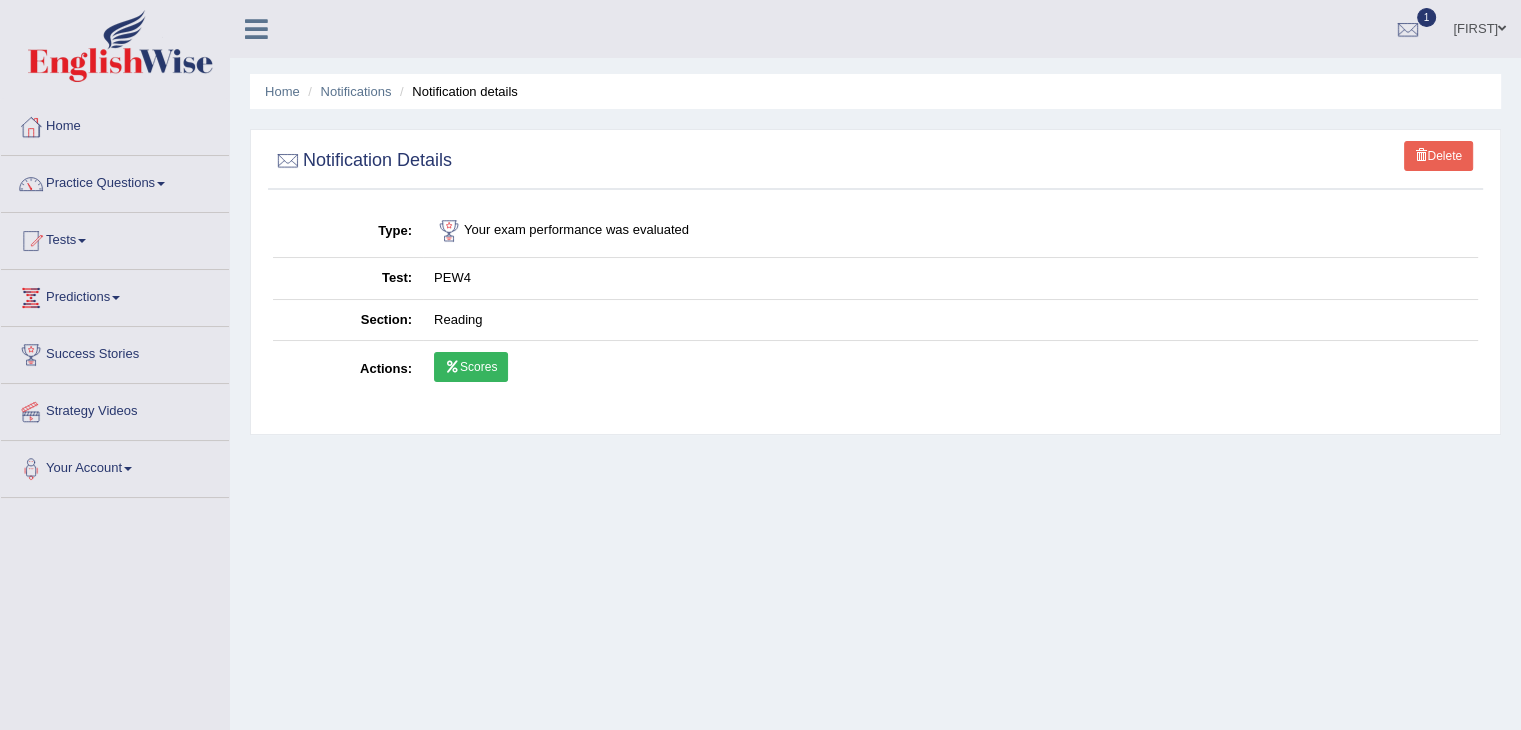 click on "Scores" at bounding box center [471, 367] 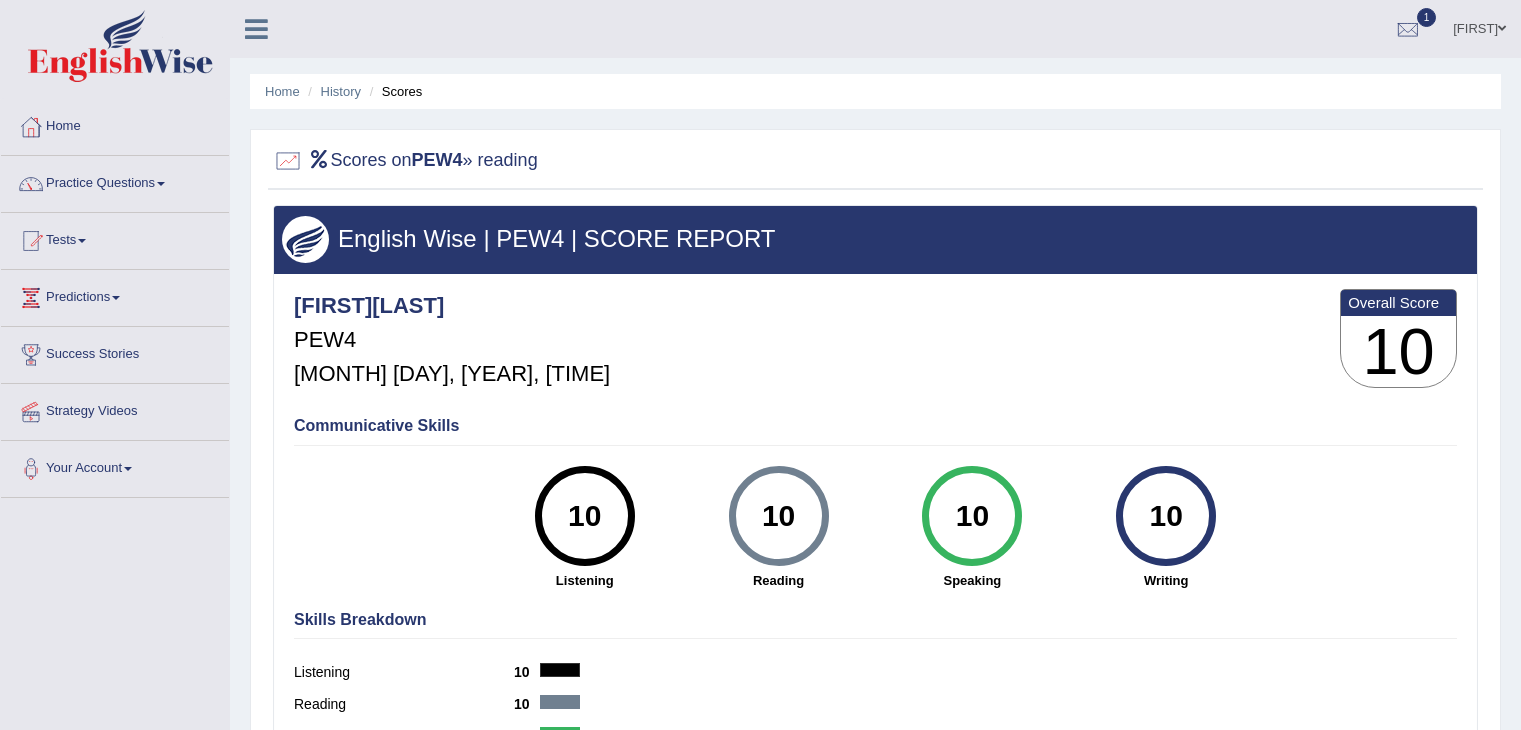 scroll, scrollTop: 0, scrollLeft: 0, axis: both 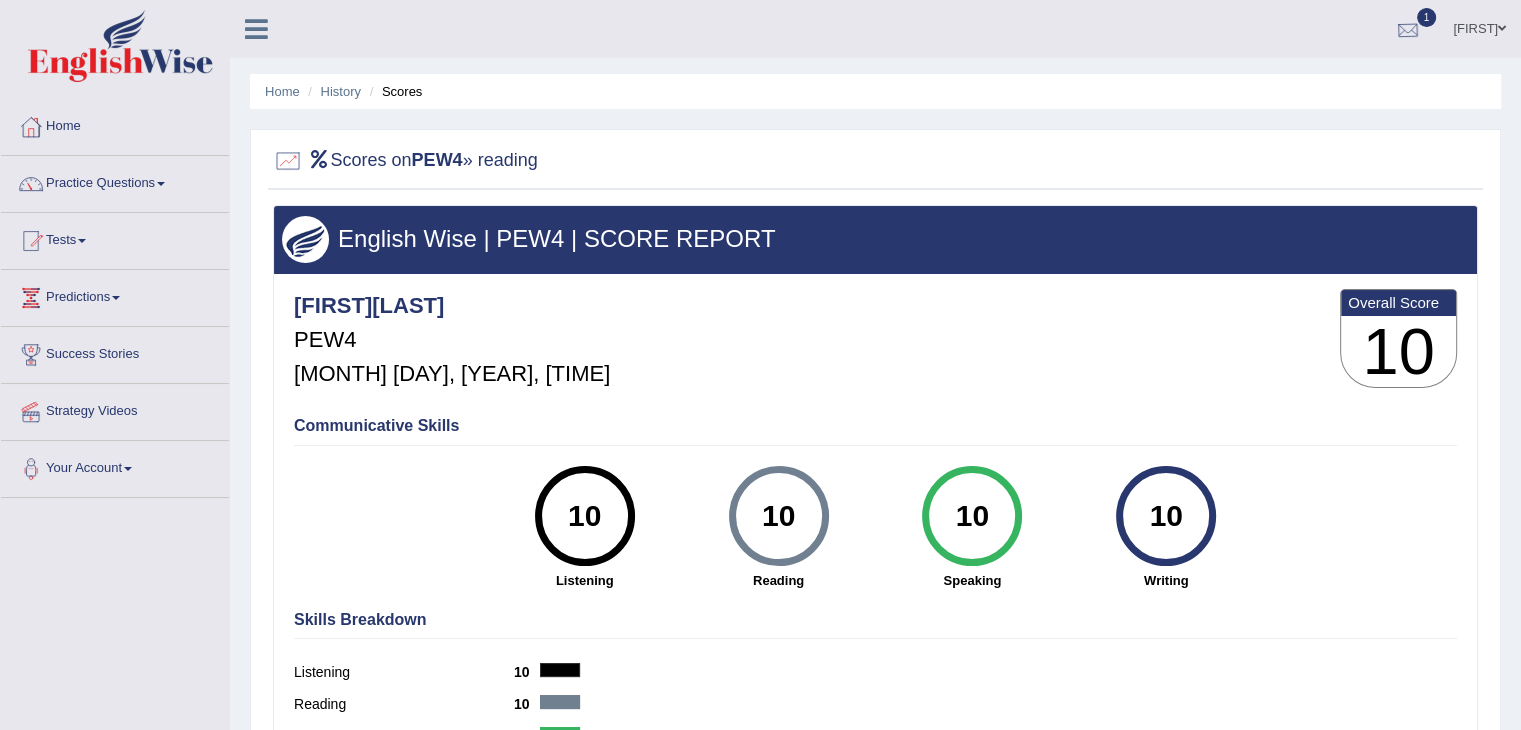click at bounding box center [1408, 30] 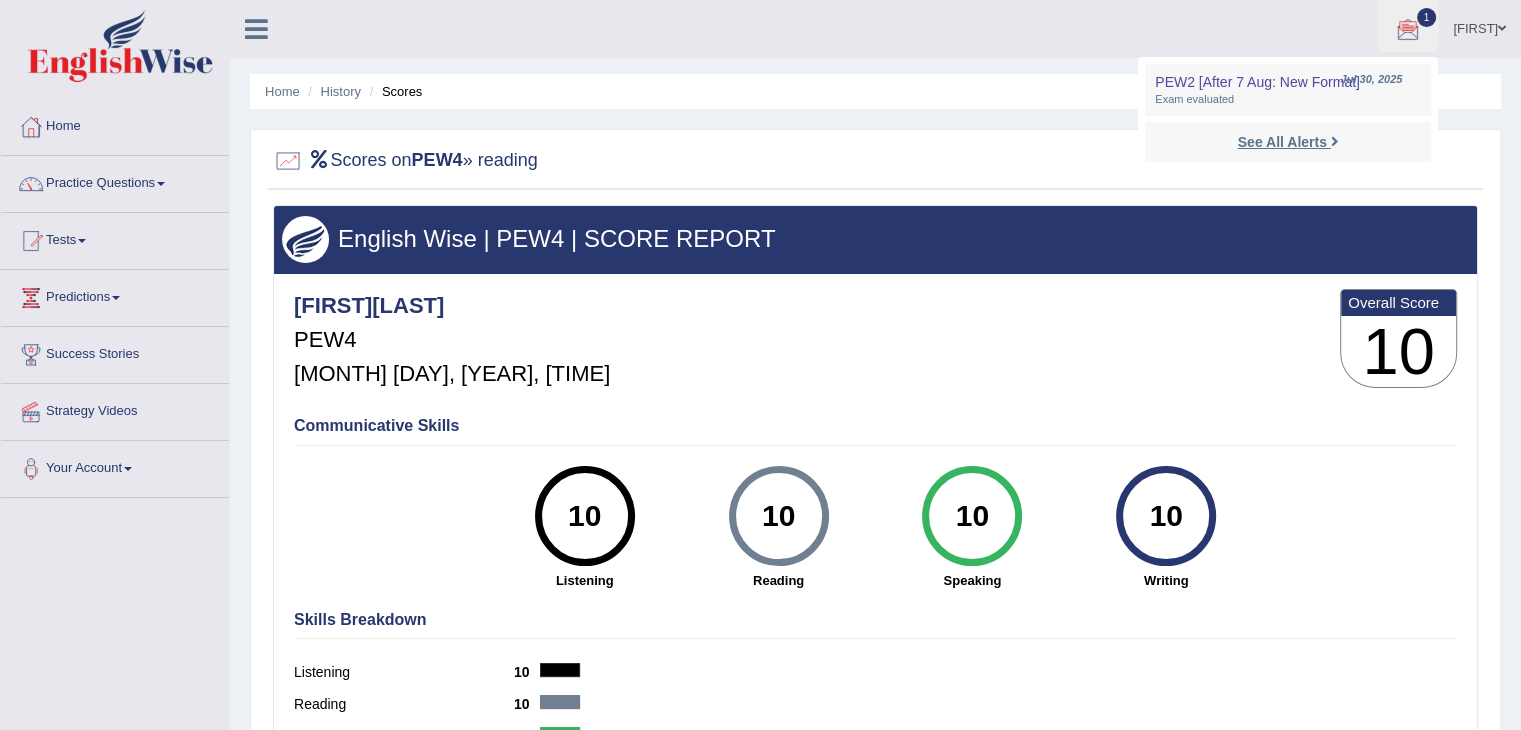 click on "See All Alerts" at bounding box center (1282, 142) 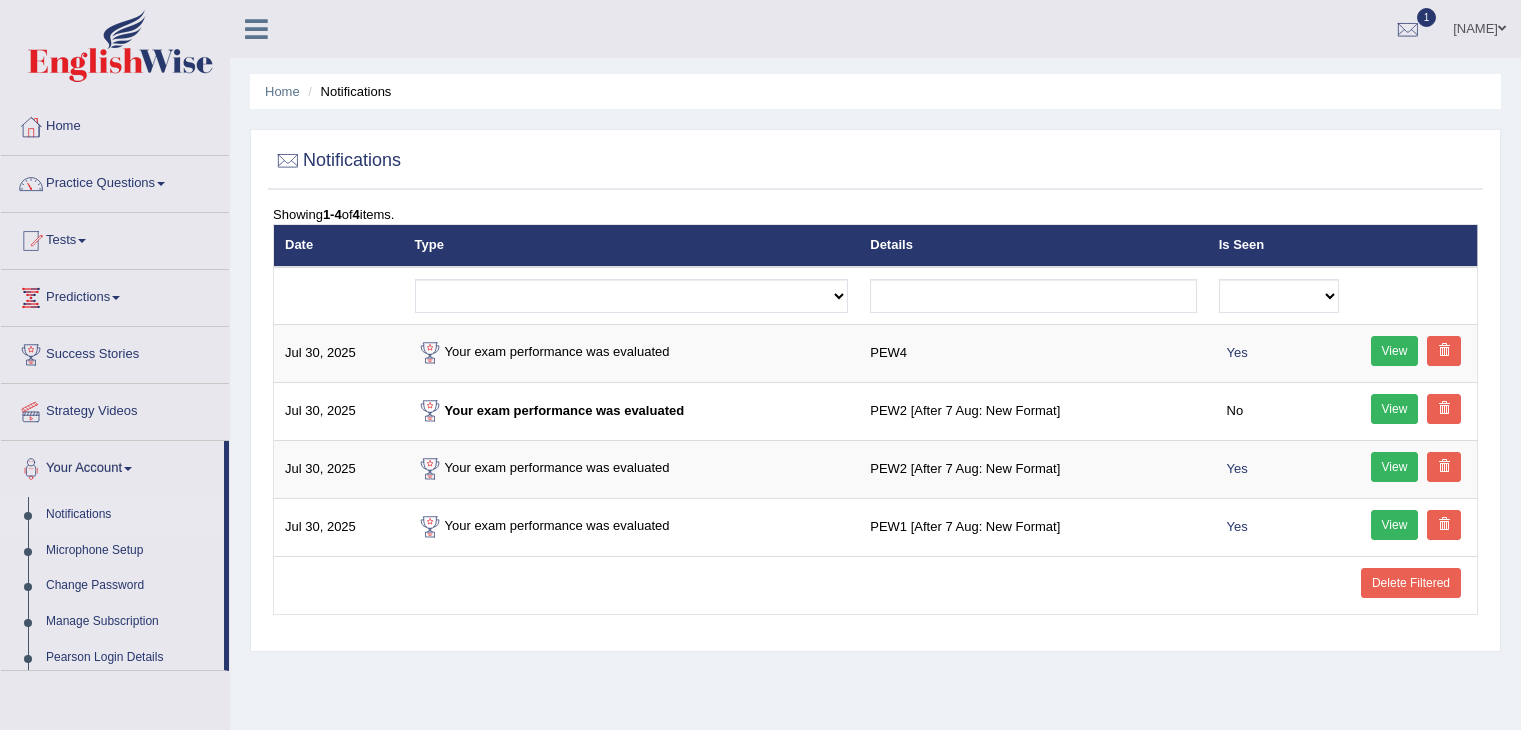 scroll, scrollTop: 0, scrollLeft: 0, axis: both 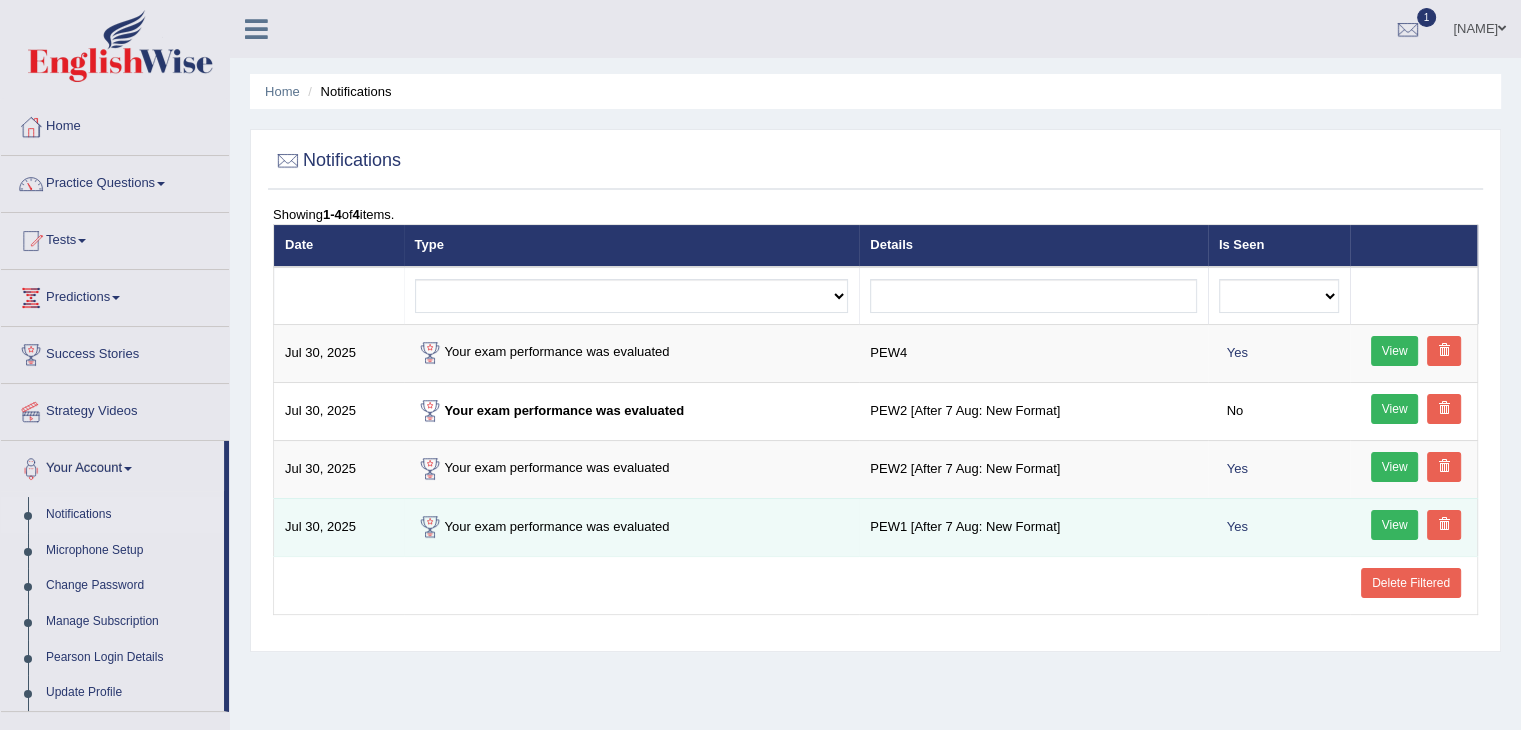 click on "Your exam performance was evaluated" at bounding box center (632, 527) 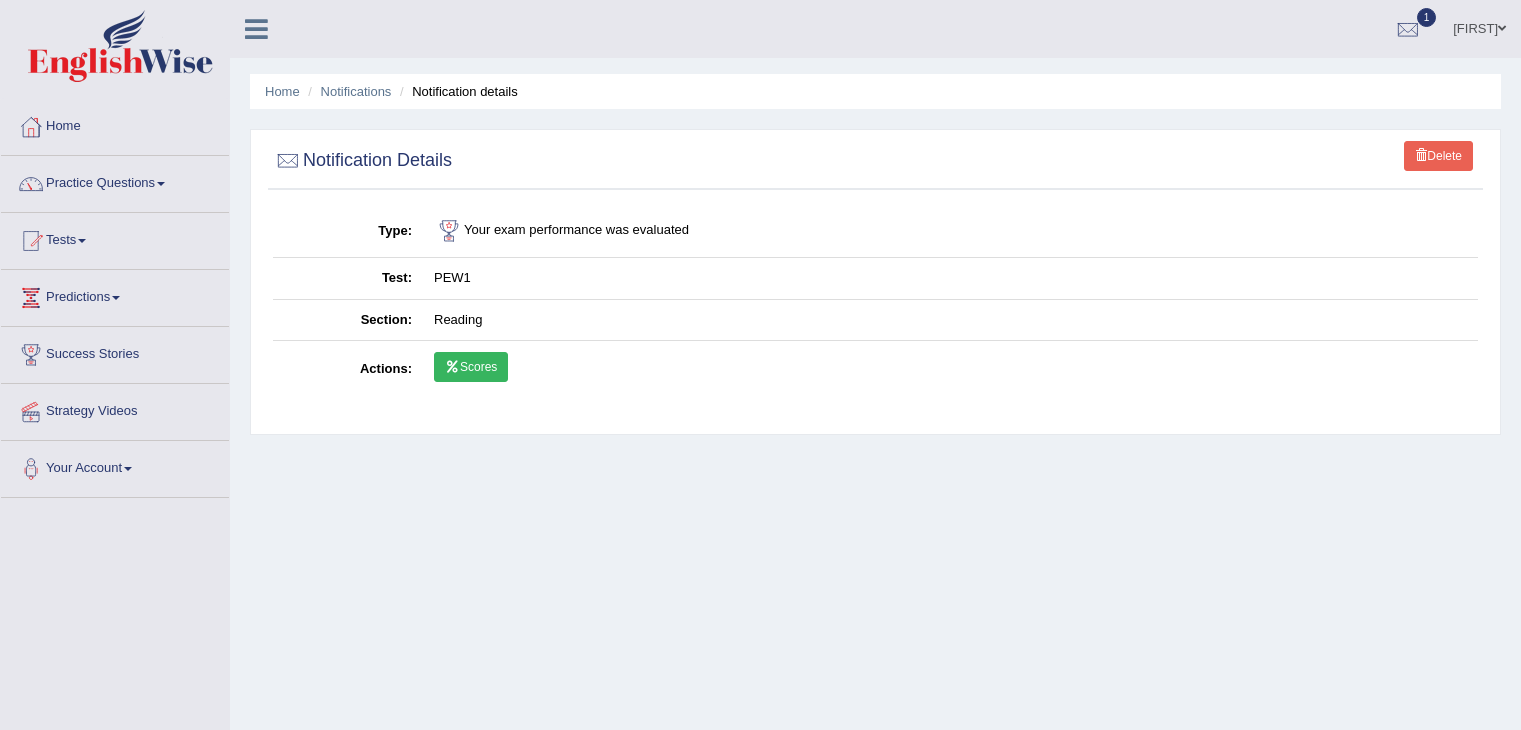 scroll, scrollTop: 0, scrollLeft: 0, axis: both 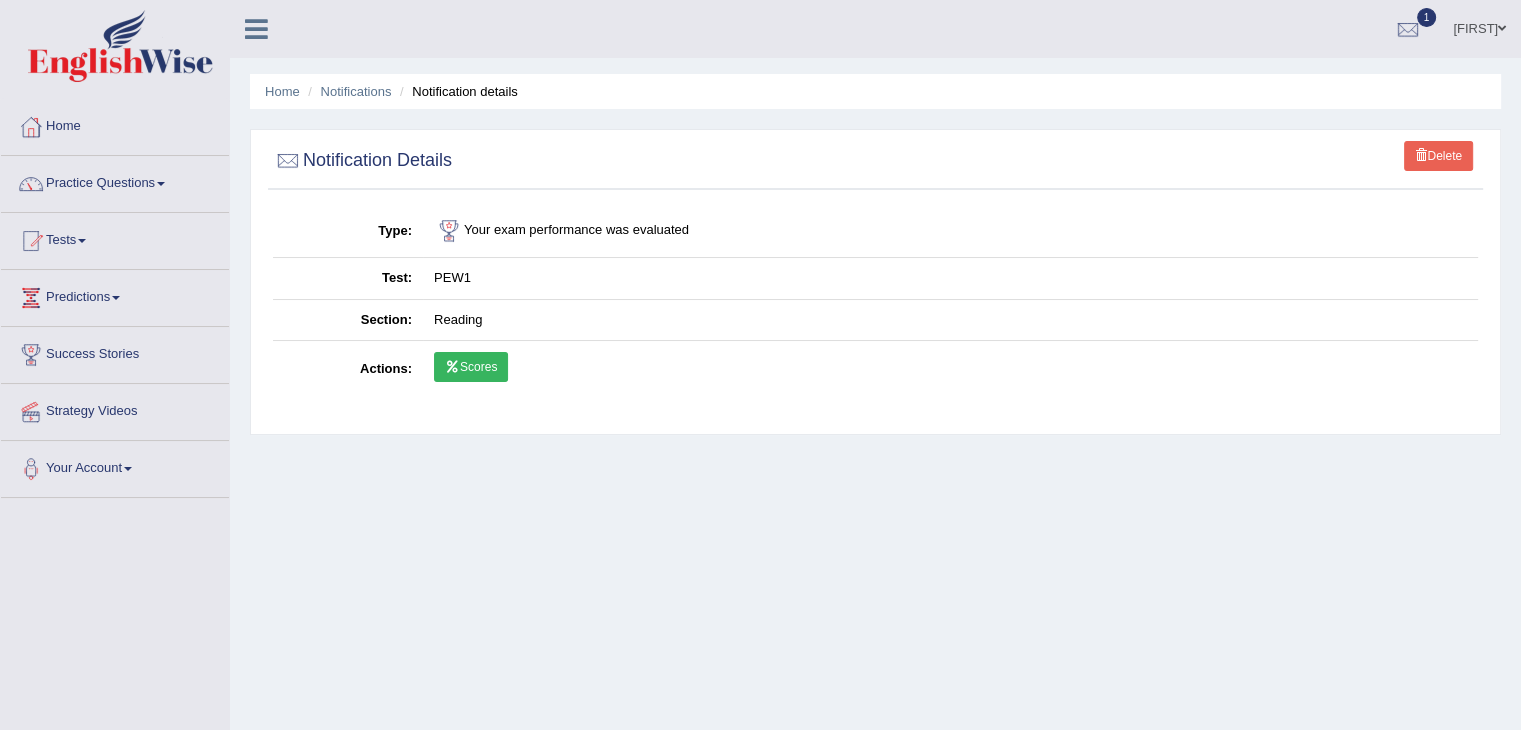 click on "Scores" at bounding box center [471, 367] 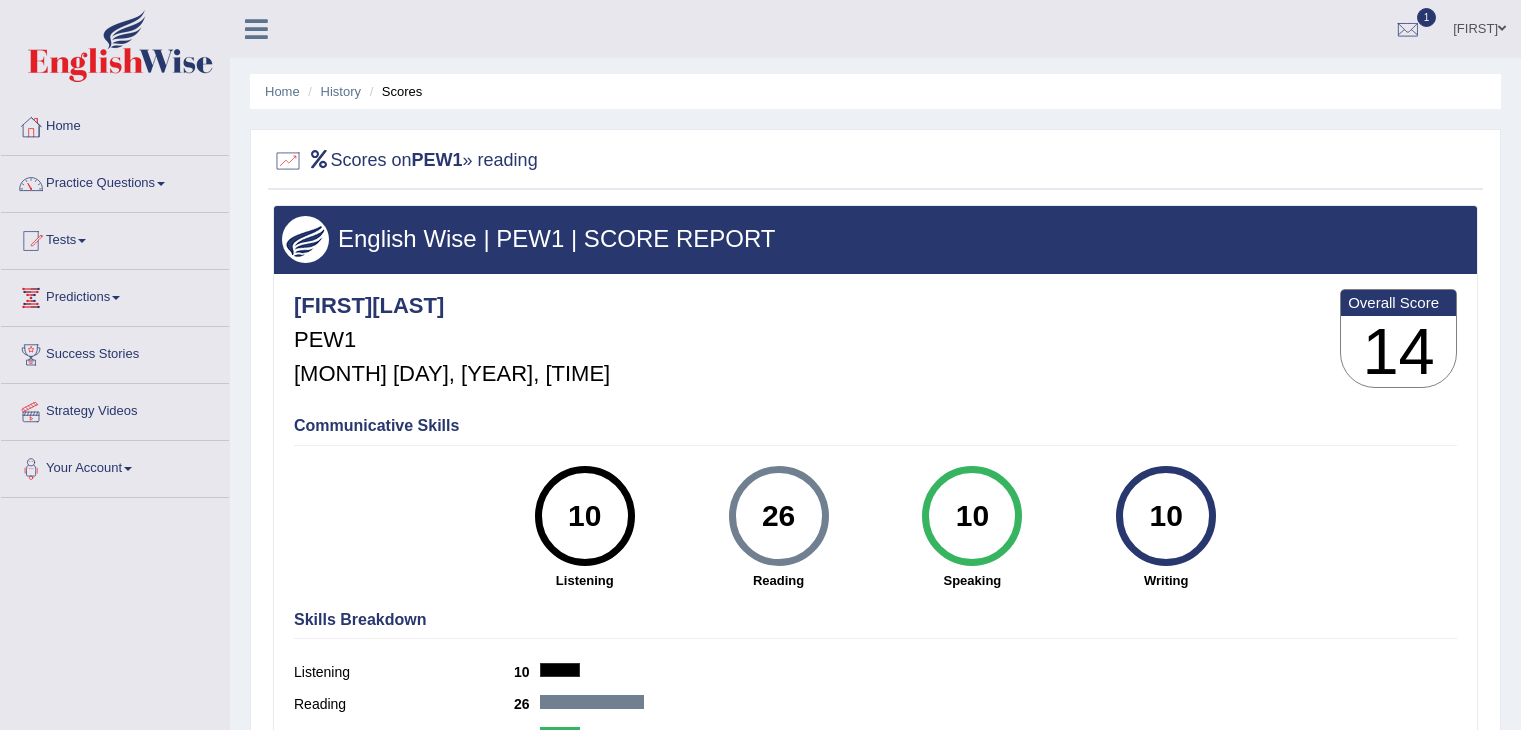 scroll, scrollTop: 0, scrollLeft: 0, axis: both 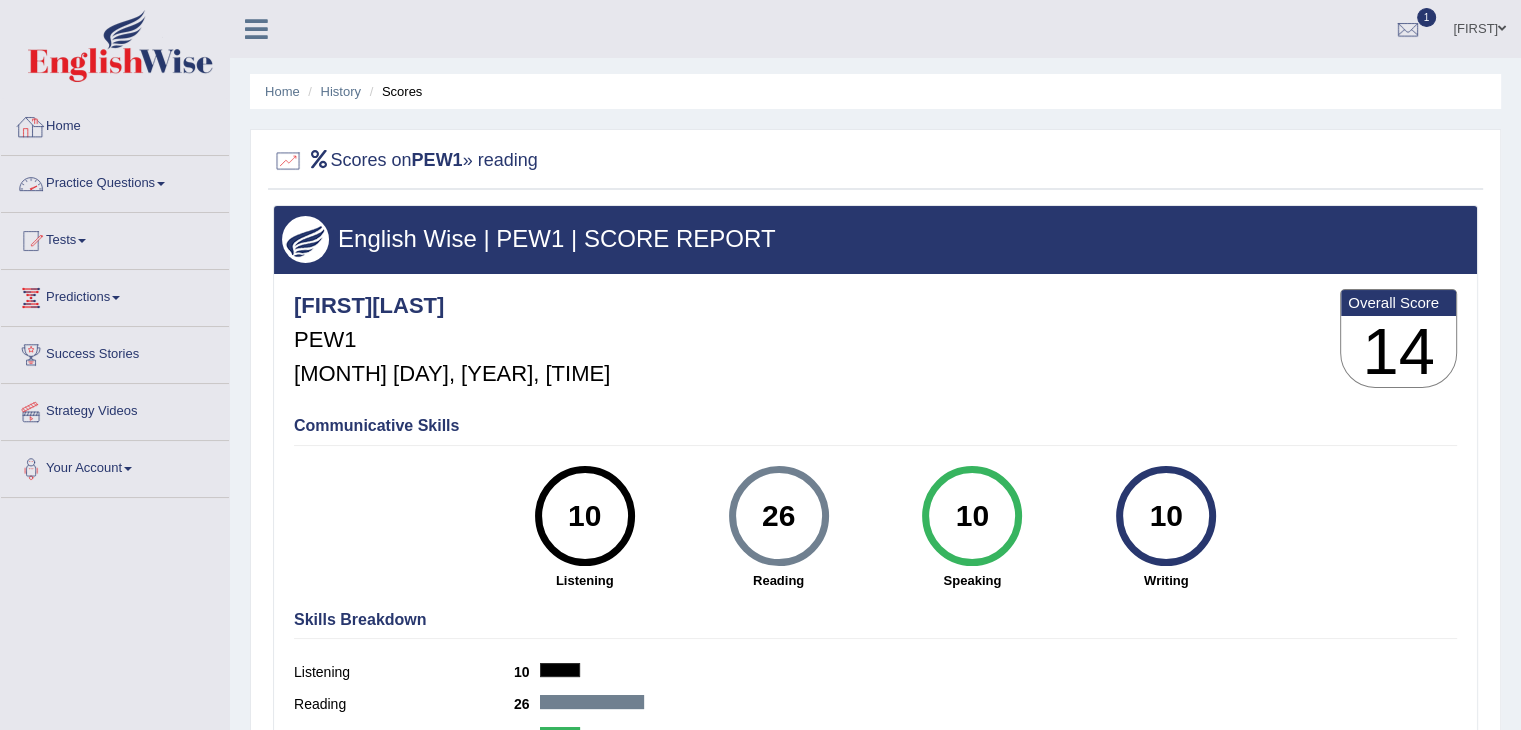 click on "Practice Questions" at bounding box center (115, 181) 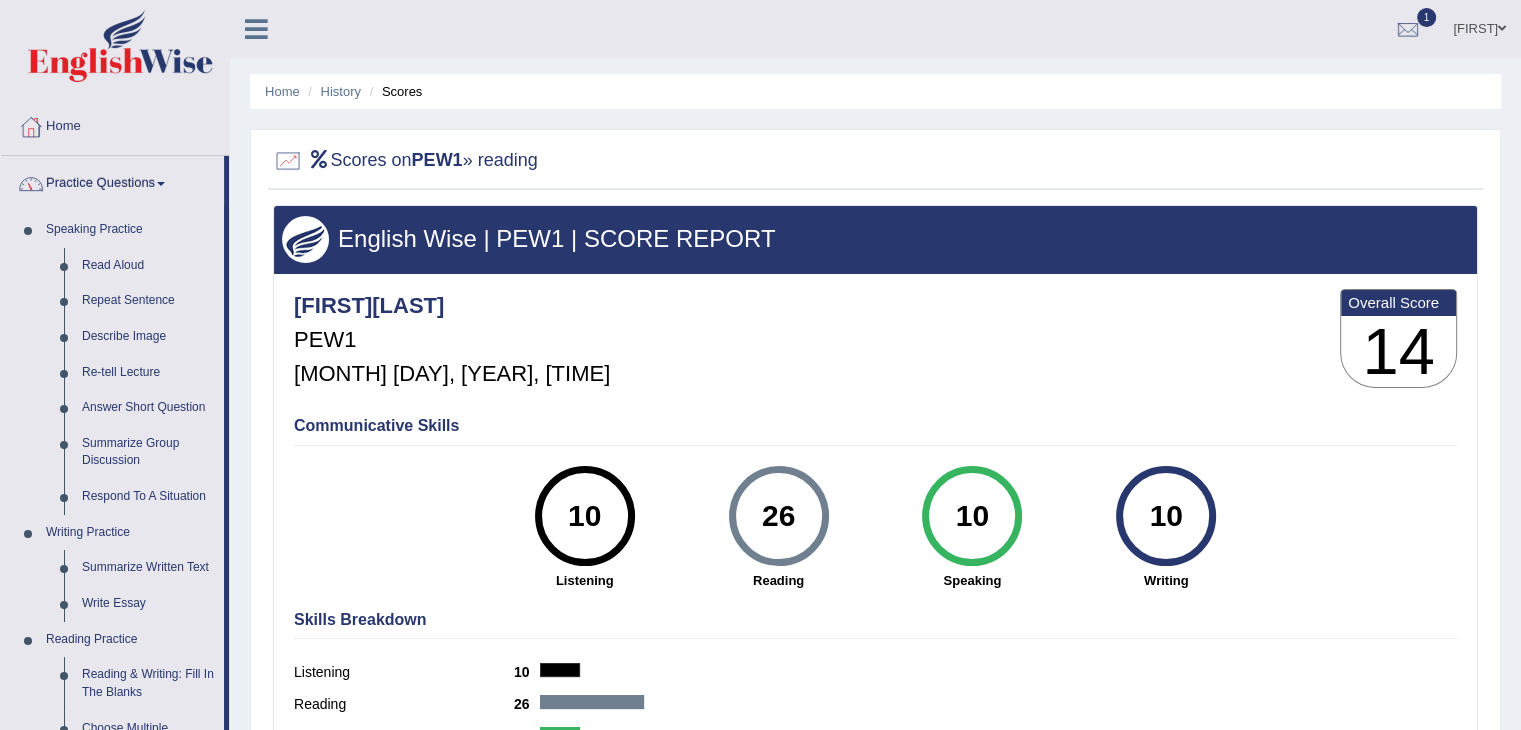 click on "Practice Questions" at bounding box center [112, 181] 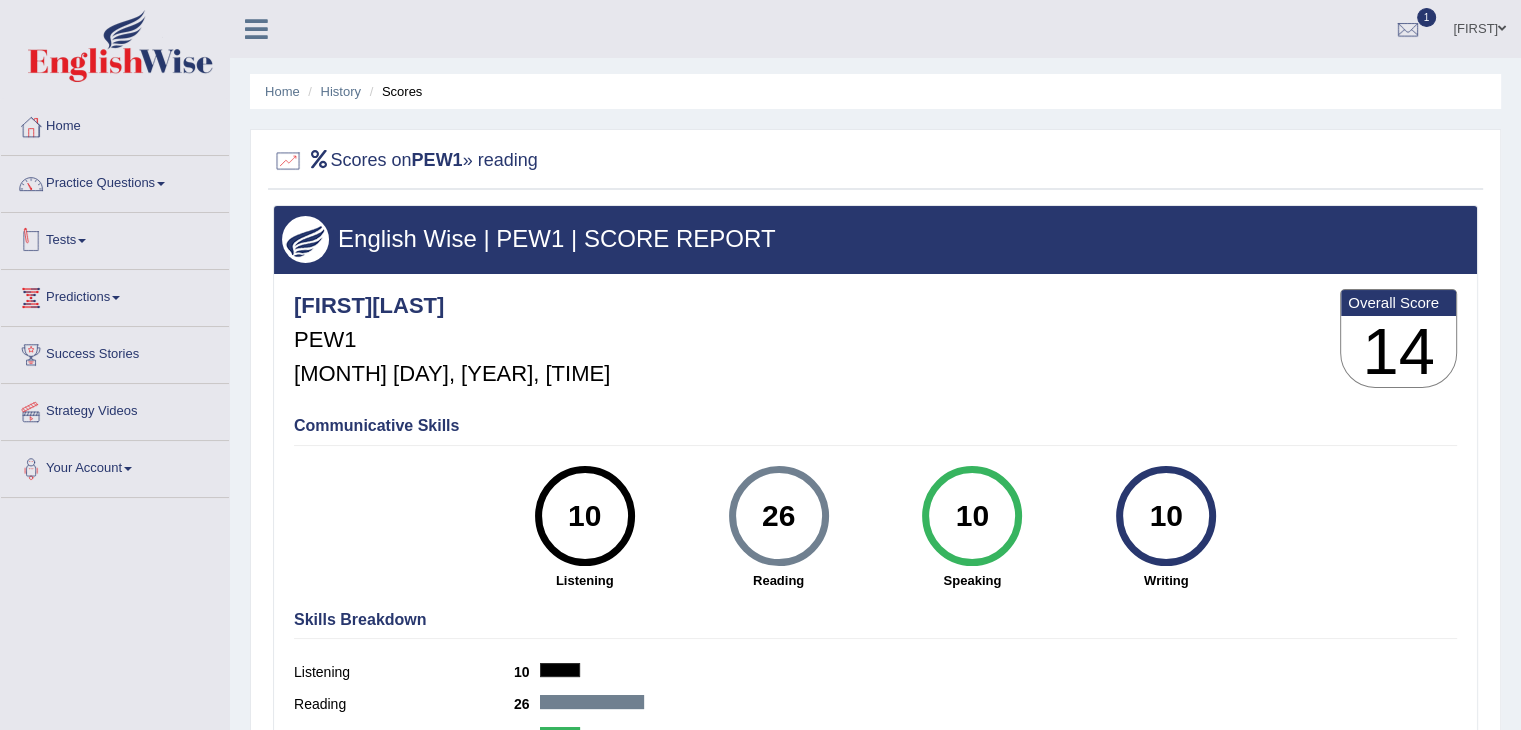 click on "Tests" at bounding box center [115, 238] 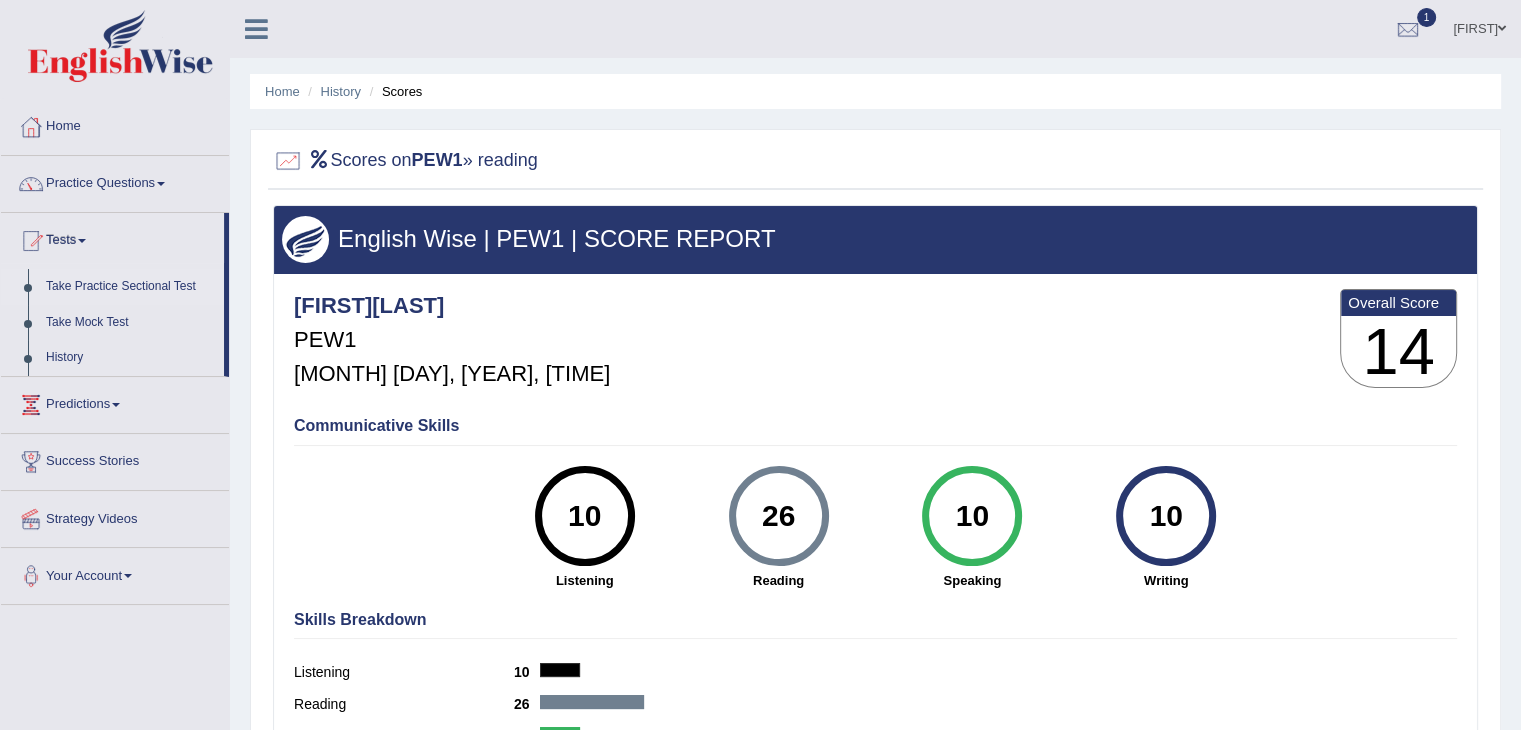 click on "Take Practice Sectional Test" at bounding box center (130, 287) 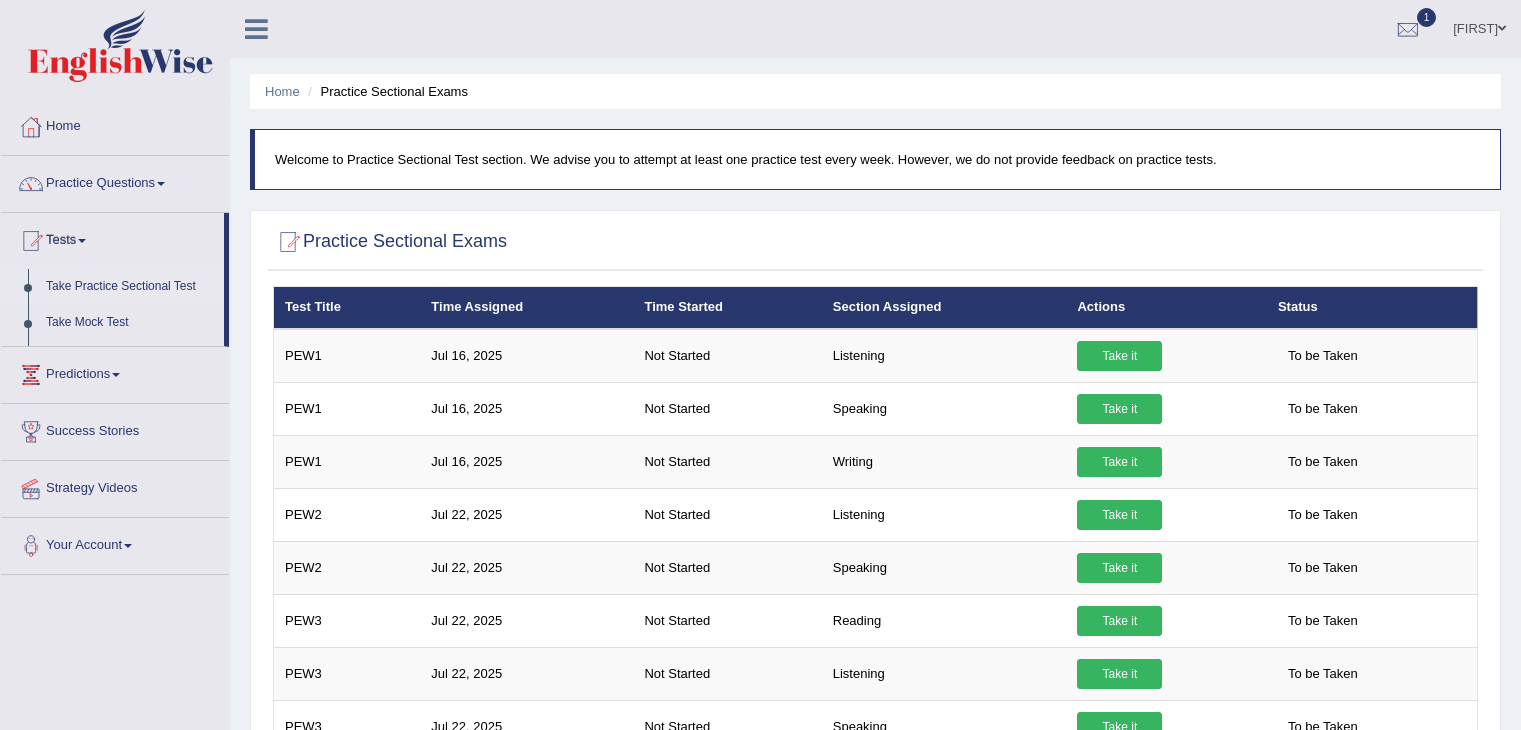 scroll, scrollTop: 0, scrollLeft: 0, axis: both 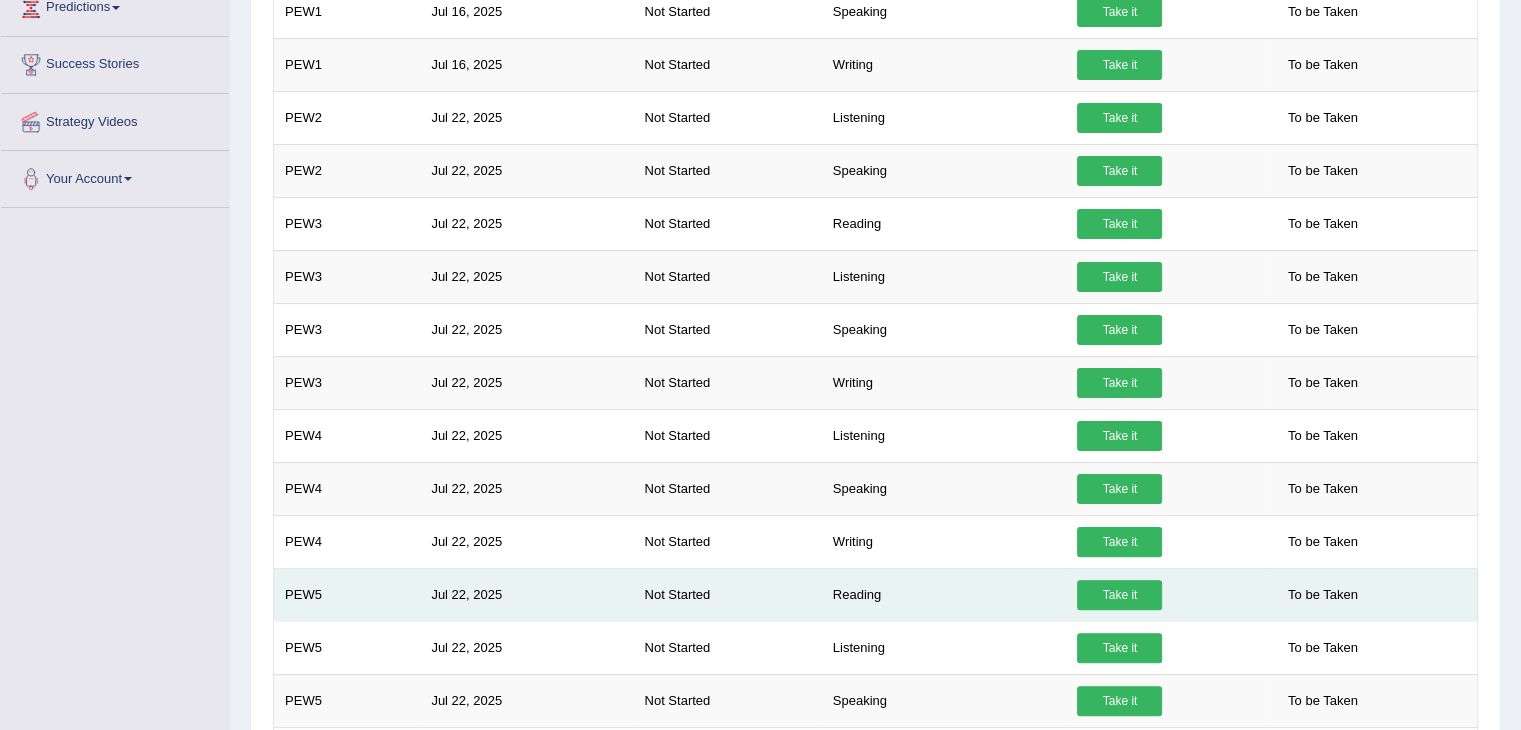 click on "Take it" at bounding box center (1119, 595) 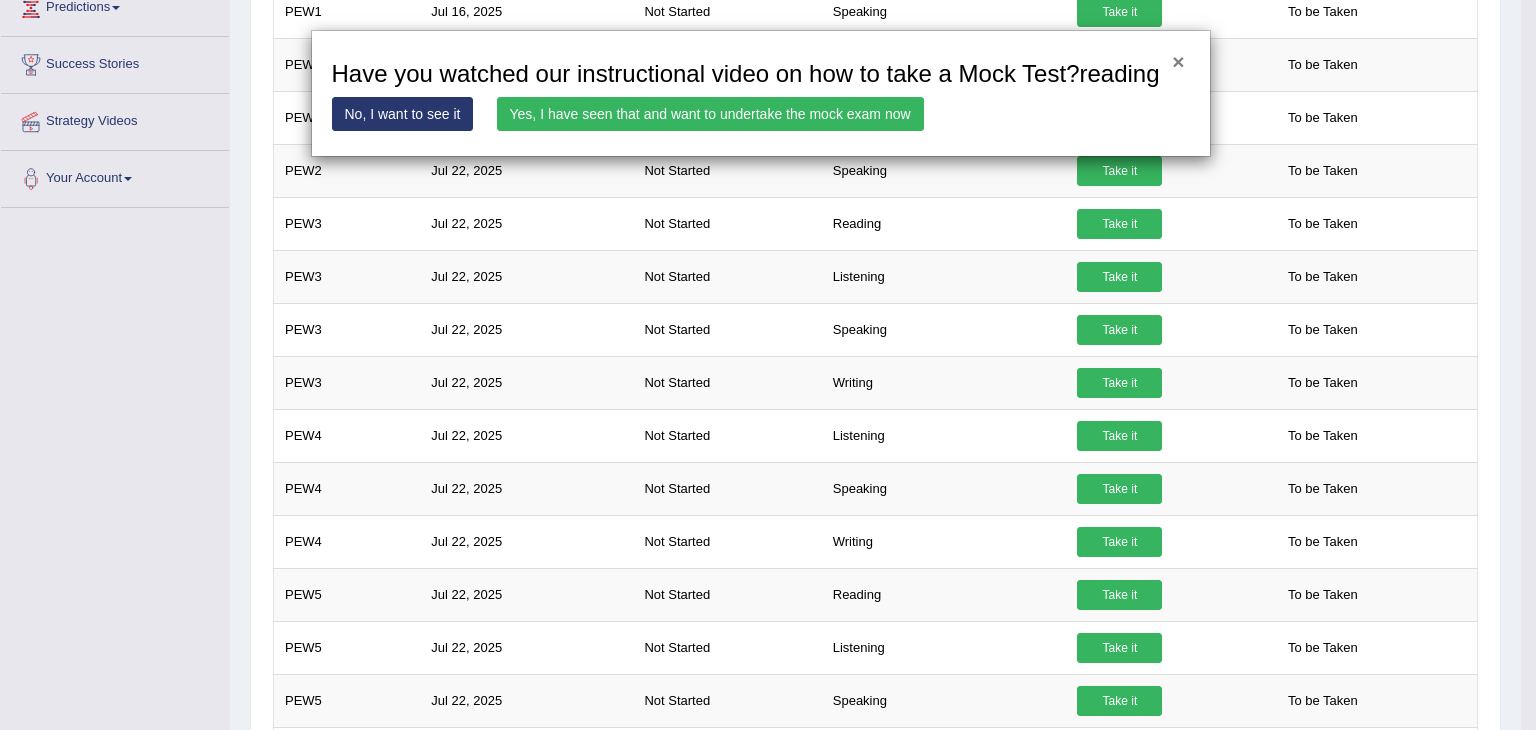 click on "×" at bounding box center [1178, 61] 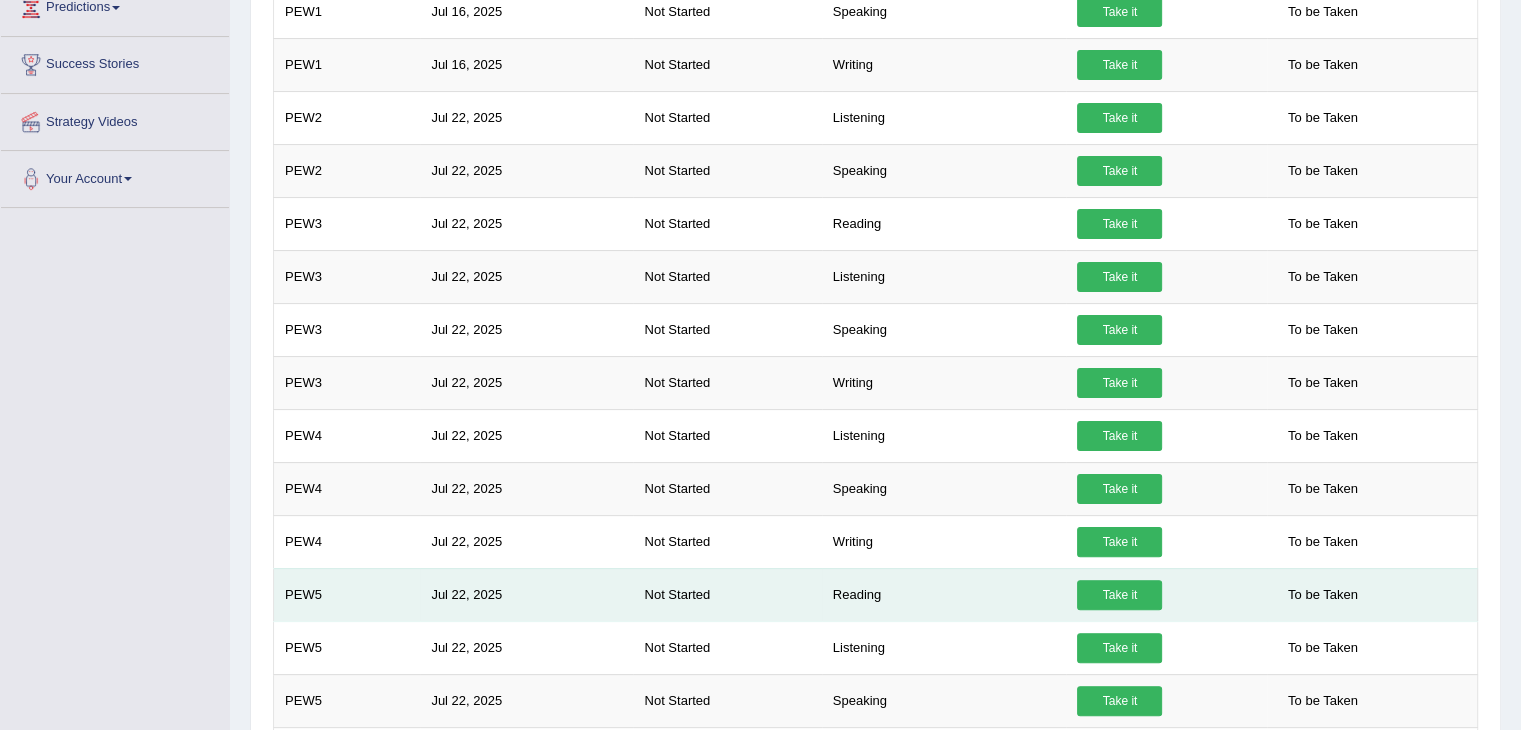 click on "Take it" at bounding box center [1119, 595] 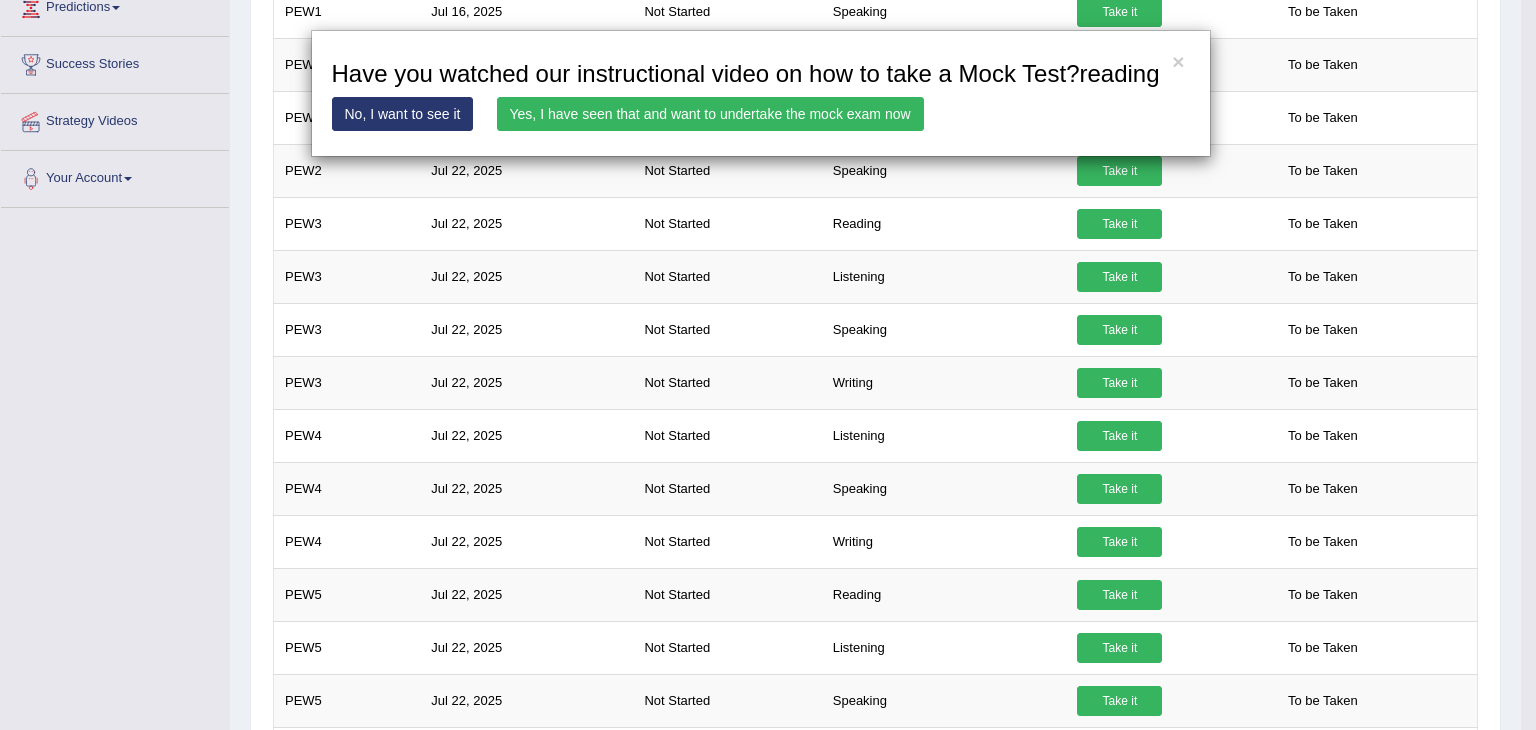 click on "Yes, I have seen that and want to undertake the mock exam now" at bounding box center [710, 114] 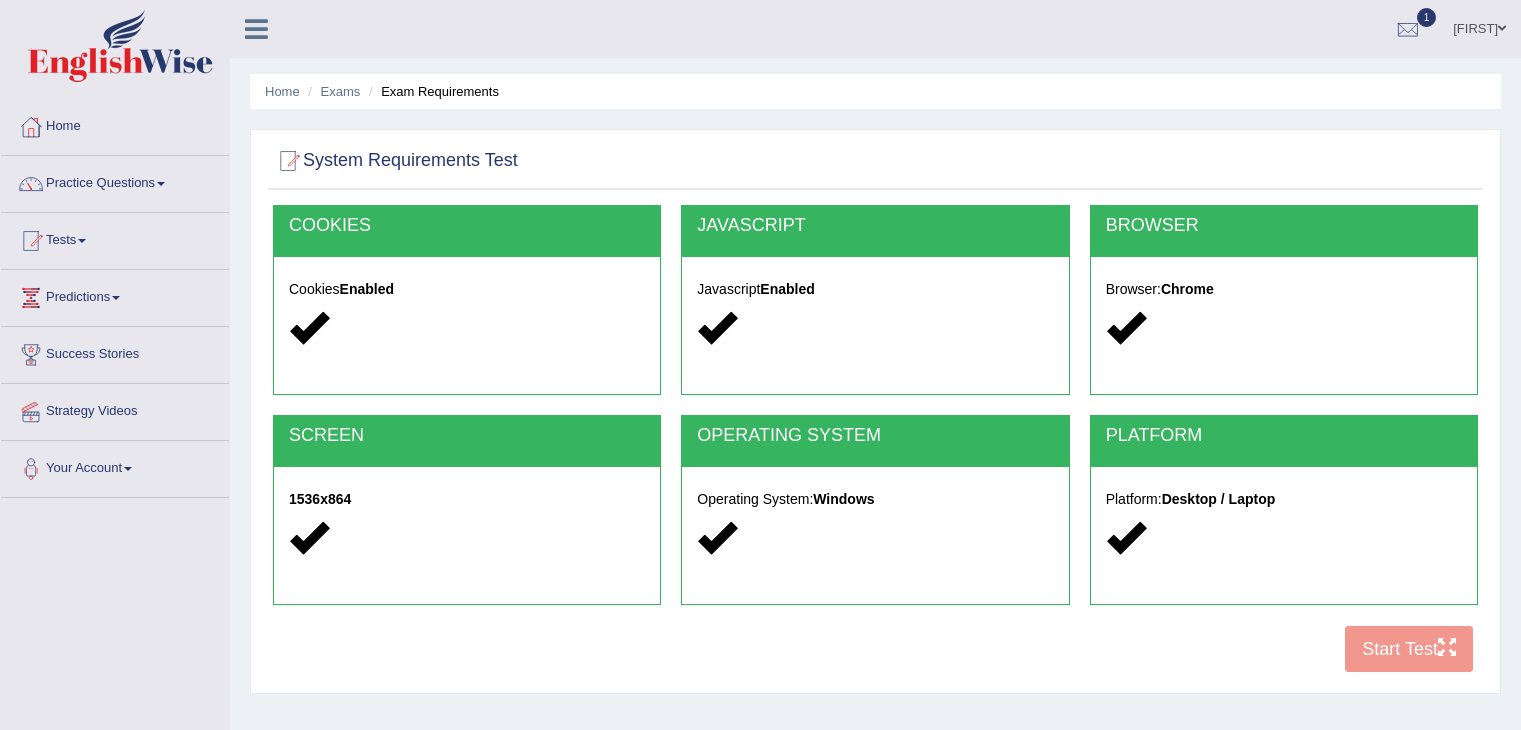 scroll, scrollTop: 0, scrollLeft: 0, axis: both 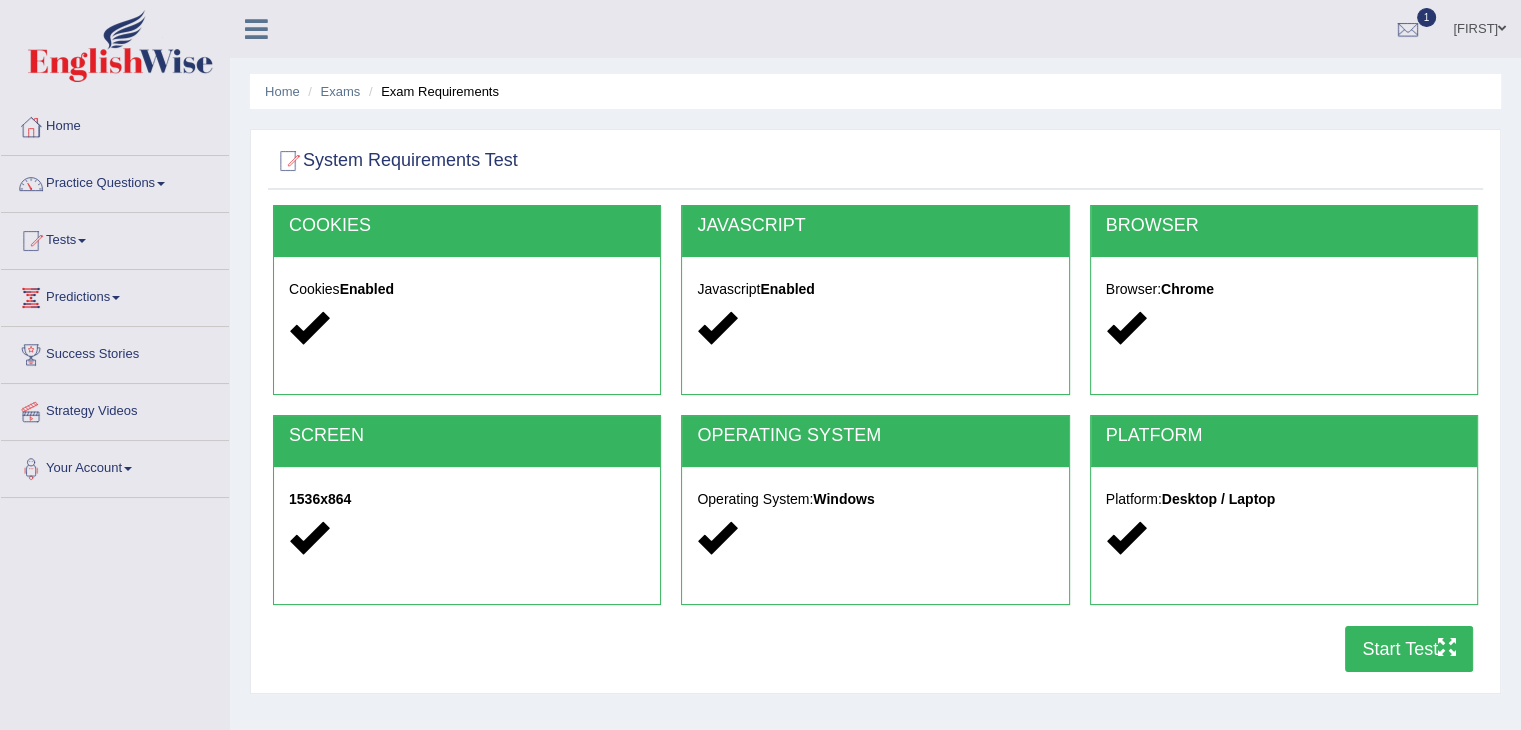 click on "Start Test" at bounding box center [1409, 649] 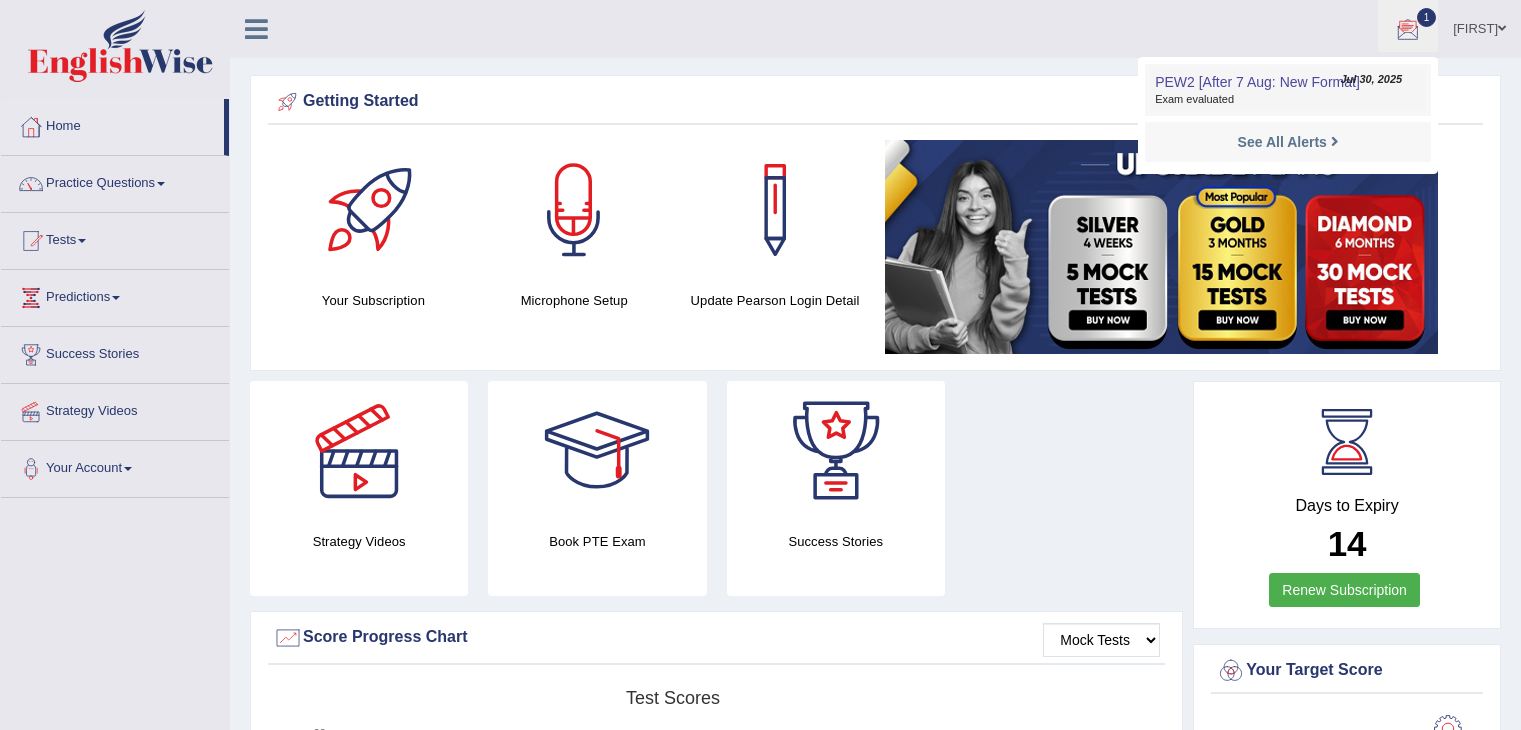 scroll, scrollTop: 0, scrollLeft: 0, axis: both 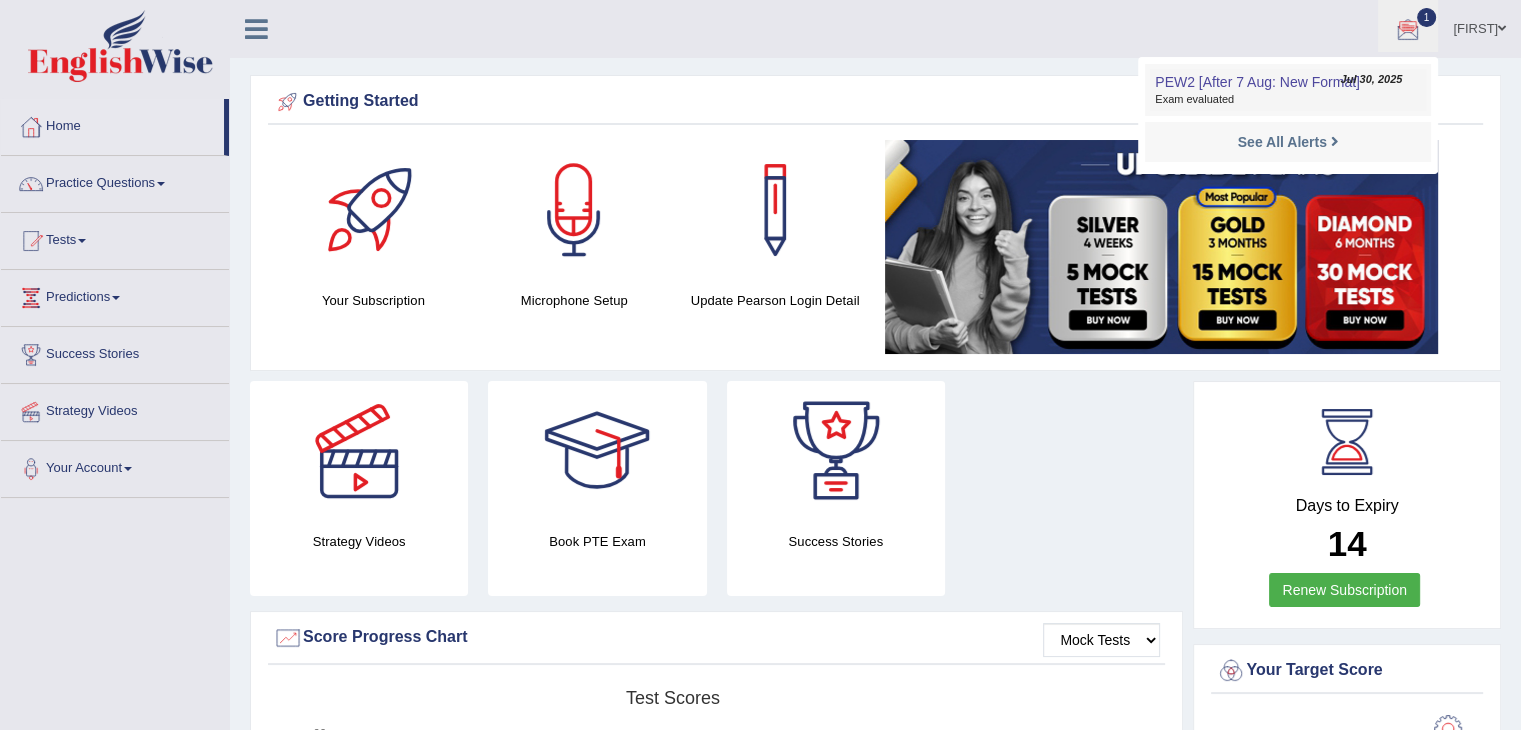 click on "PEW2 [After 7 Aug: New Format]" at bounding box center [1257, 82] 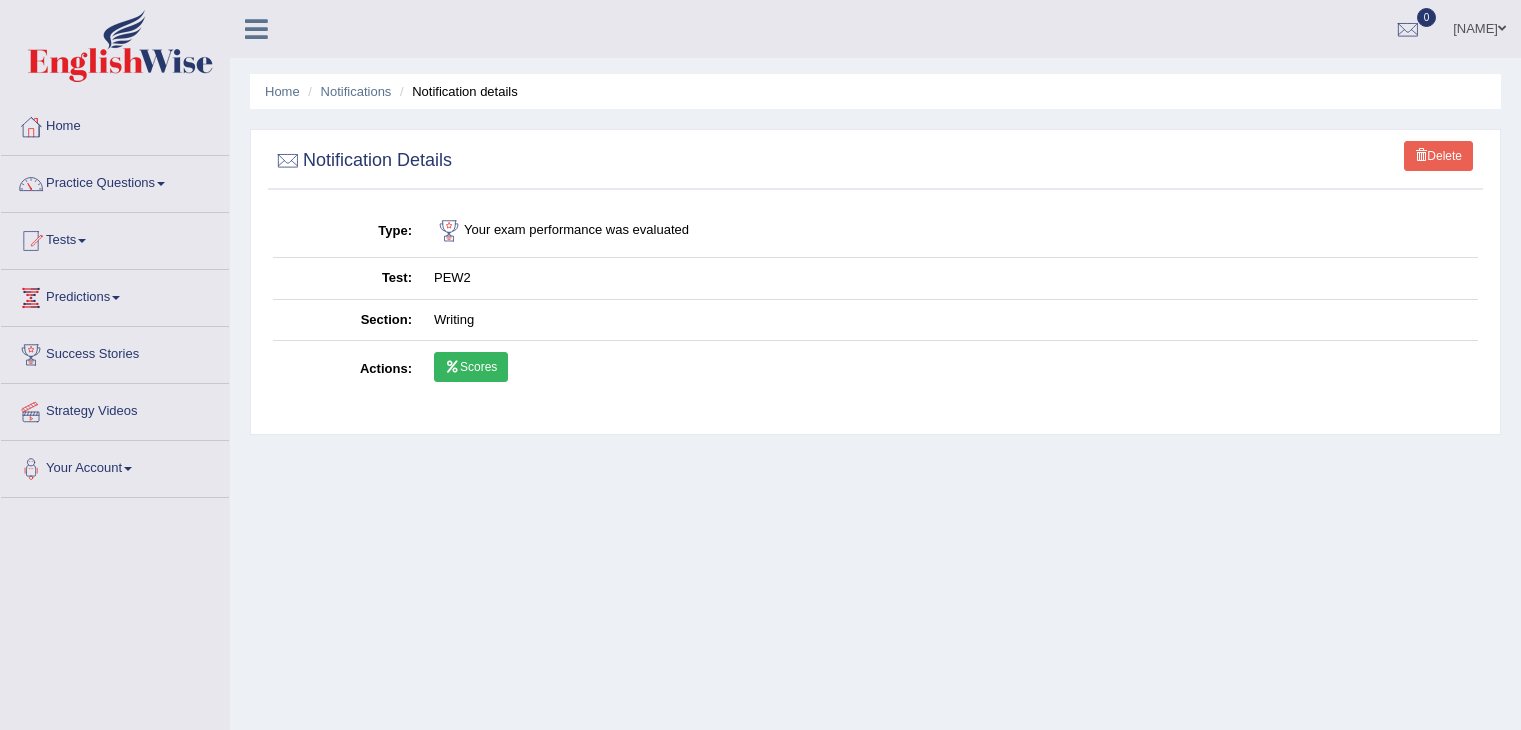 scroll, scrollTop: 0, scrollLeft: 0, axis: both 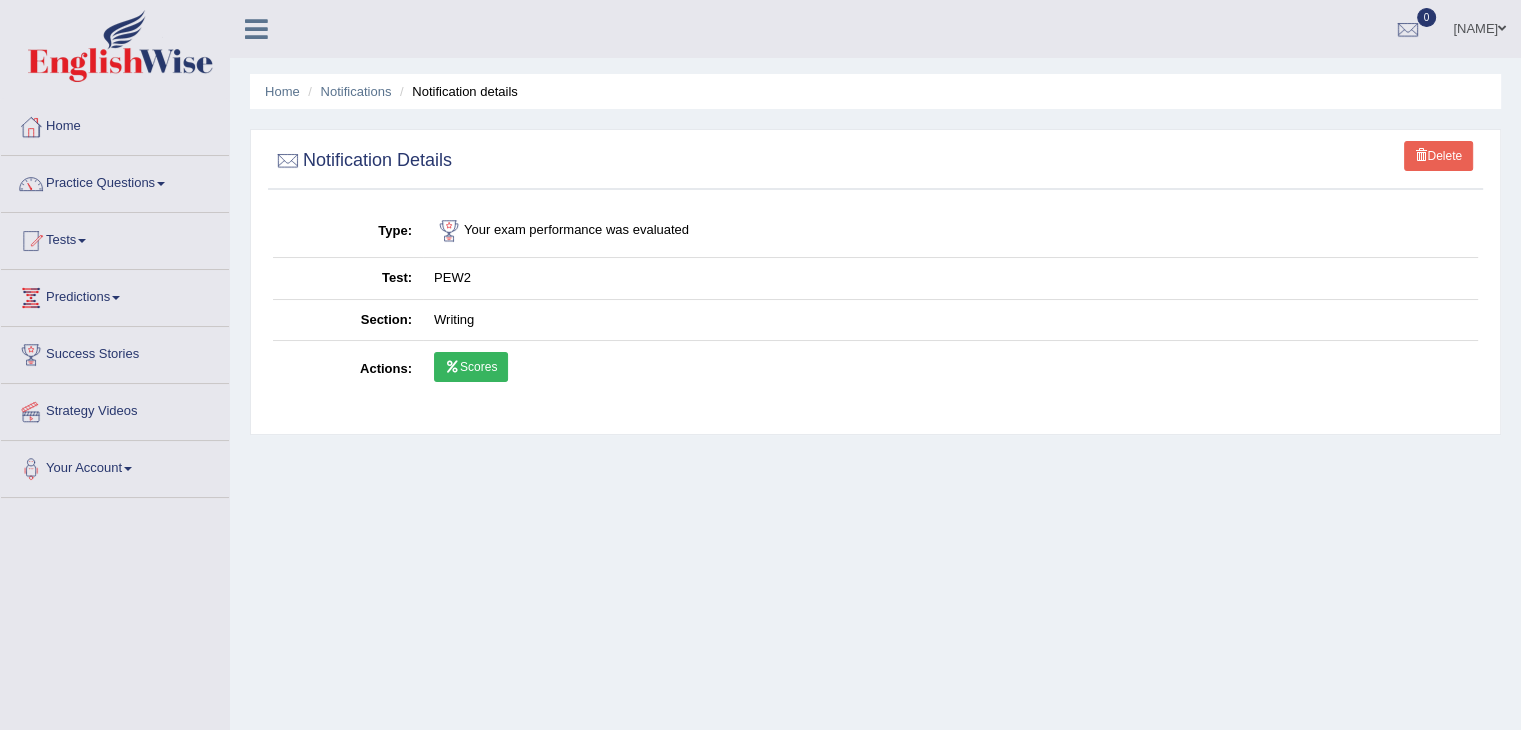 click on "Scores" at bounding box center [471, 367] 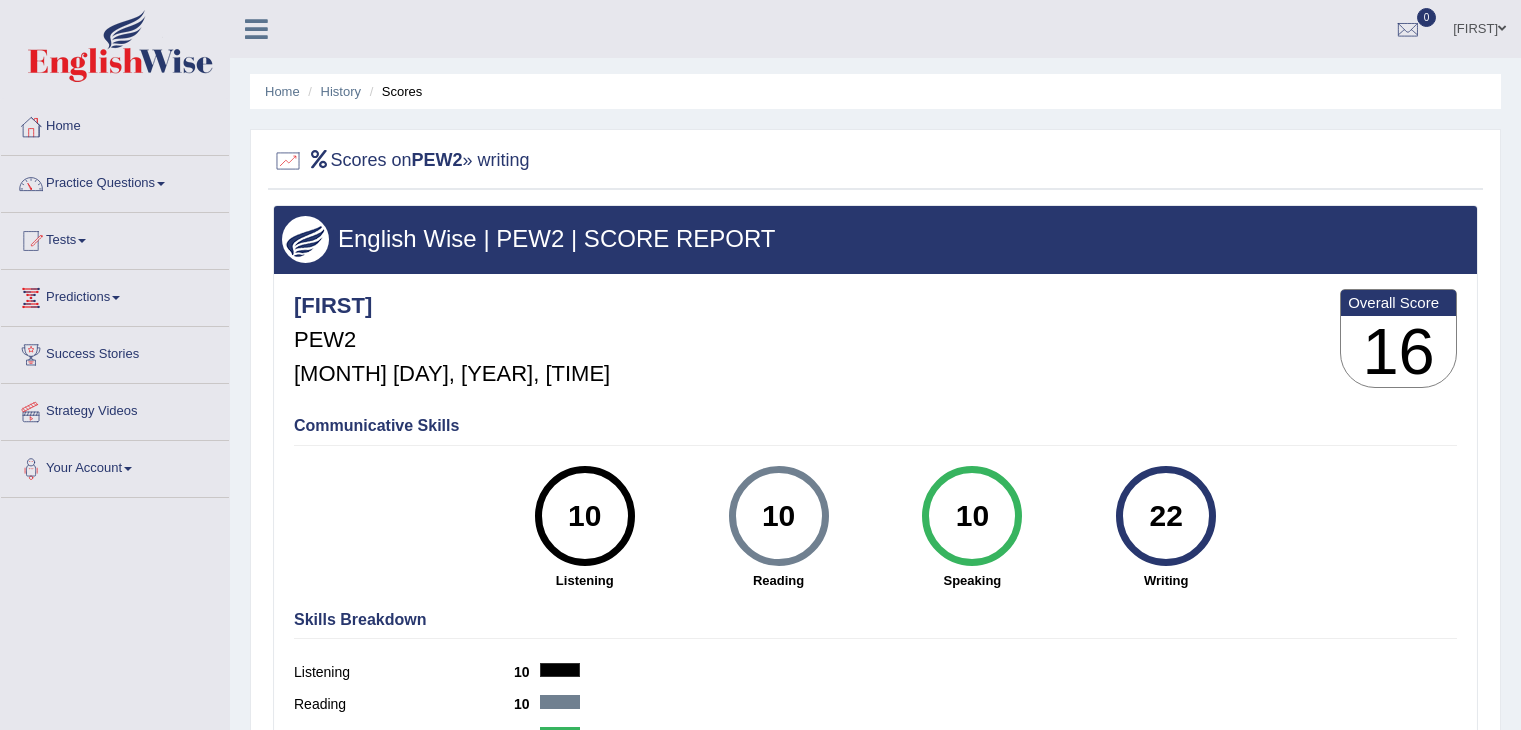 scroll, scrollTop: 0, scrollLeft: 0, axis: both 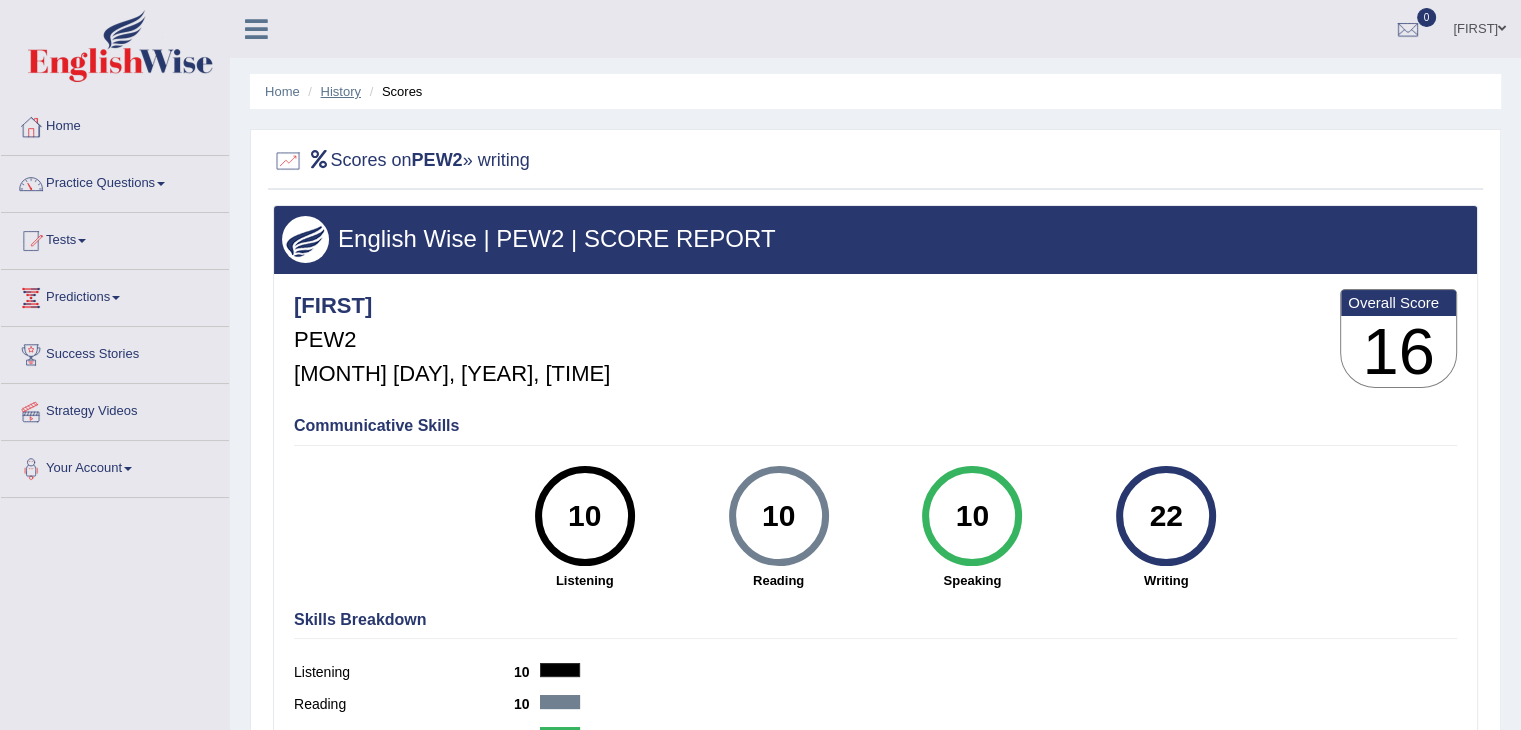 click on "History" at bounding box center (341, 91) 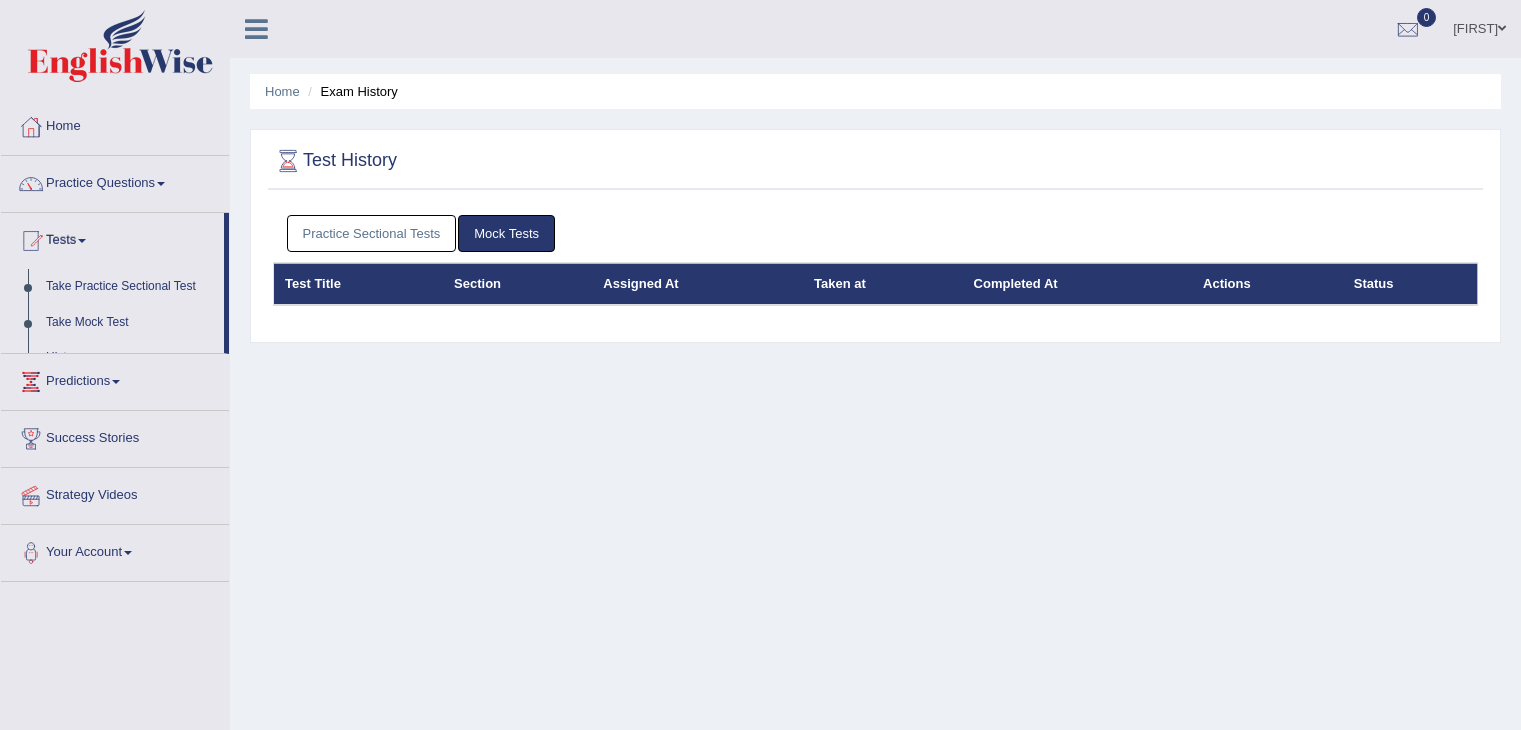 scroll, scrollTop: 0, scrollLeft: 0, axis: both 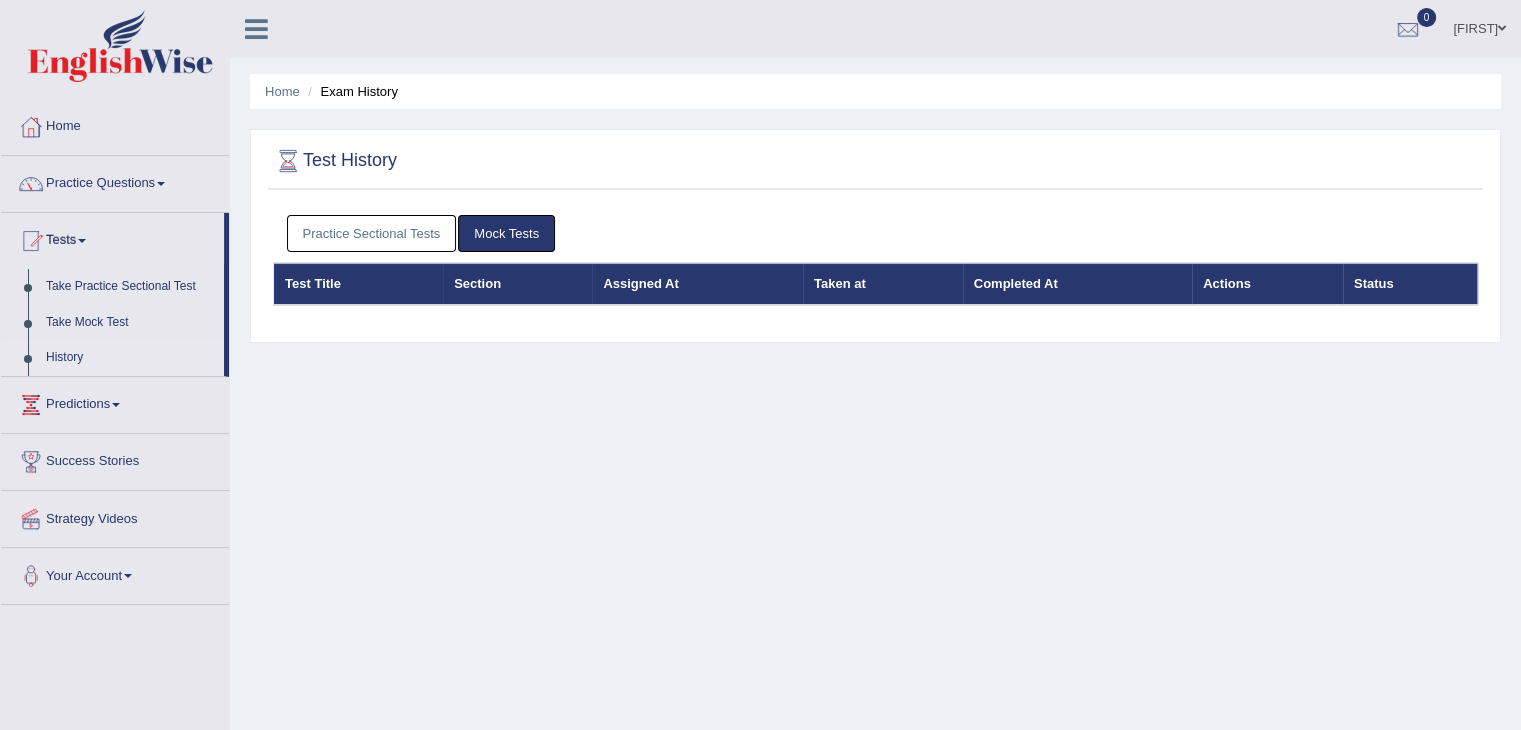 click on "Mock Tests" at bounding box center [506, 233] 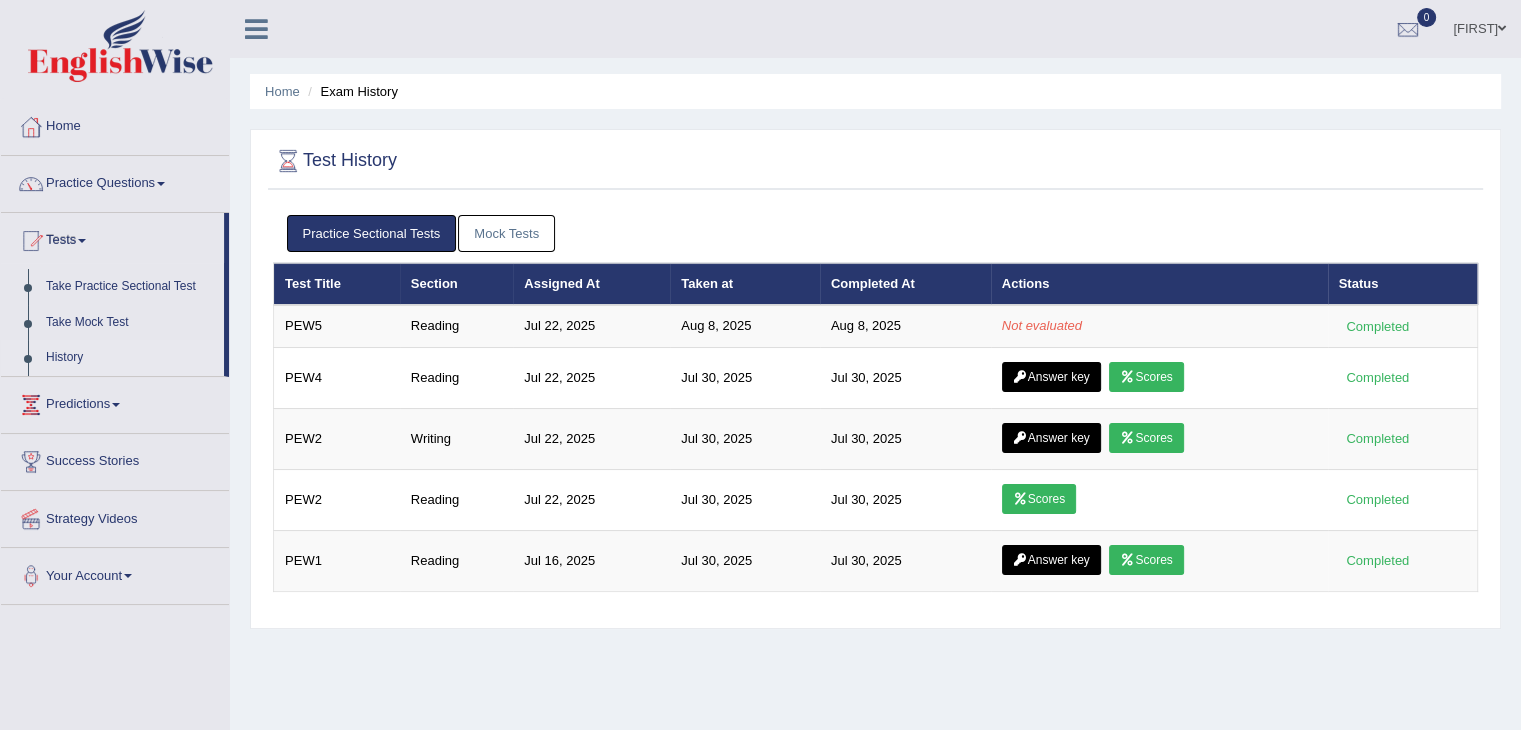 click on "Section" at bounding box center (457, 284) 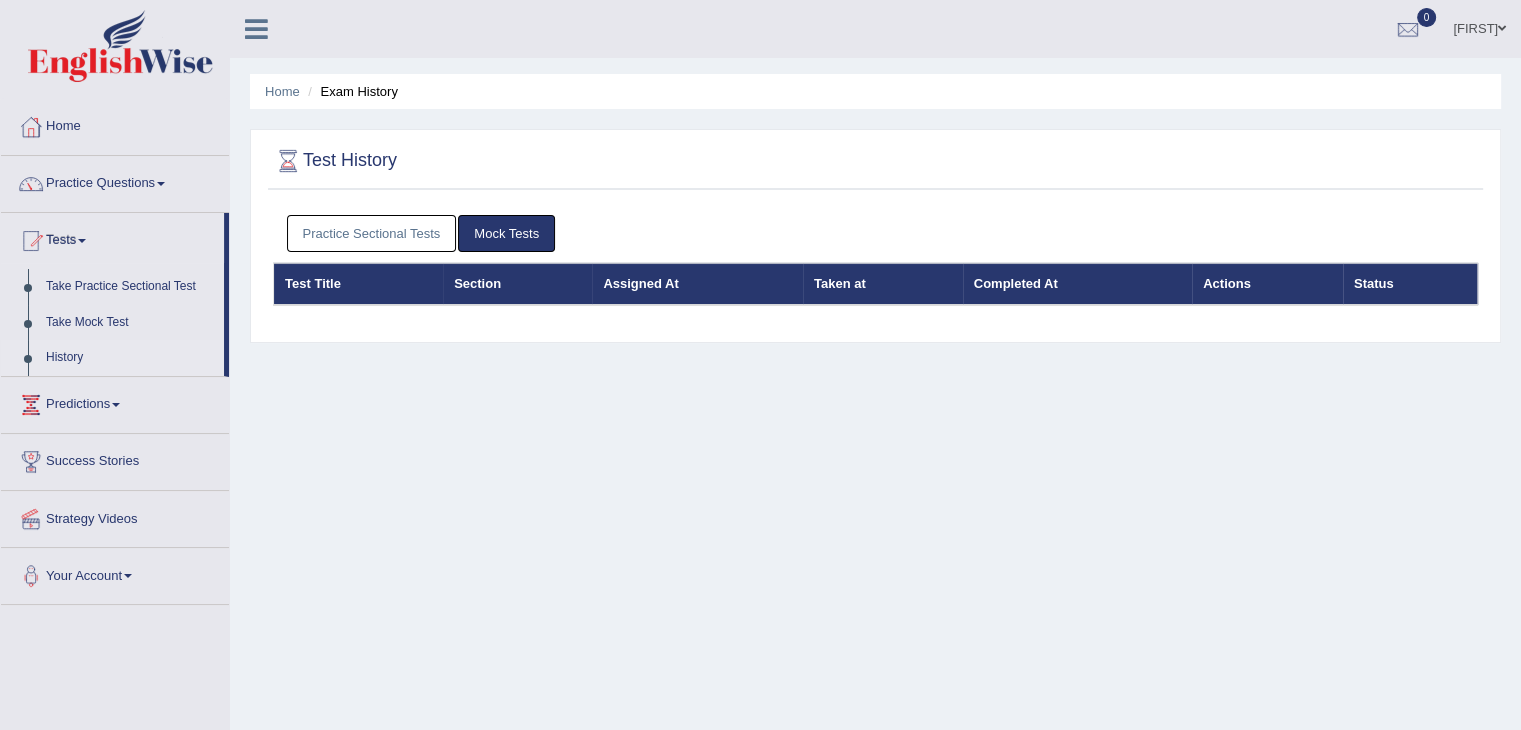 click on "Practice Sectional Tests" at bounding box center (372, 233) 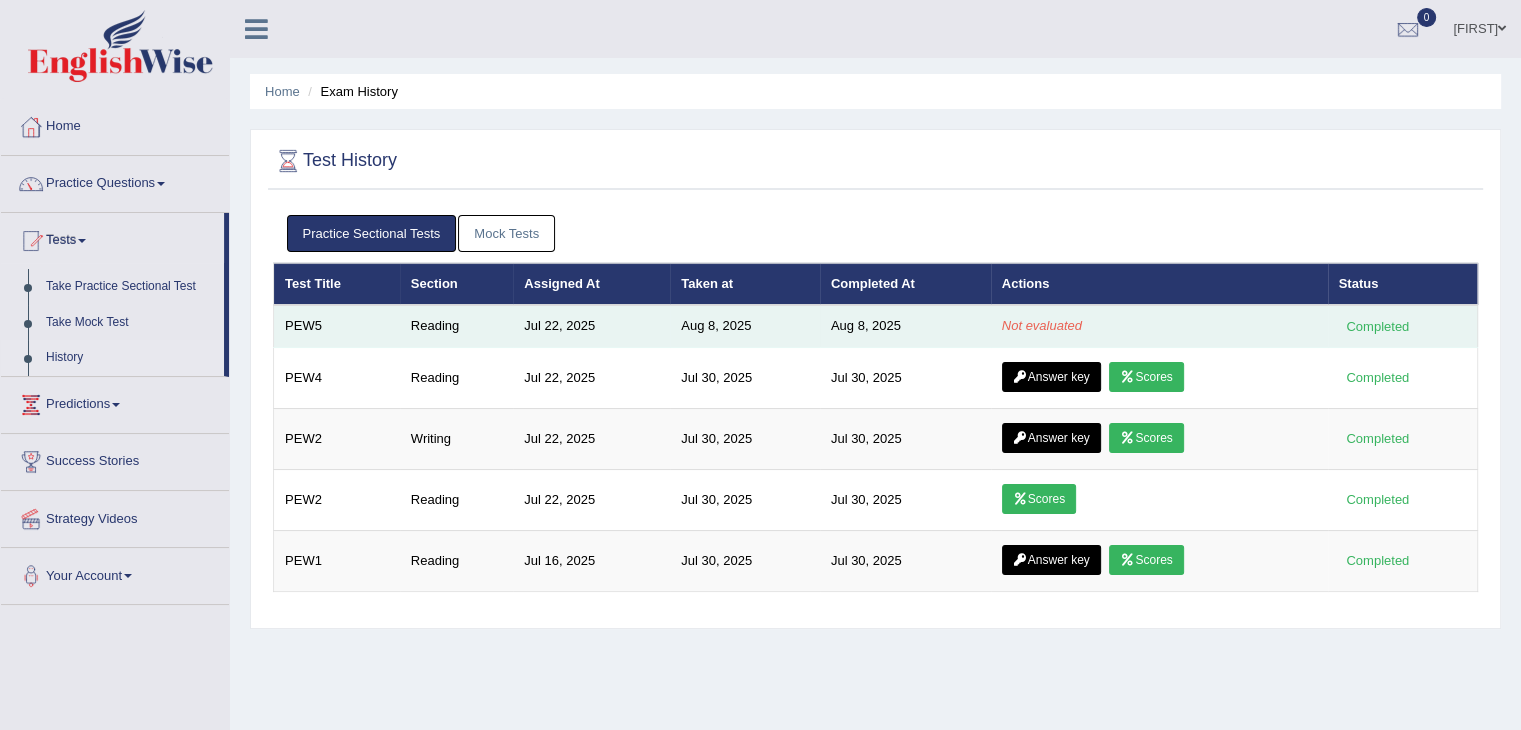 click on "Aug 8, 2025" at bounding box center (745, 326) 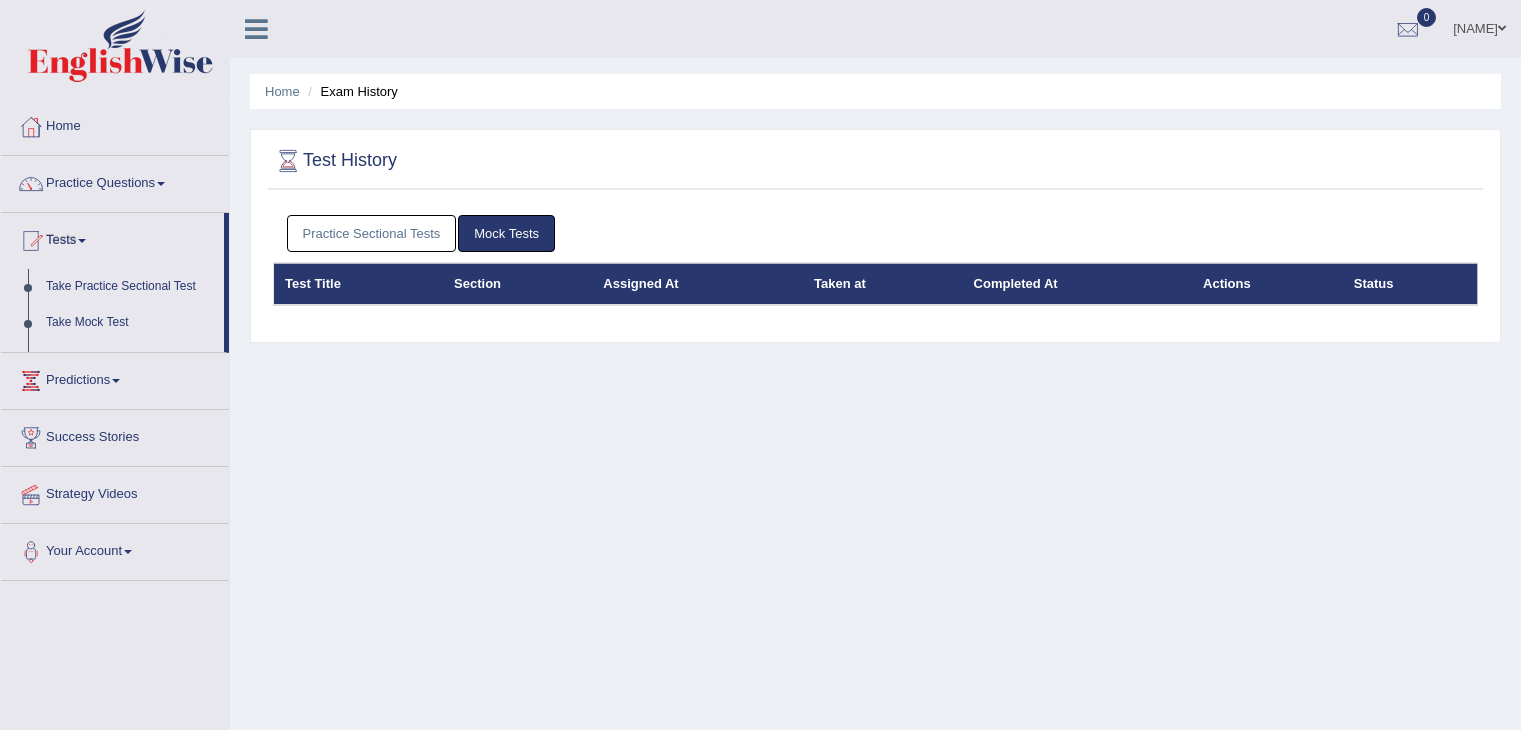 scroll, scrollTop: 0, scrollLeft: 0, axis: both 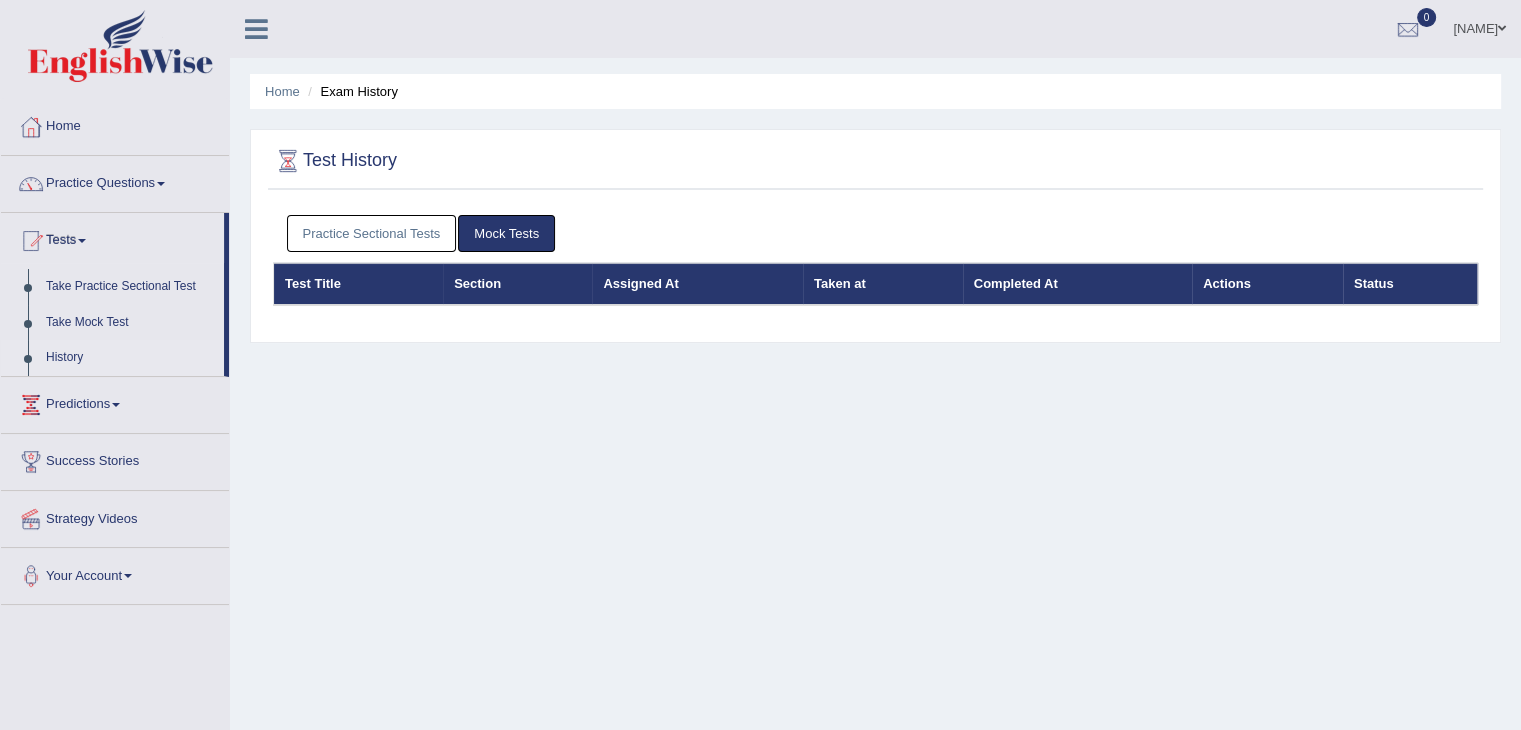 click on "Practice Sectional Tests" at bounding box center [372, 233] 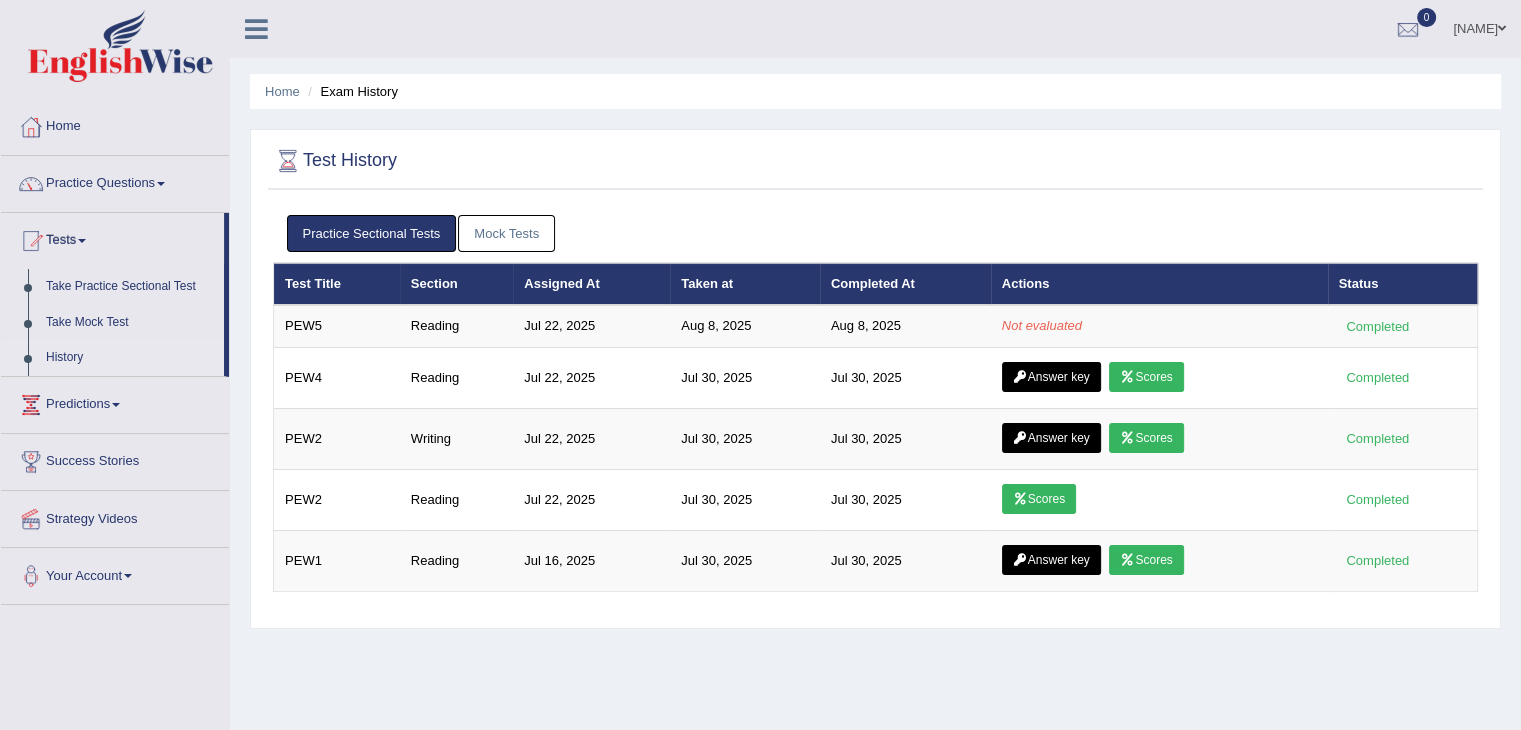 click on "Practice Sectional Tests" at bounding box center (372, 233) 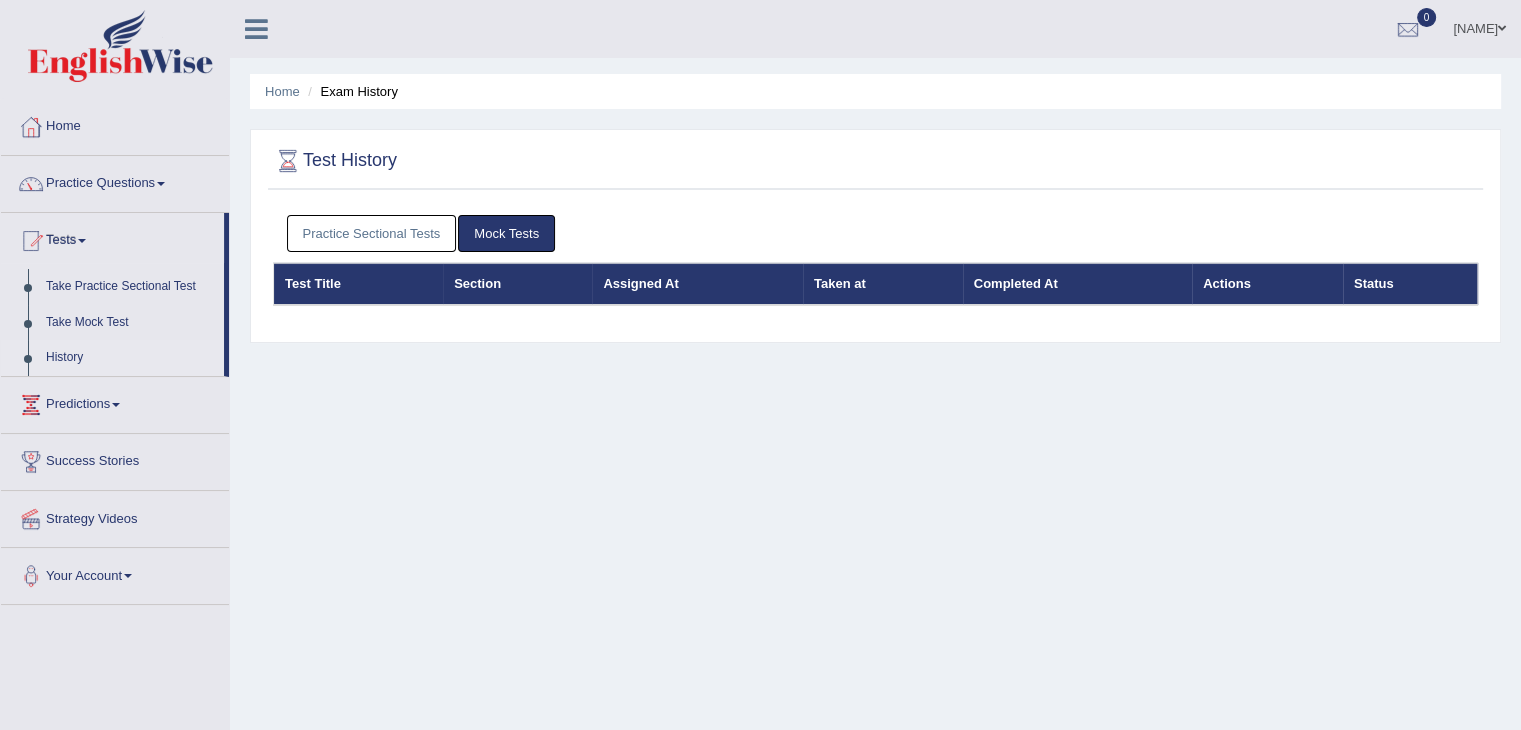 click on "Practice Sectional Tests" at bounding box center [372, 233] 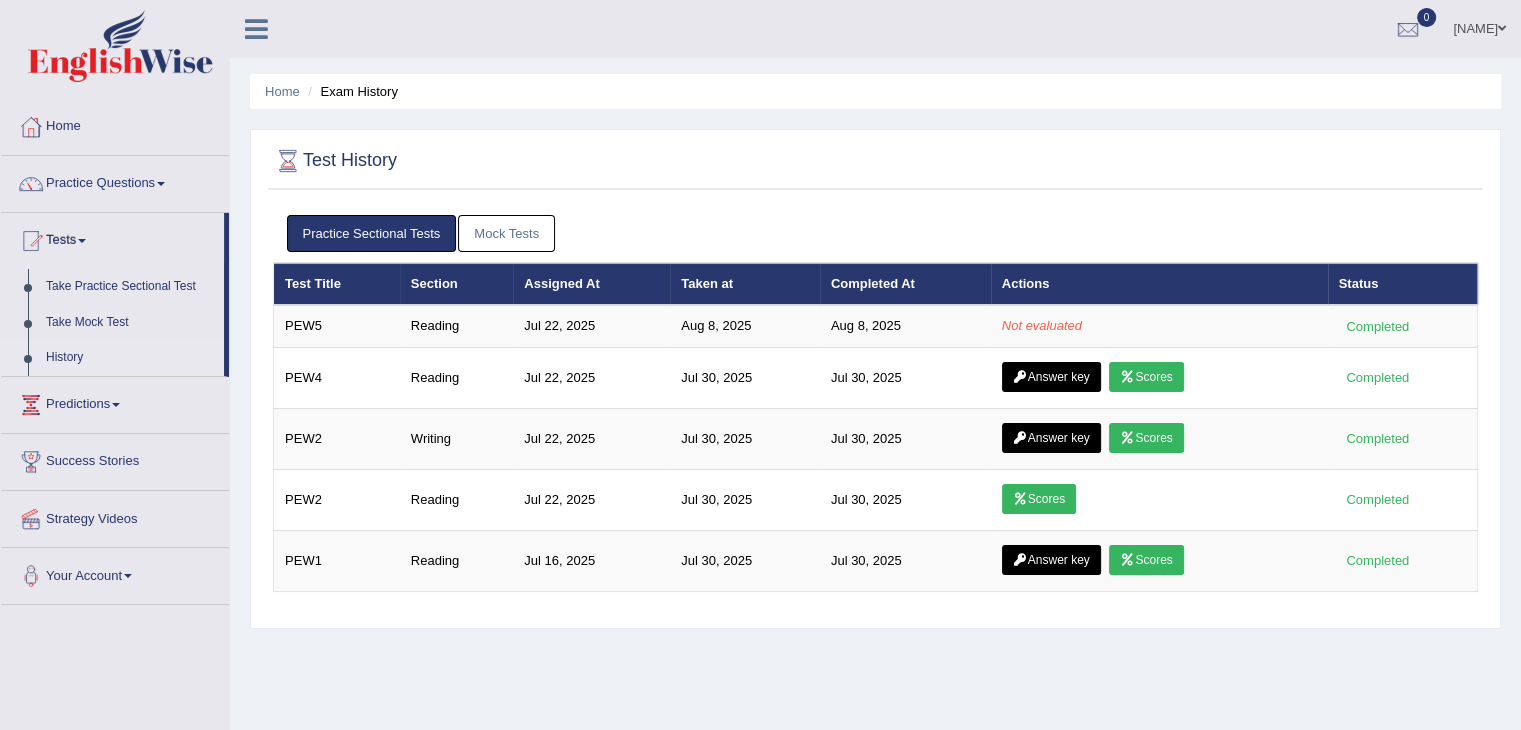 click on "Mock Tests" at bounding box center (506, 233) 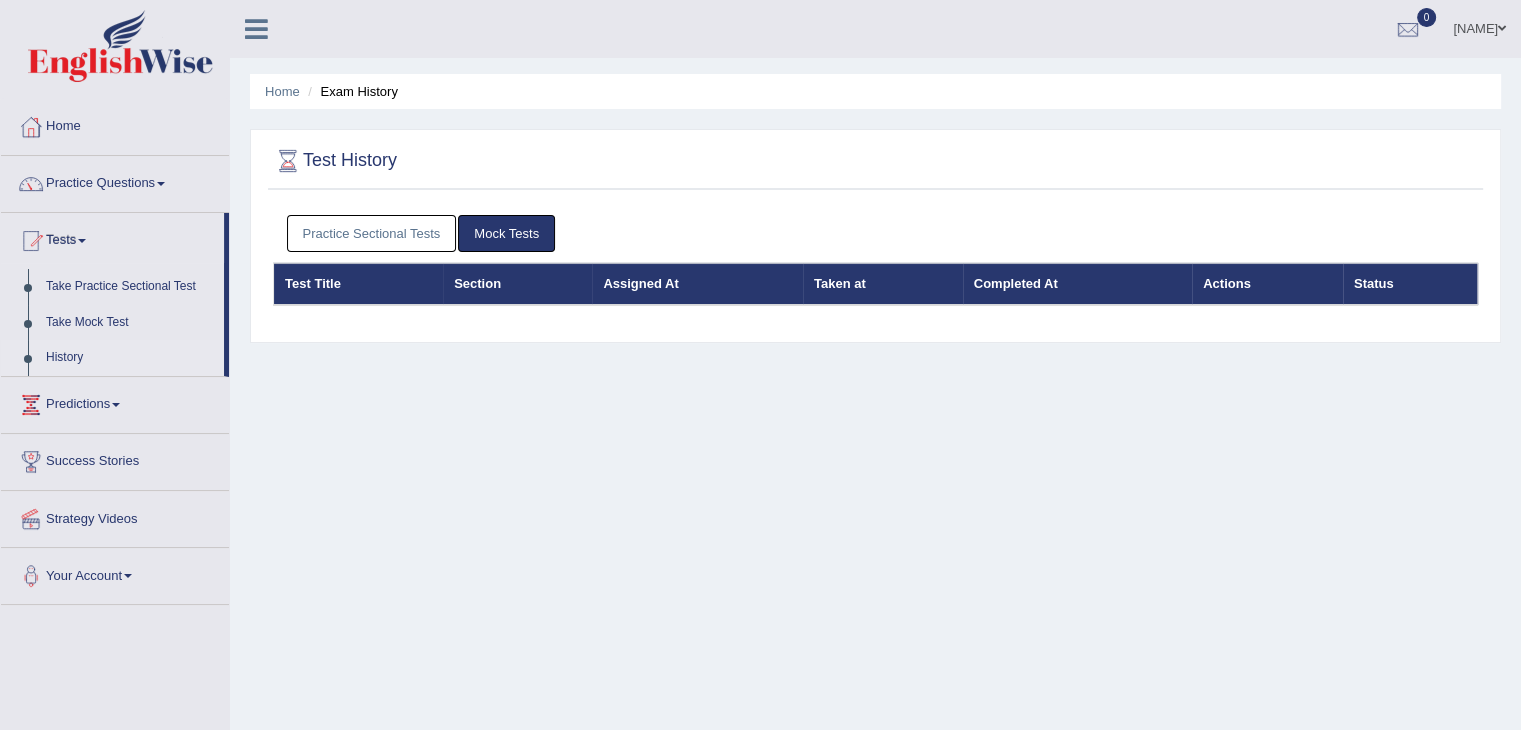 click on "Practice Sectional Tests" at bounding box center (372, 233) 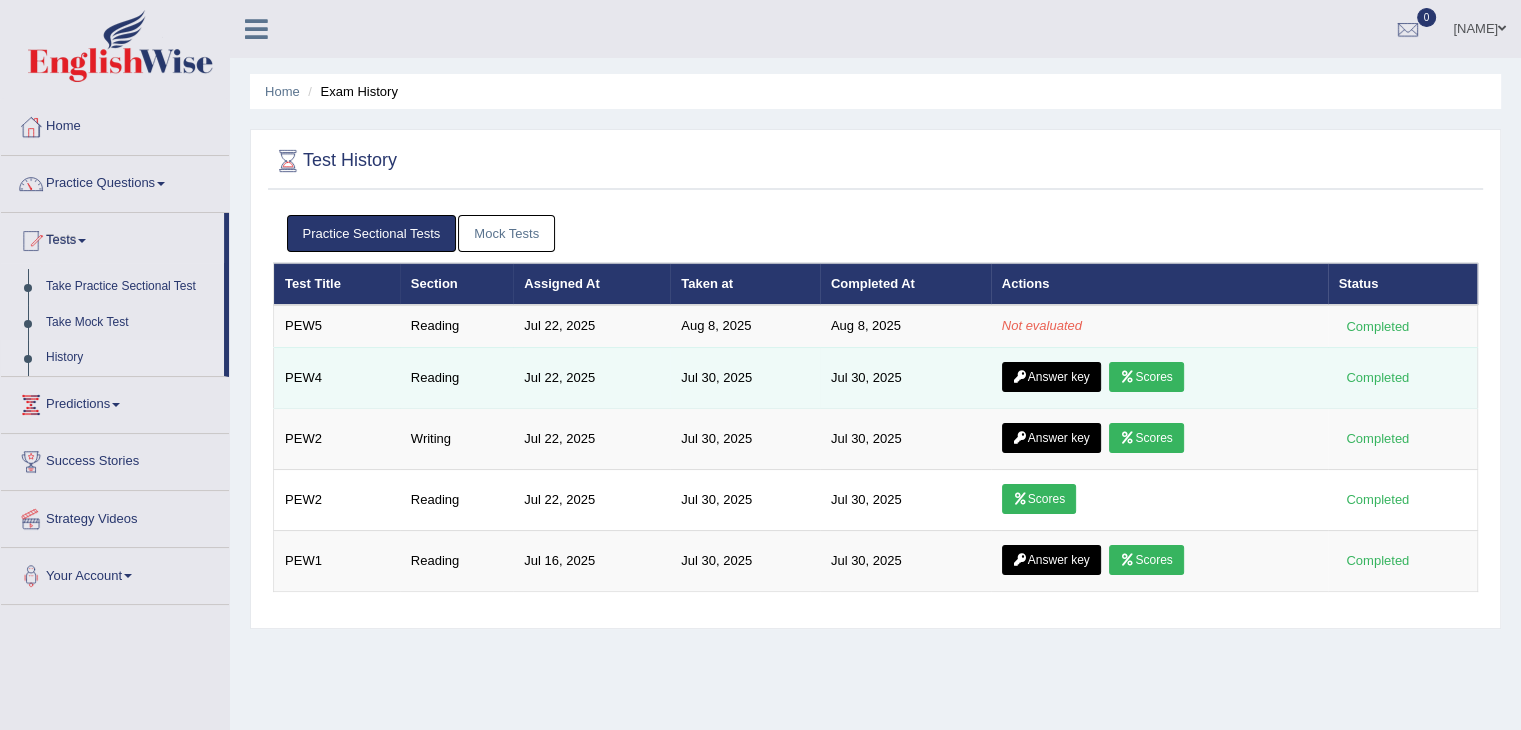 click on "Jul 30, 2025" at bounding box center (905, 377) 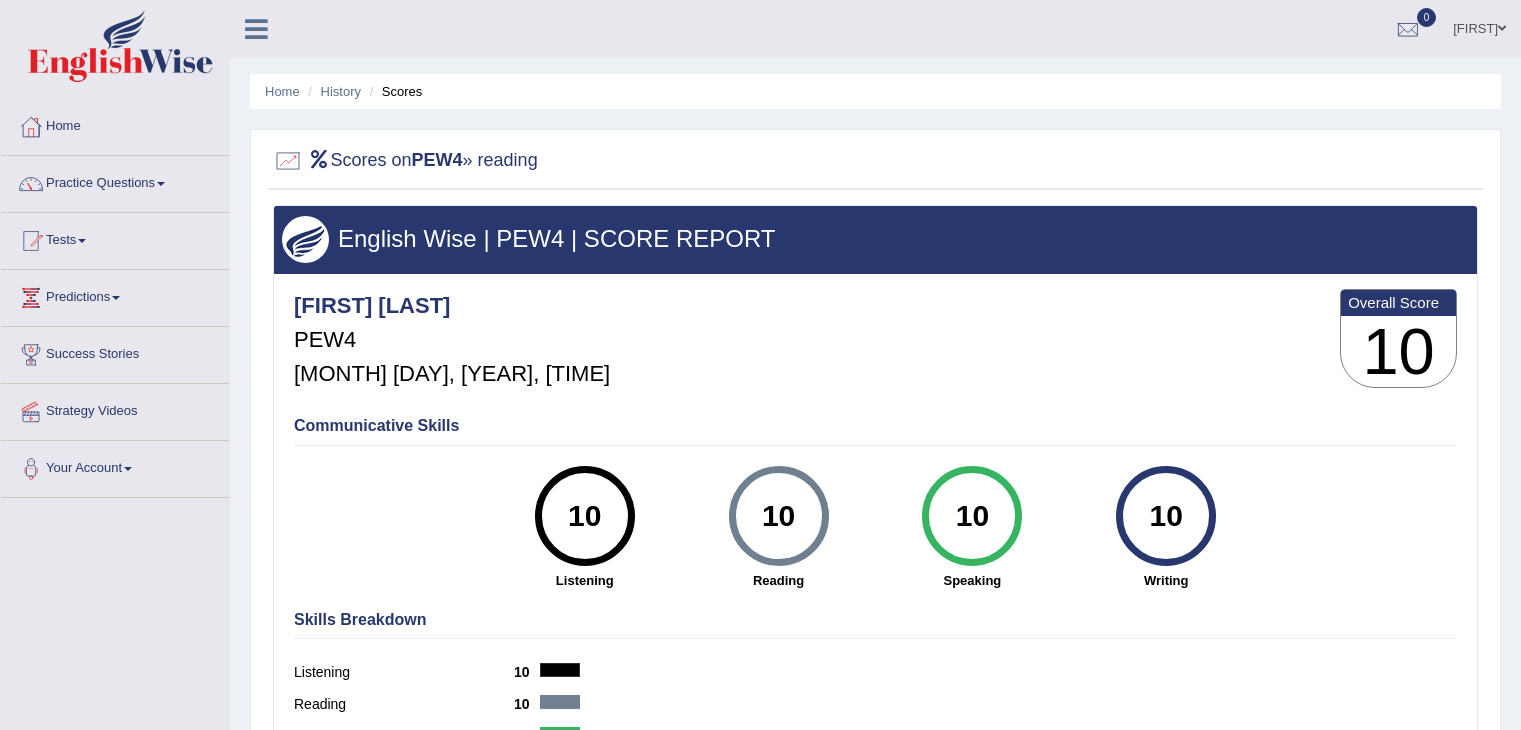 scroll, scrollTop: 0, scrollLeft: 0, axis: both 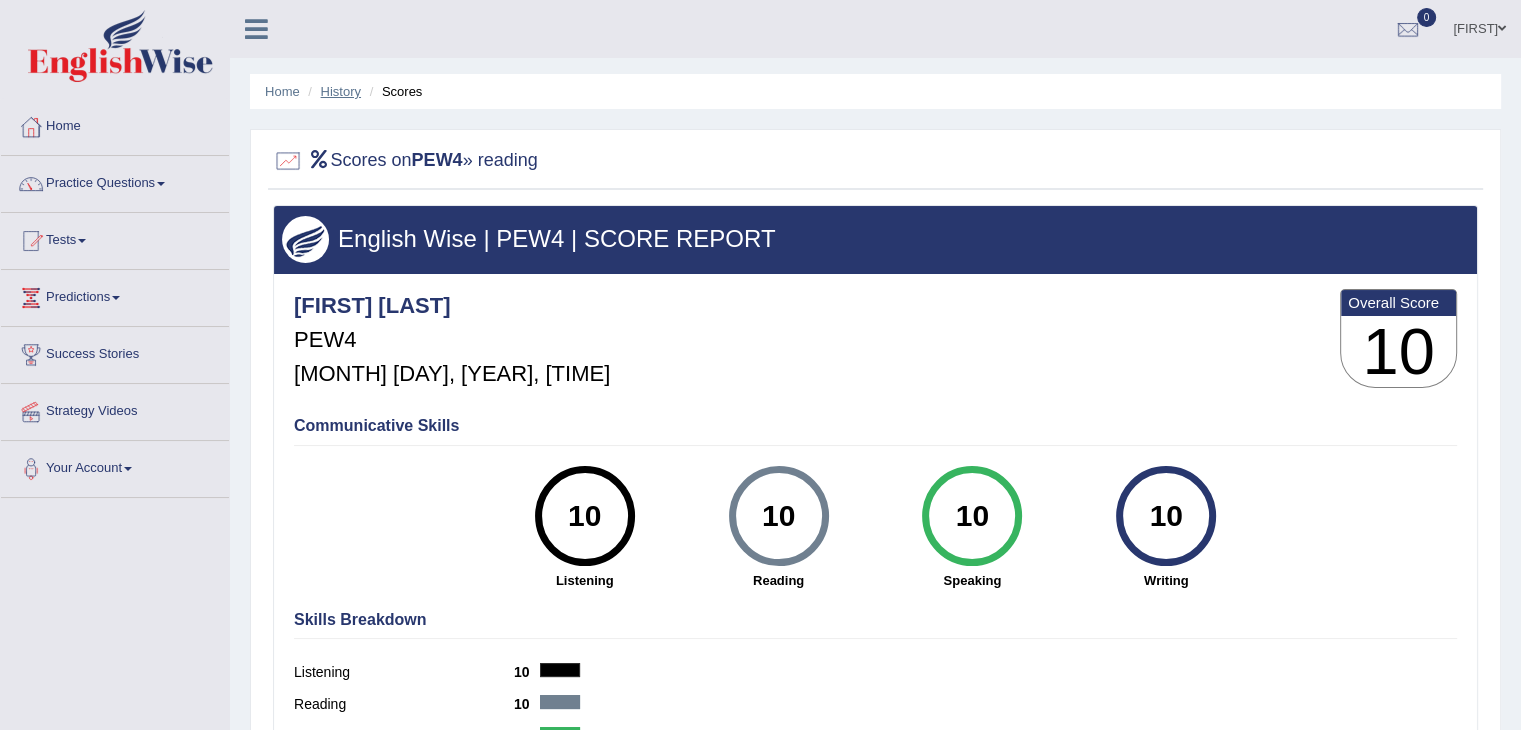 click on "History" at bounding box center [341, 91] 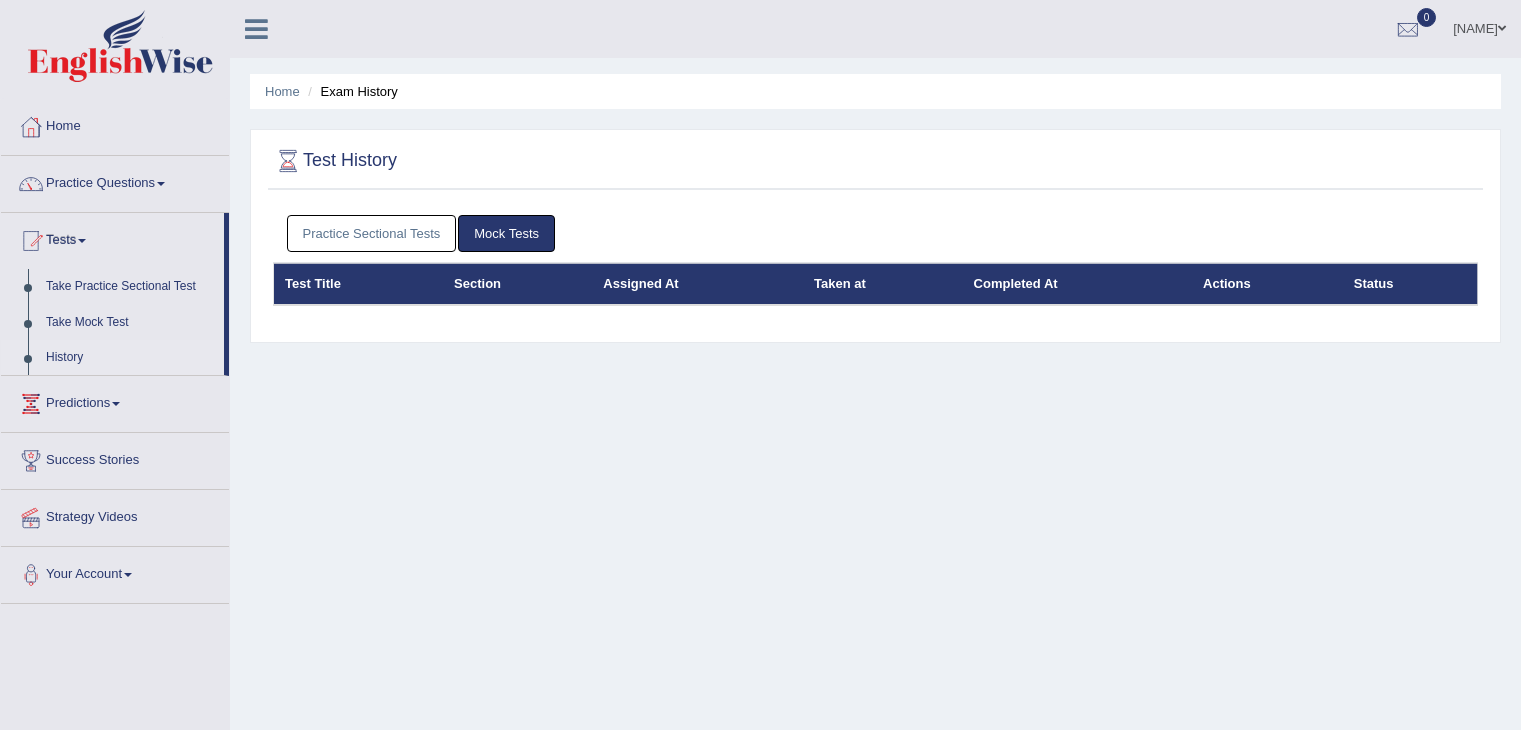 scroll, scrollTop: 0, scrollLeft: 0, axis: both 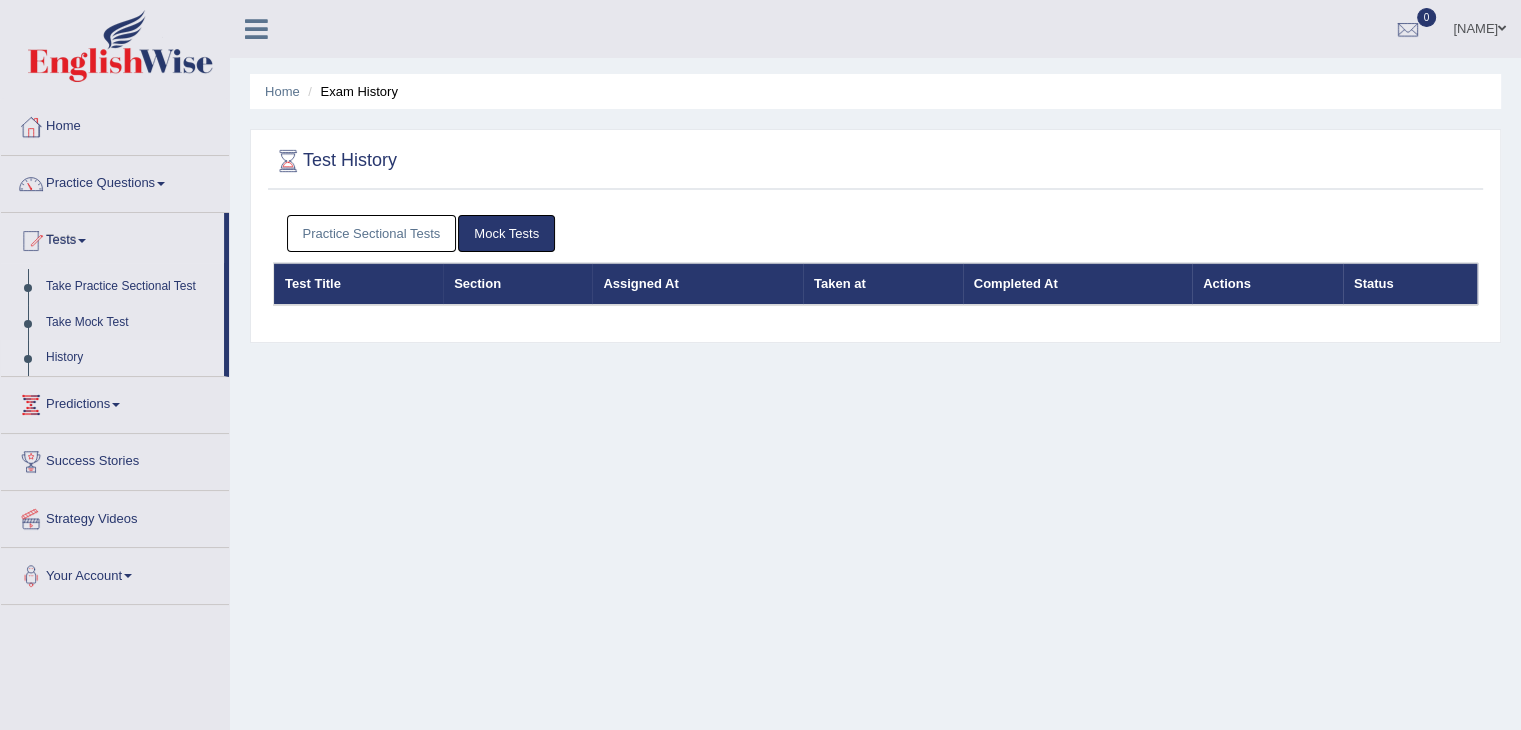 click on "Practice Sectional Tests" at bounding box center (372, 233) 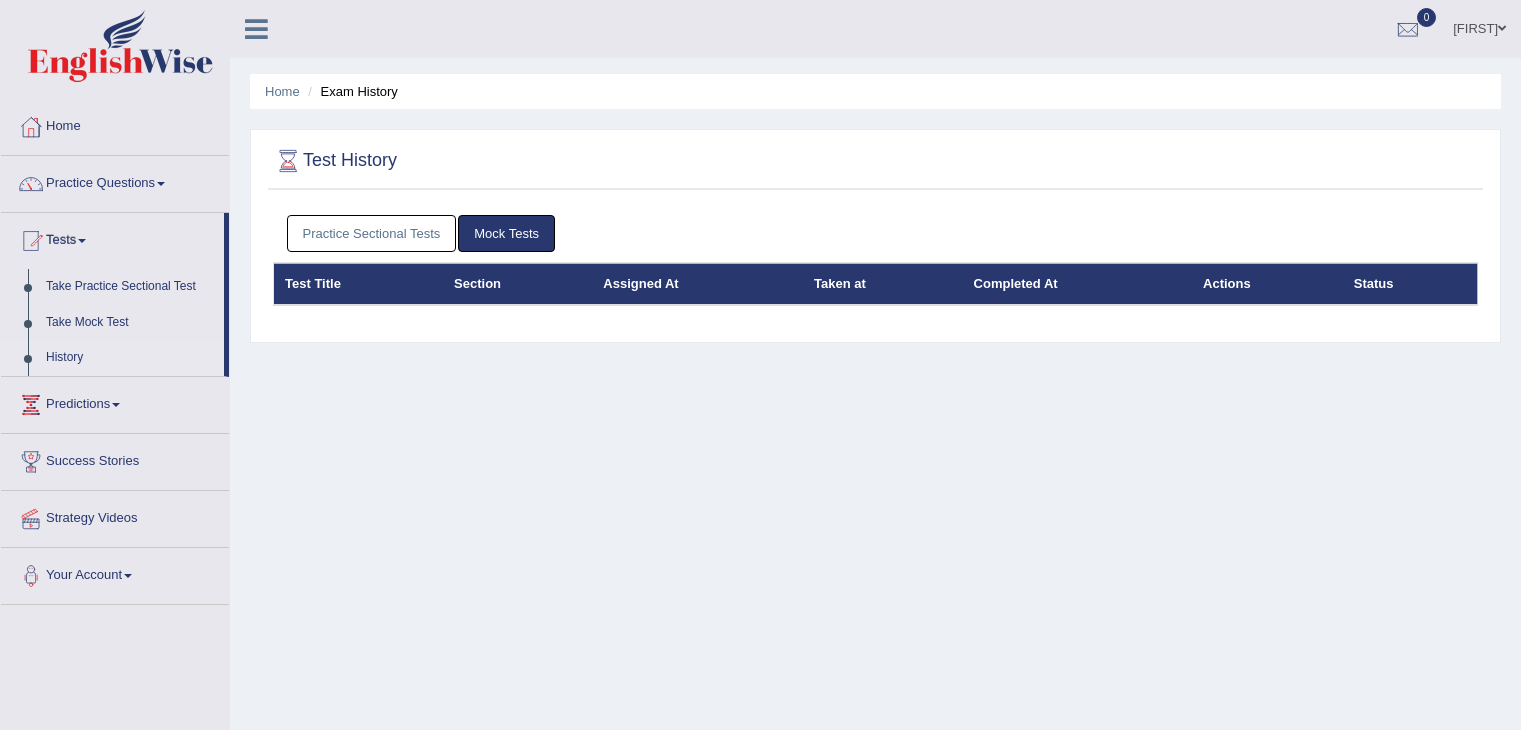 scroll, scrollTop: 0, scrollLeft: 0, axis: both 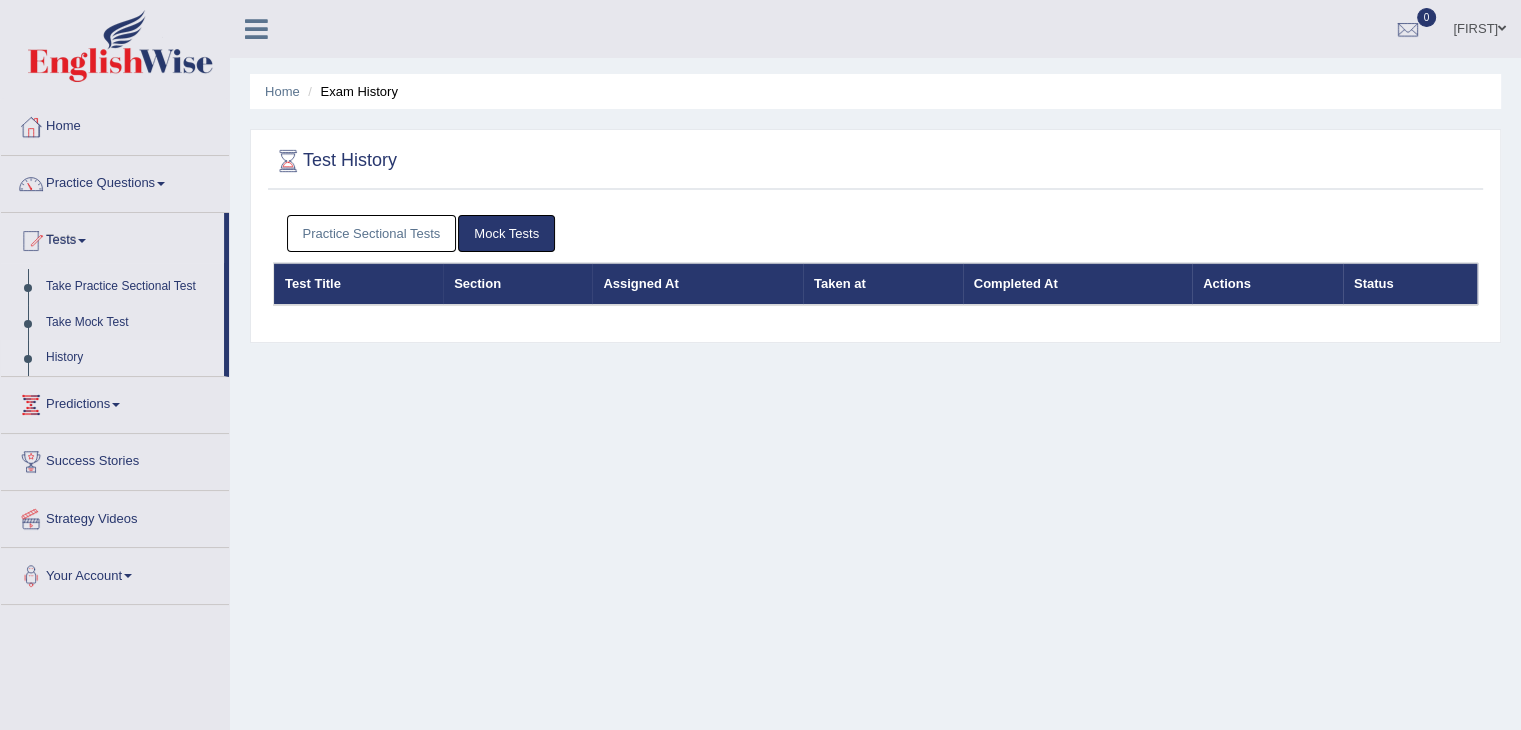 click on "Practice Sectional Tests" at bounding box center (372, 233) 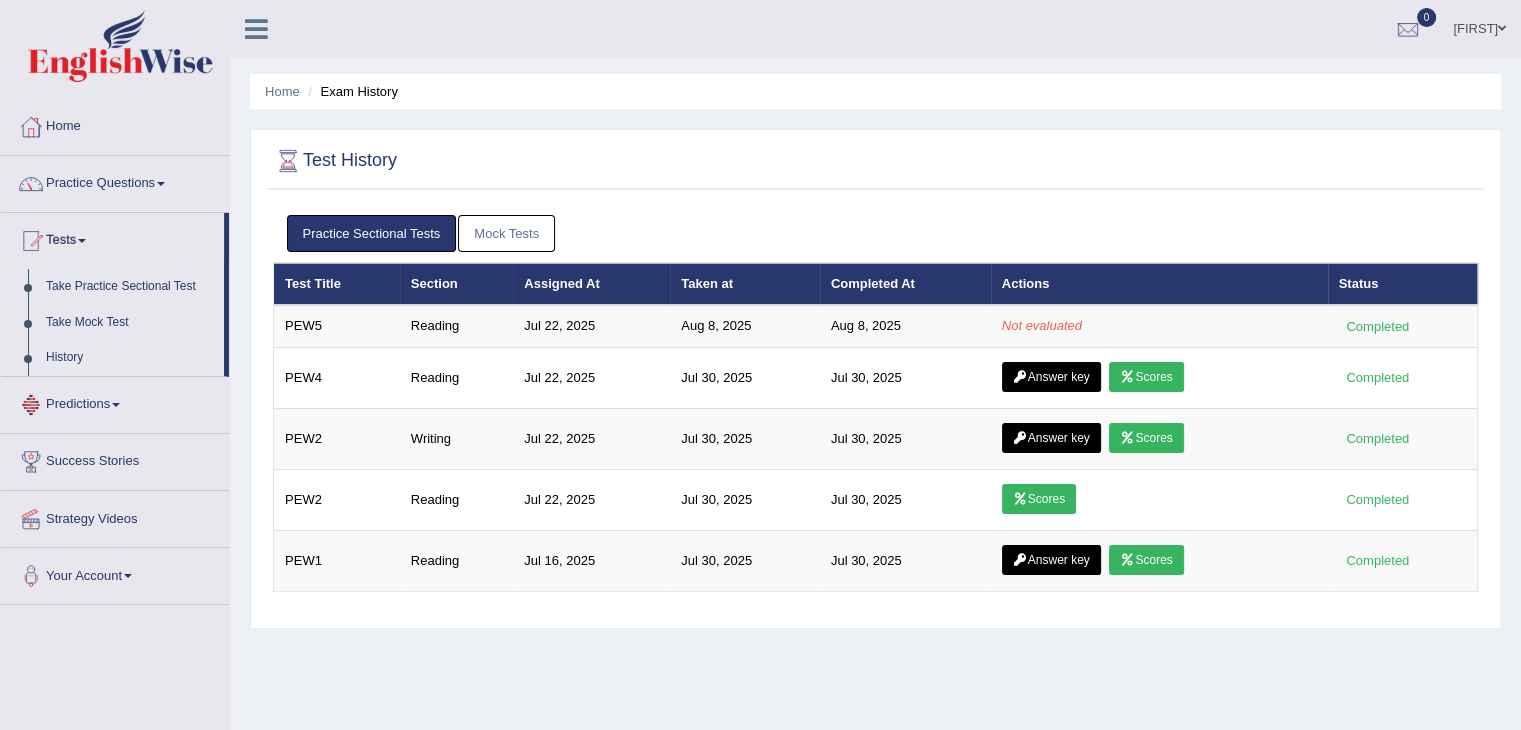 click on "Predictions" at bounding box center [115, 402] 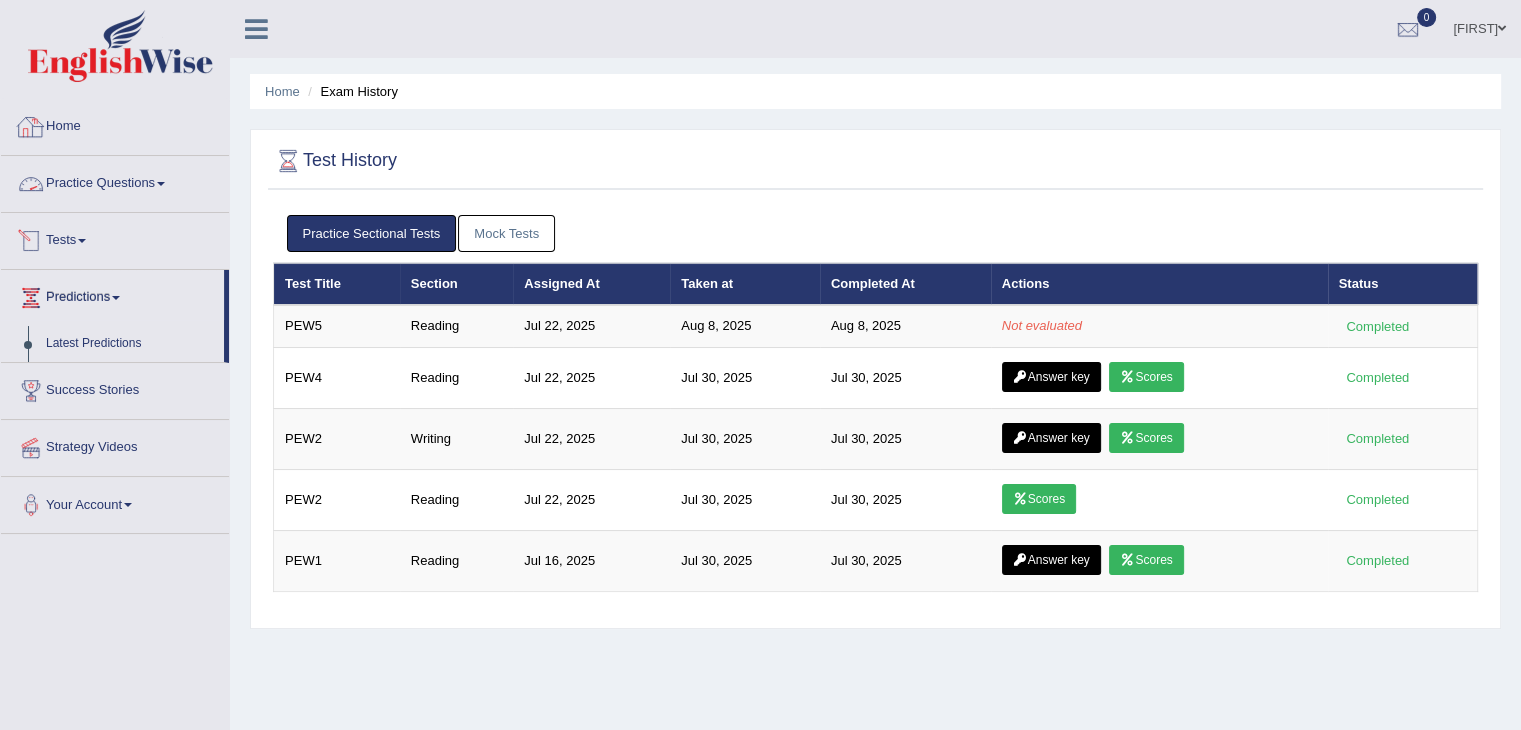 click on "Practice Questions" at bounding box center (115, 181) 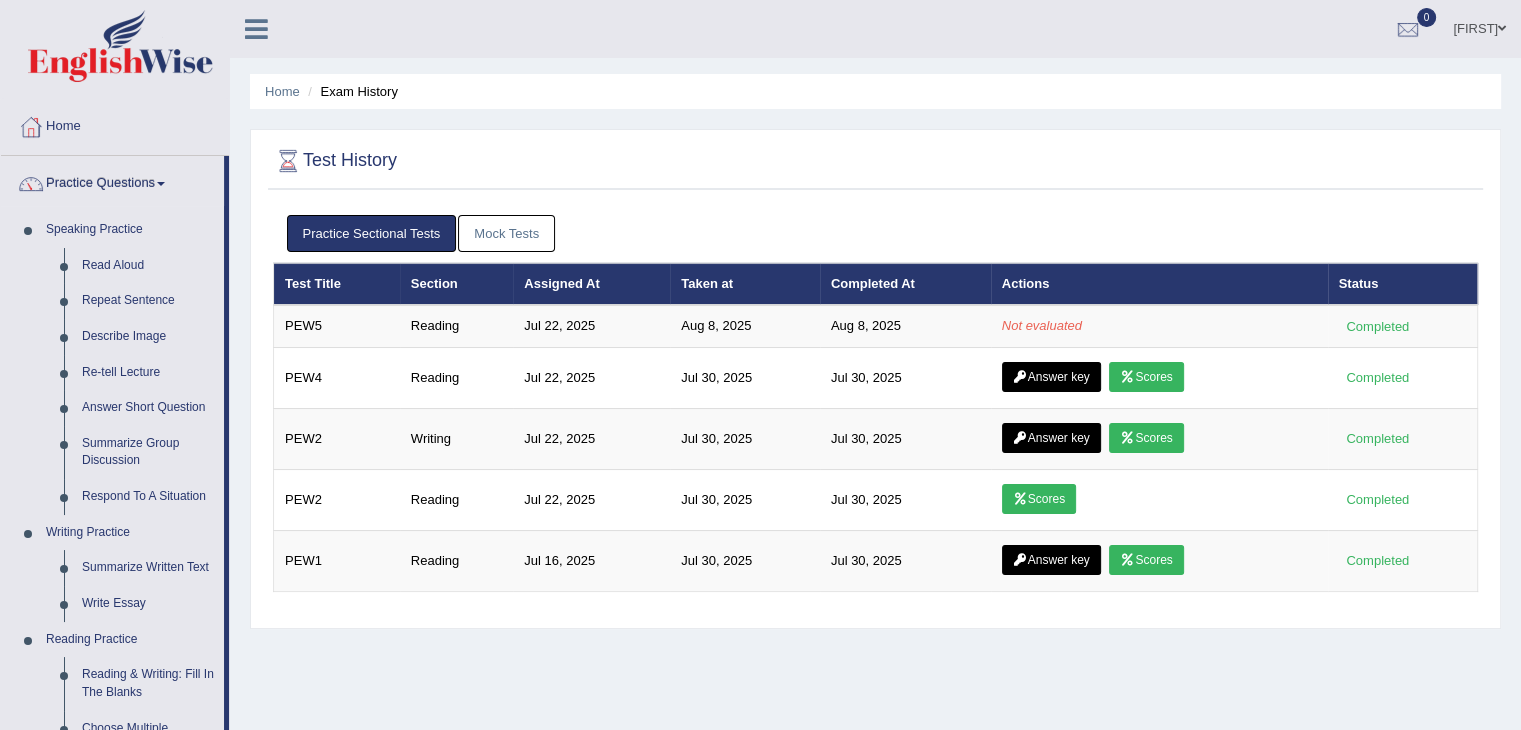 click on "Practice Questions" at bounding box center [112, 181] 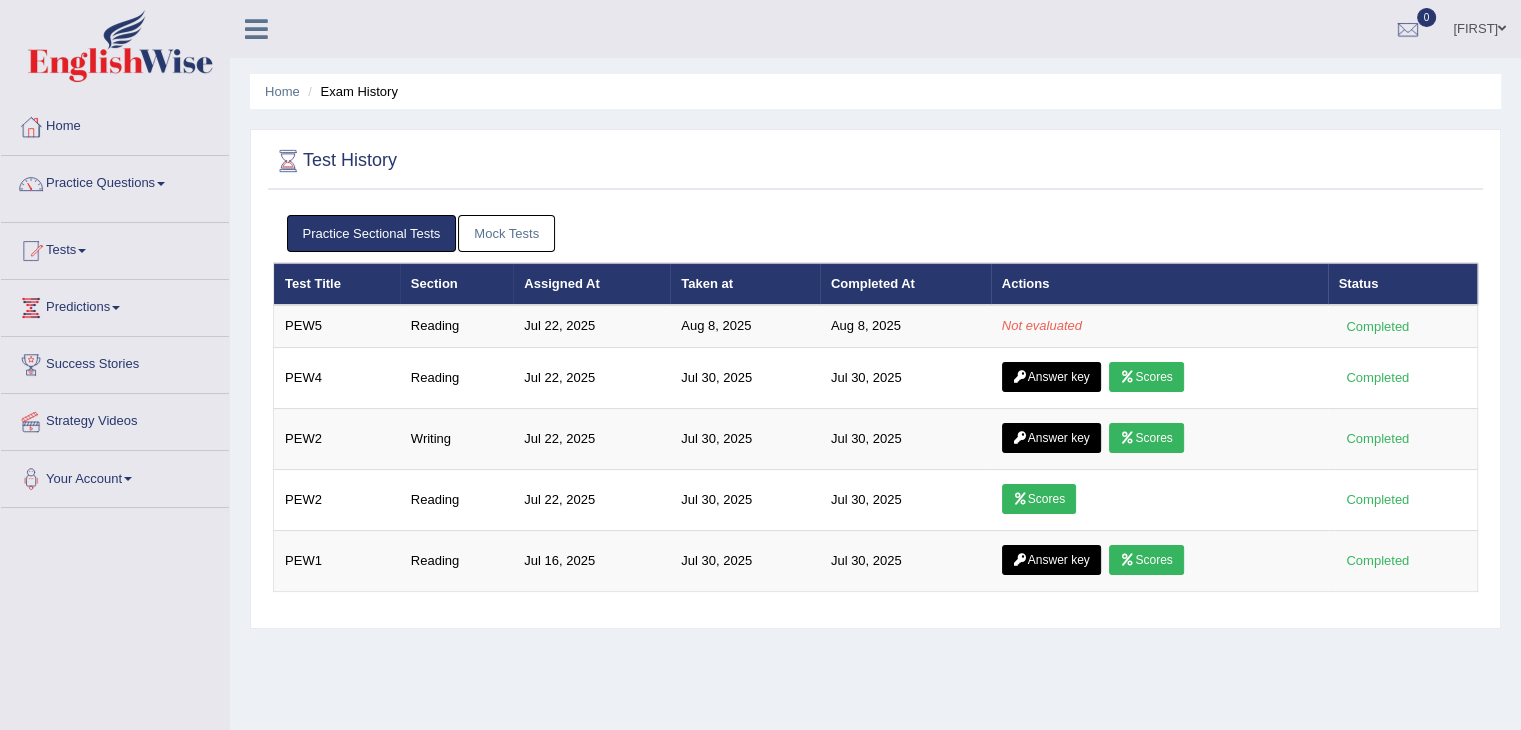 click on "Practice Questions" at bounding box center (115, 181) 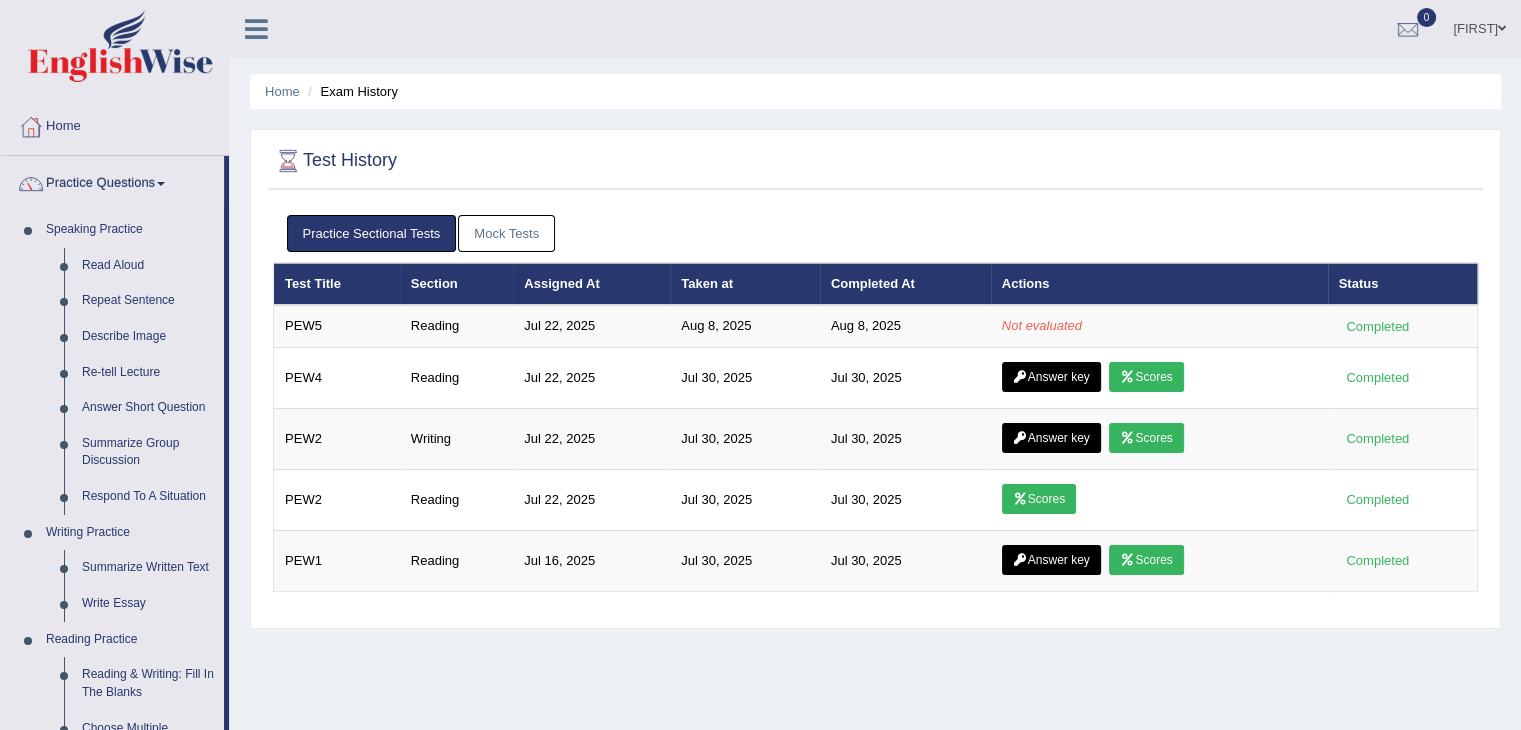 click on "Practice Questions" at bounding box center [112, 181] 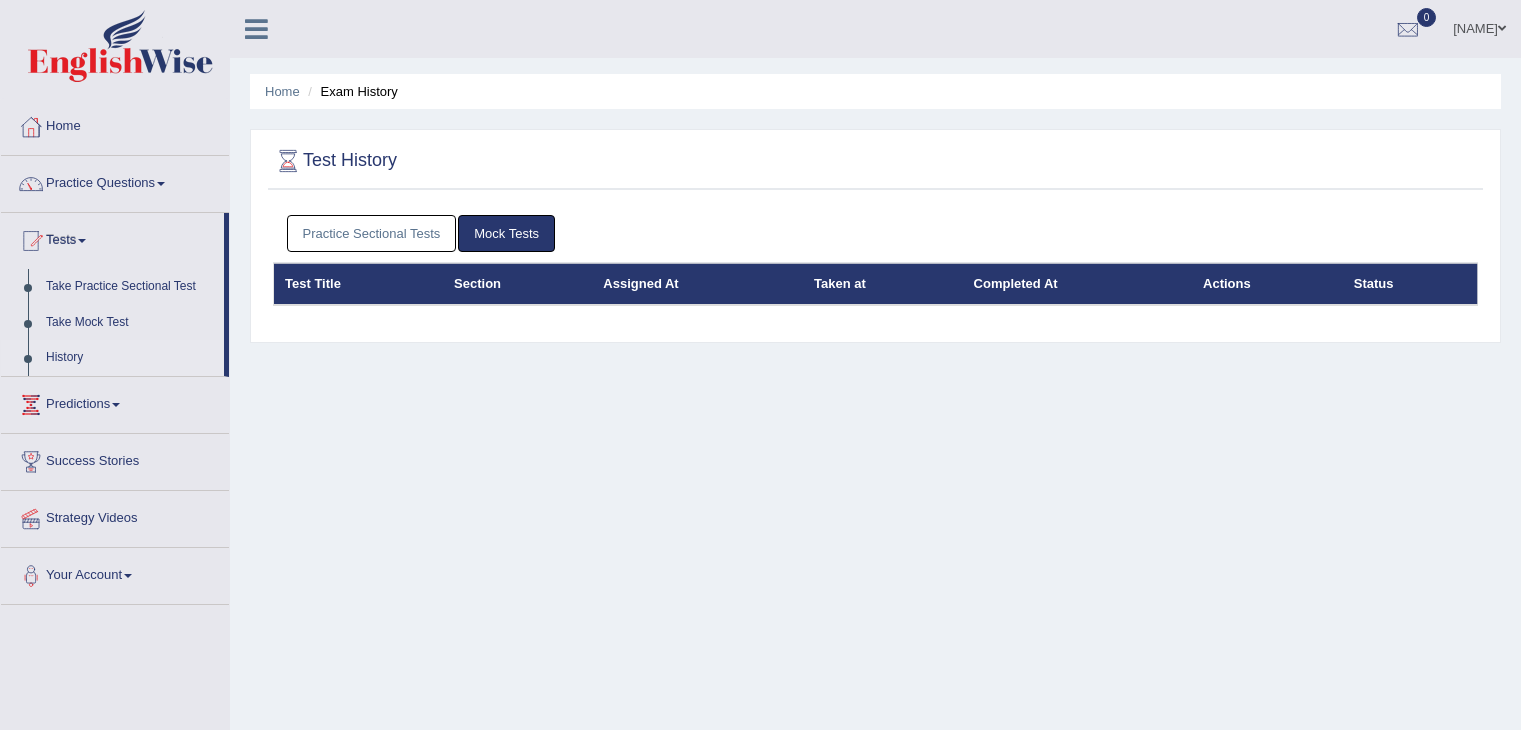 scroll, scrollTop: 0, scrollLeft: 0, axis: both 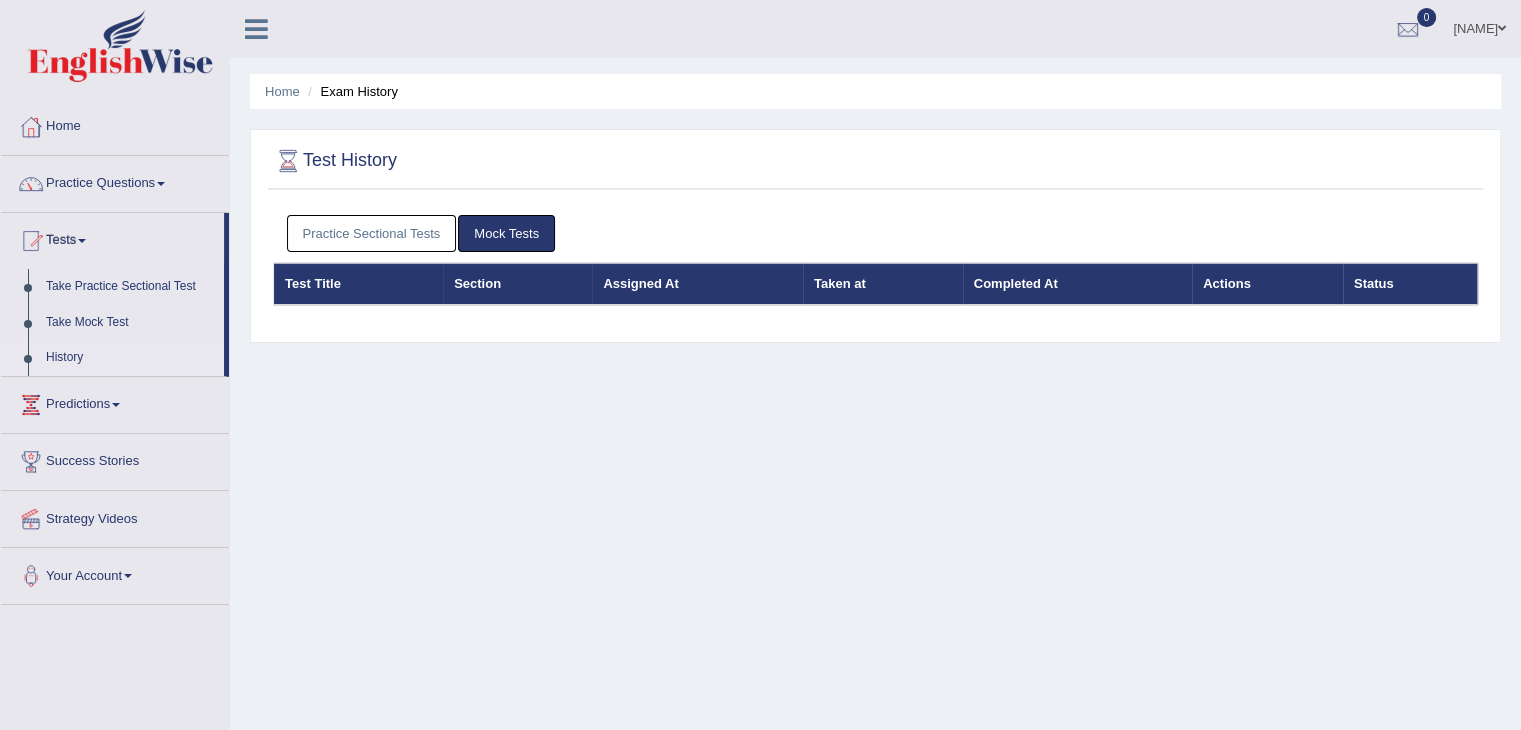 click on "Practice Sectional Tests" at bounding box center [372, 233] 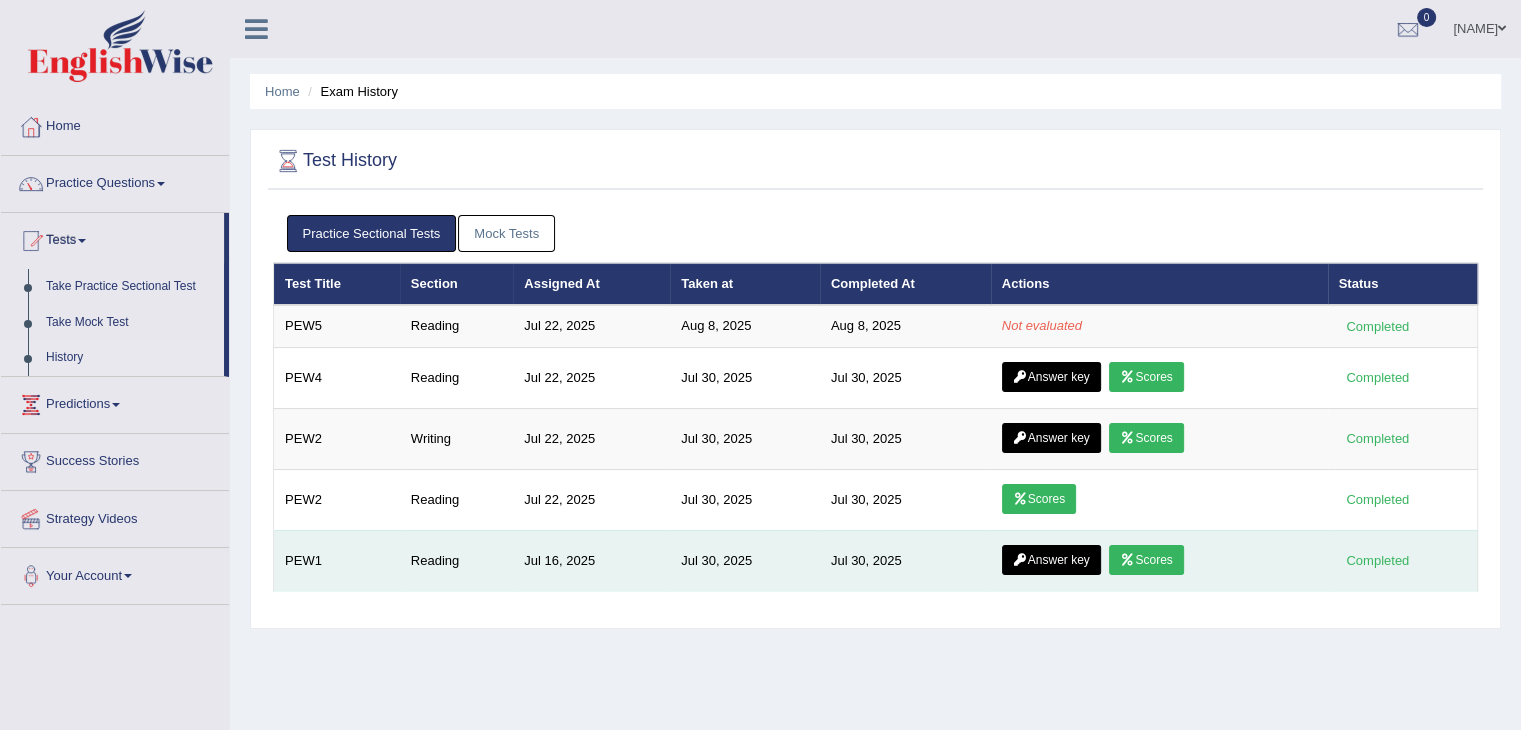 click on "Scores" at bounding box center [1146, 560] 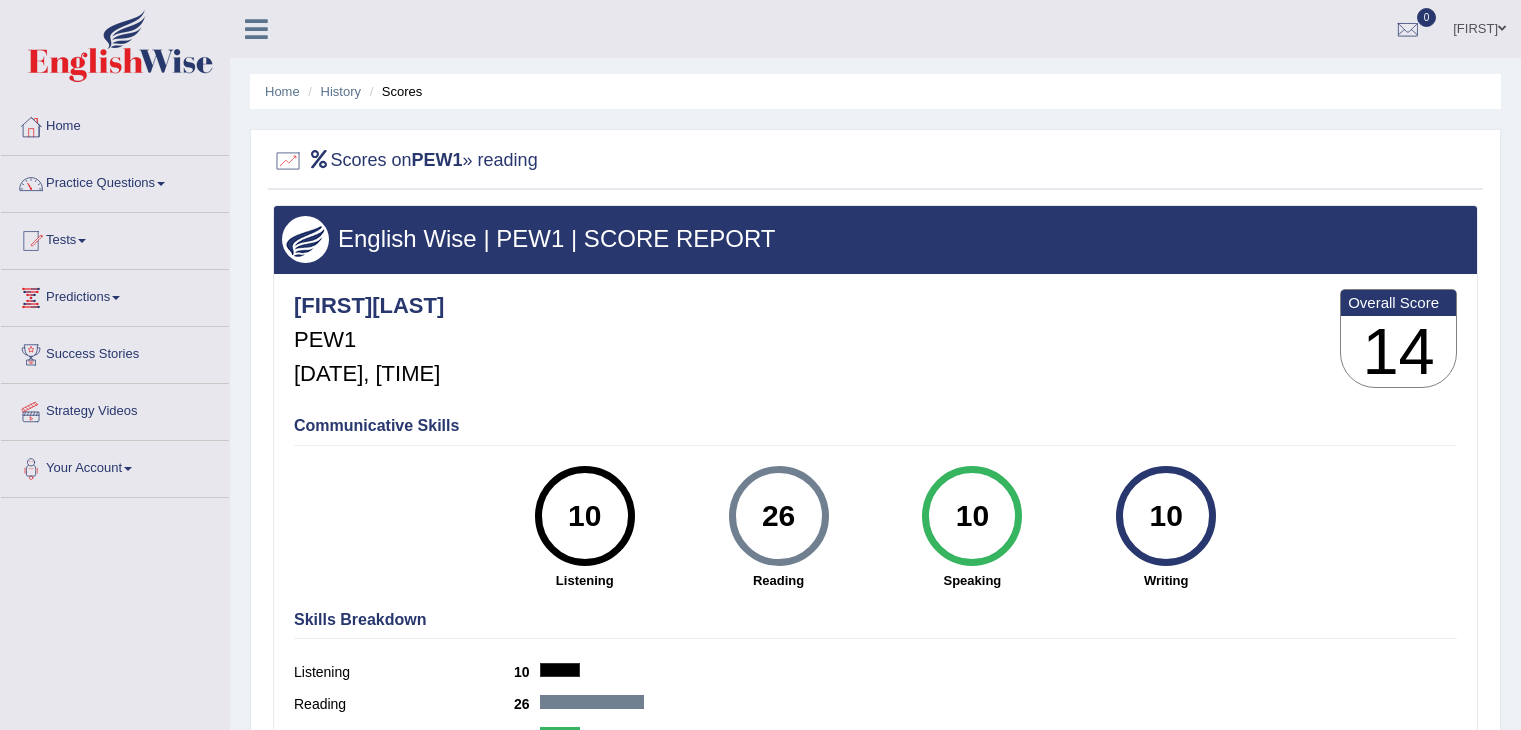 scroll, scrollTop: 0, scrollLeft: 0, axis: both 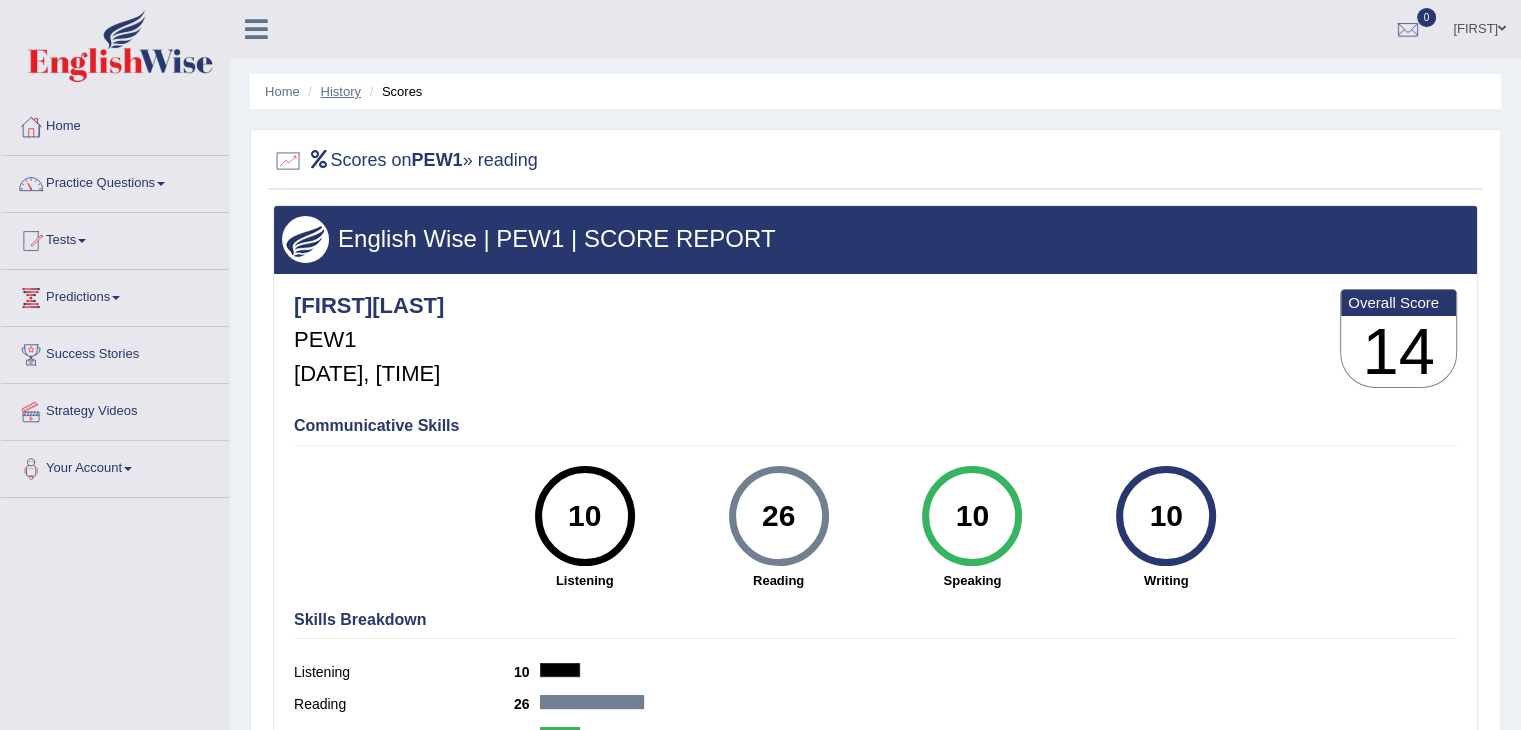 click on "History" at bounding box center [341, 91] 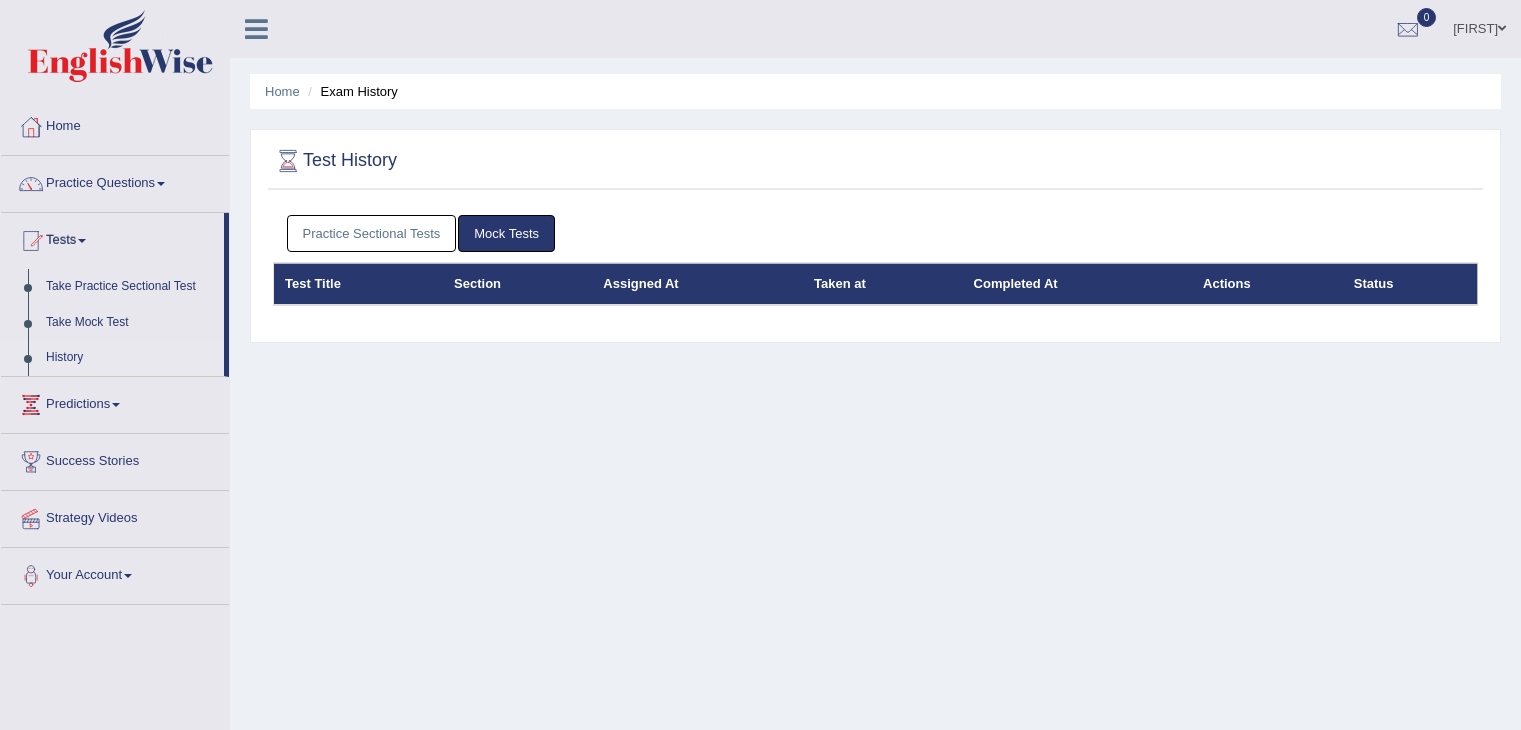 scroll, scrollTop: 0, scrollLeft: 0, axis: both 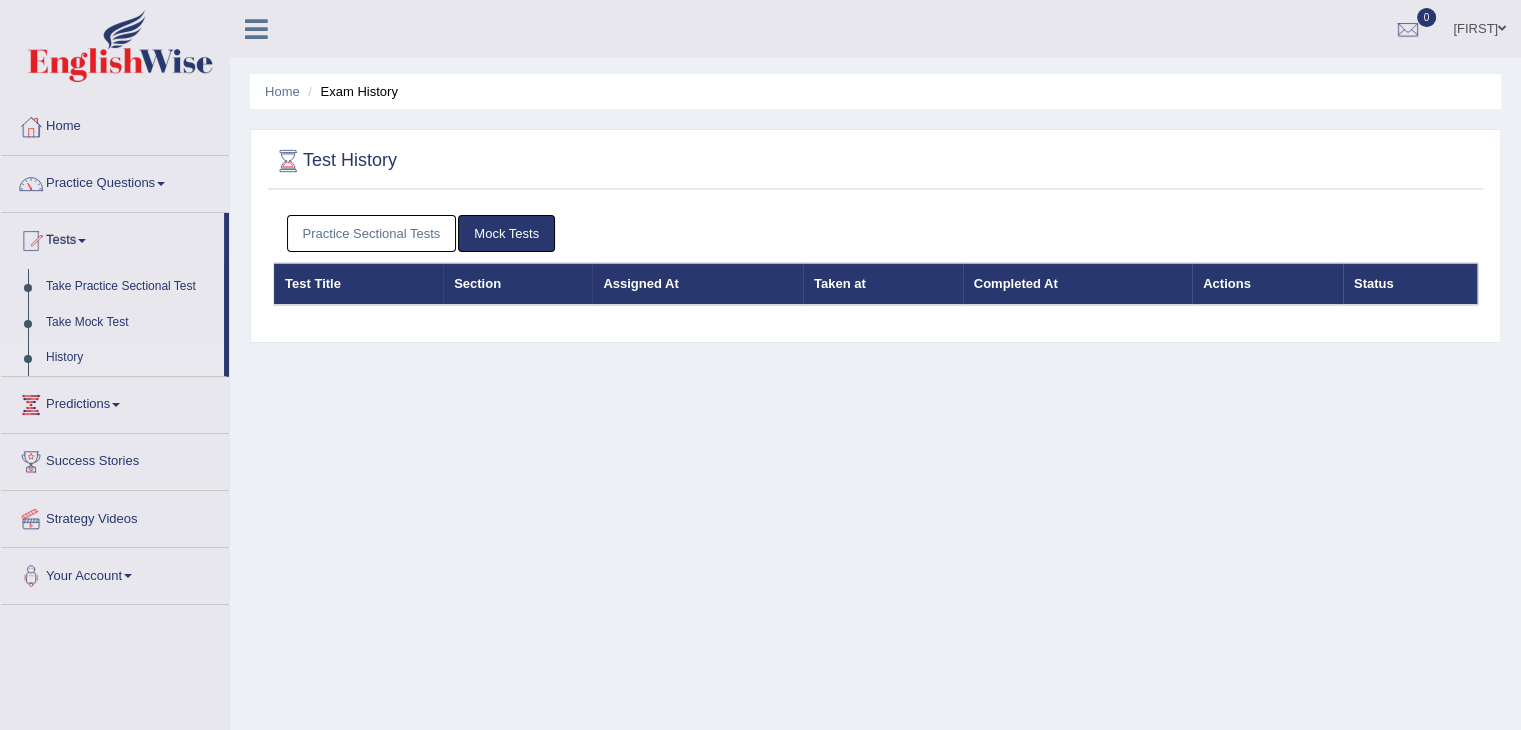 click on "Practice Sectional Tests" at bounding box center [372, 233] 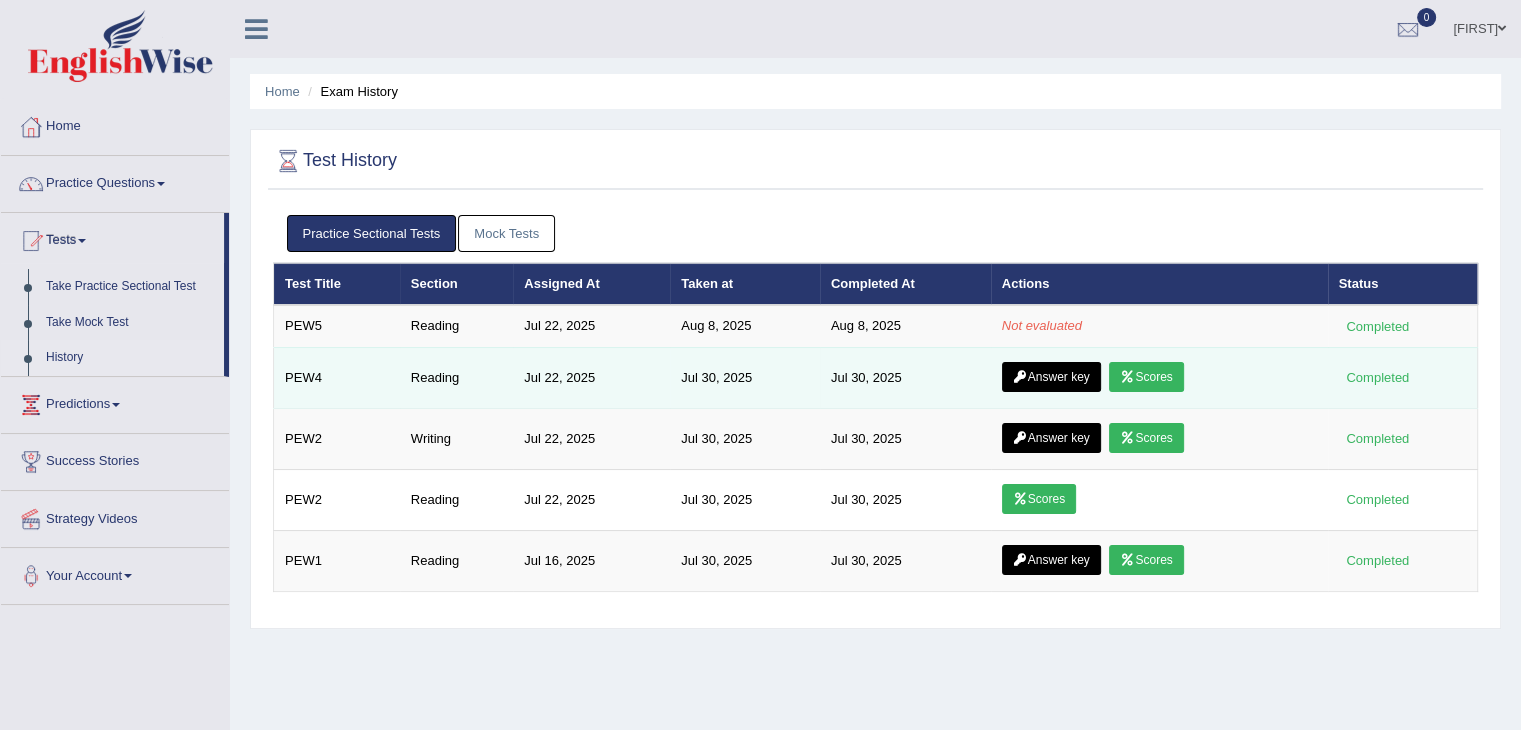 click on "Scores" at bounding box center (1146, 377) 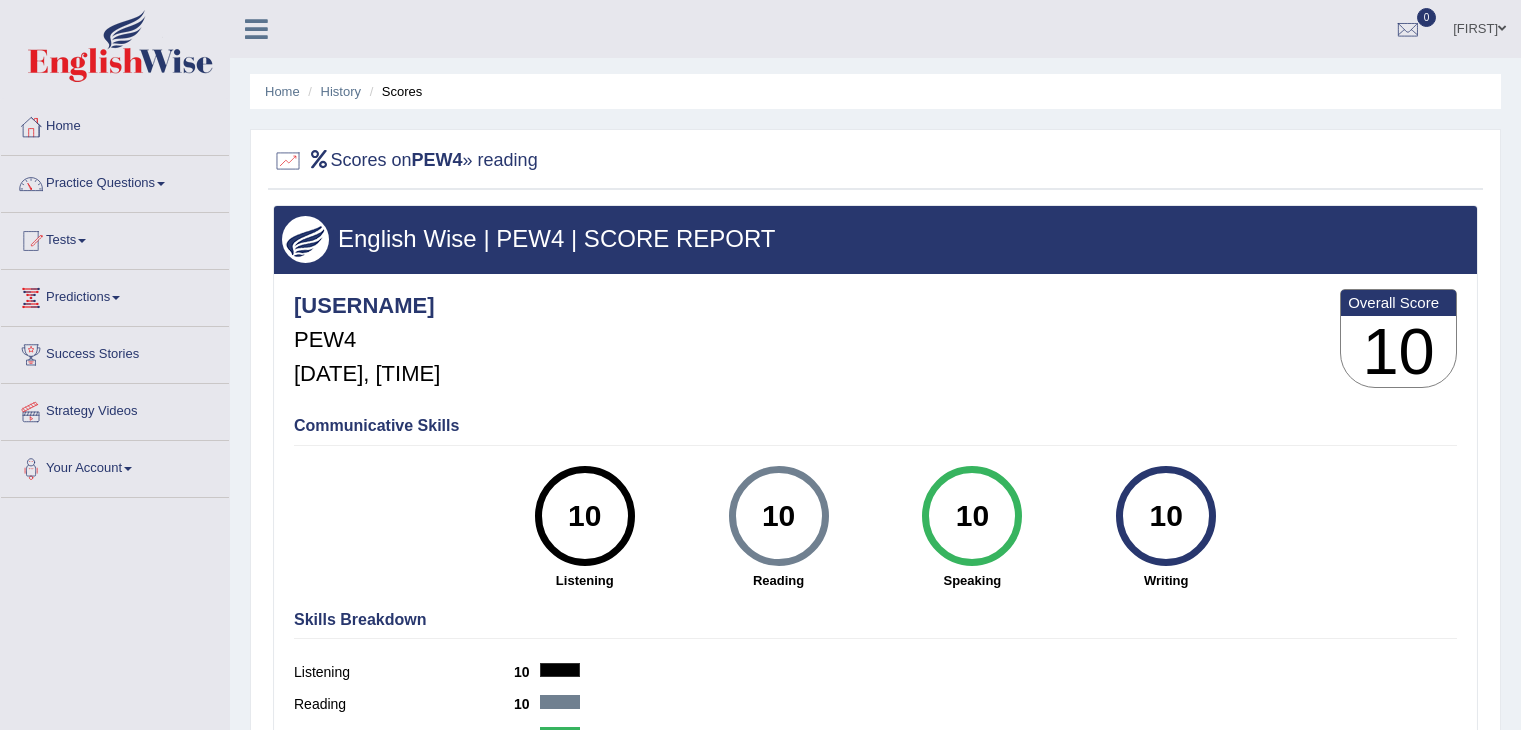 scroll, scrollTop: 0, scrollLeft: 0, axis: both 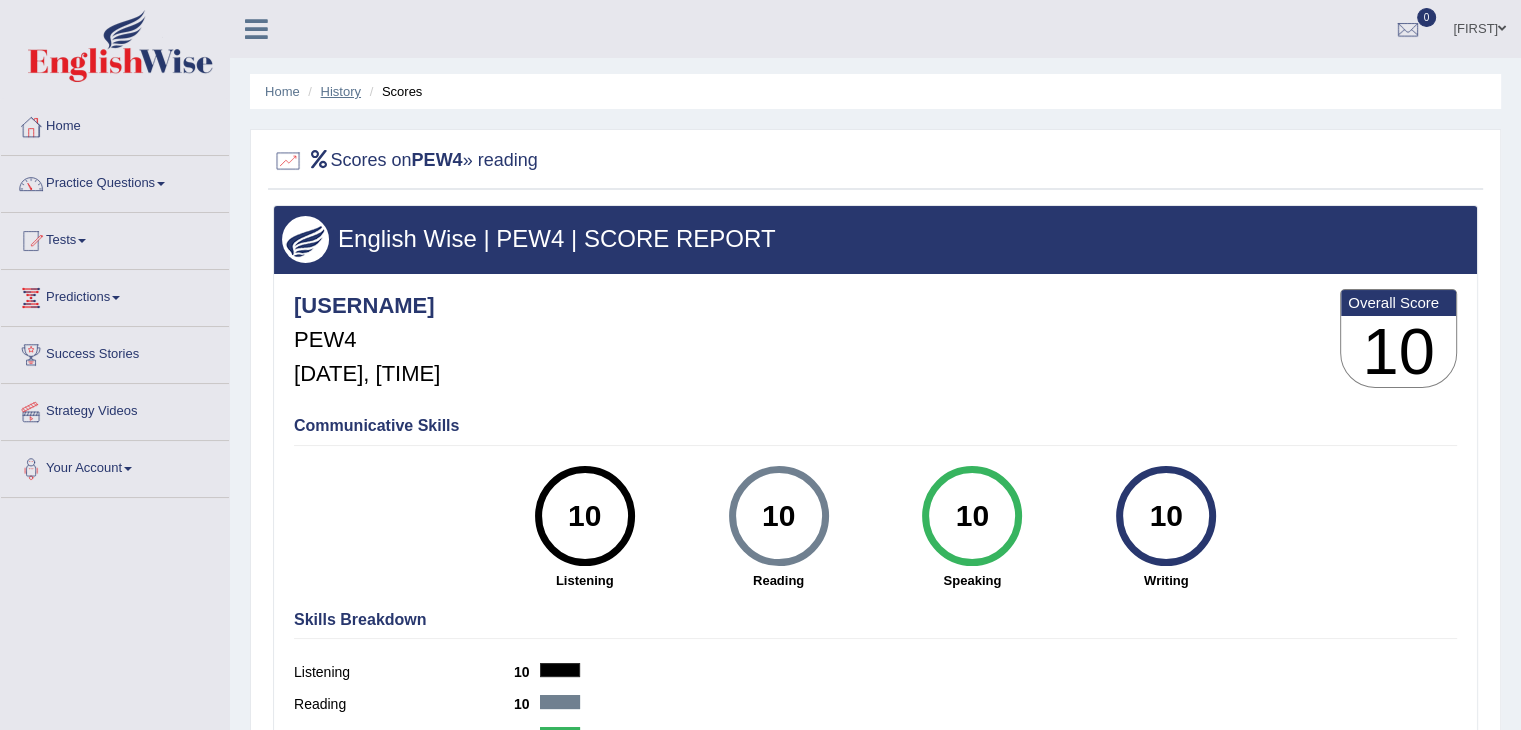 click on "History" at bounding box center (341, 91) 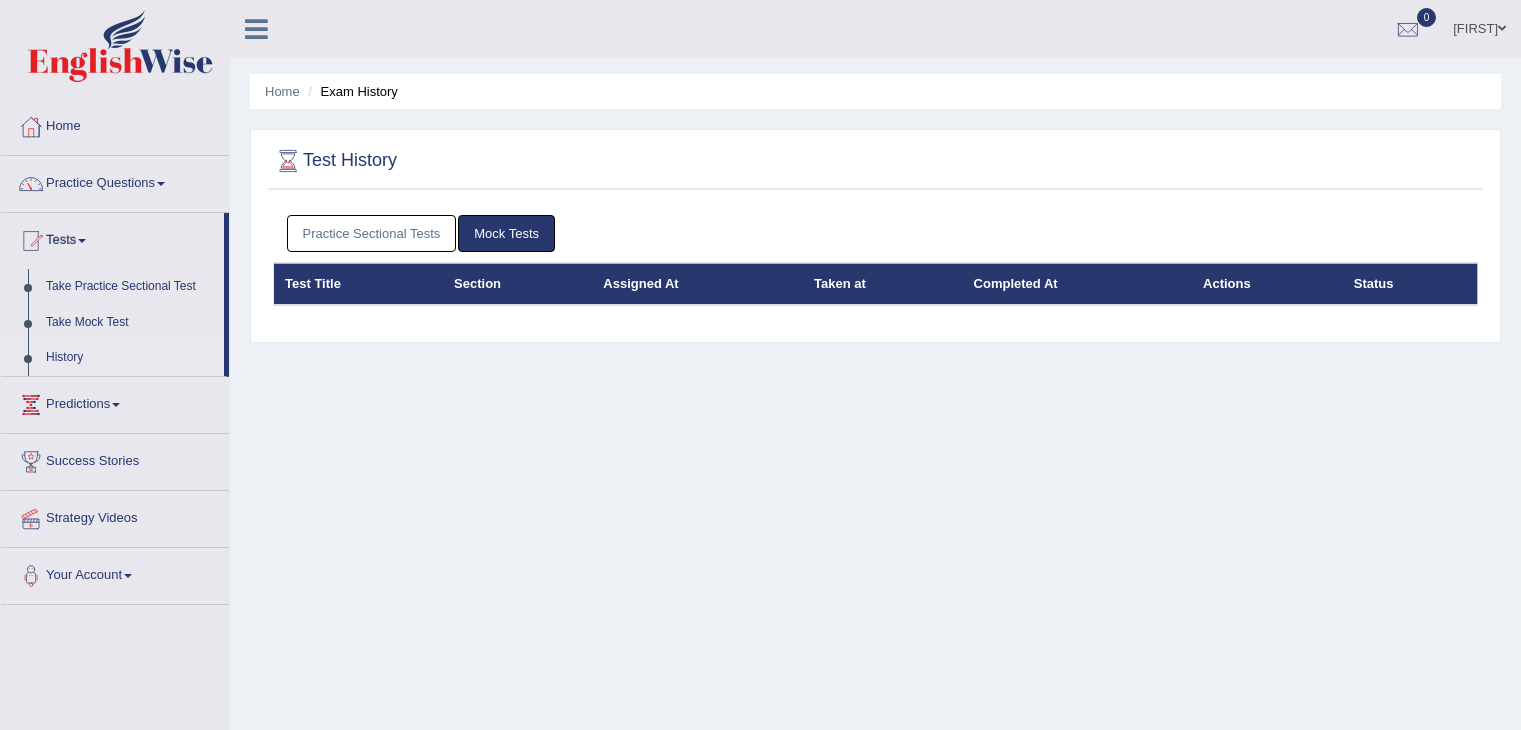scroll, scrollTop: 0, scrollLeft: 0, axis: both 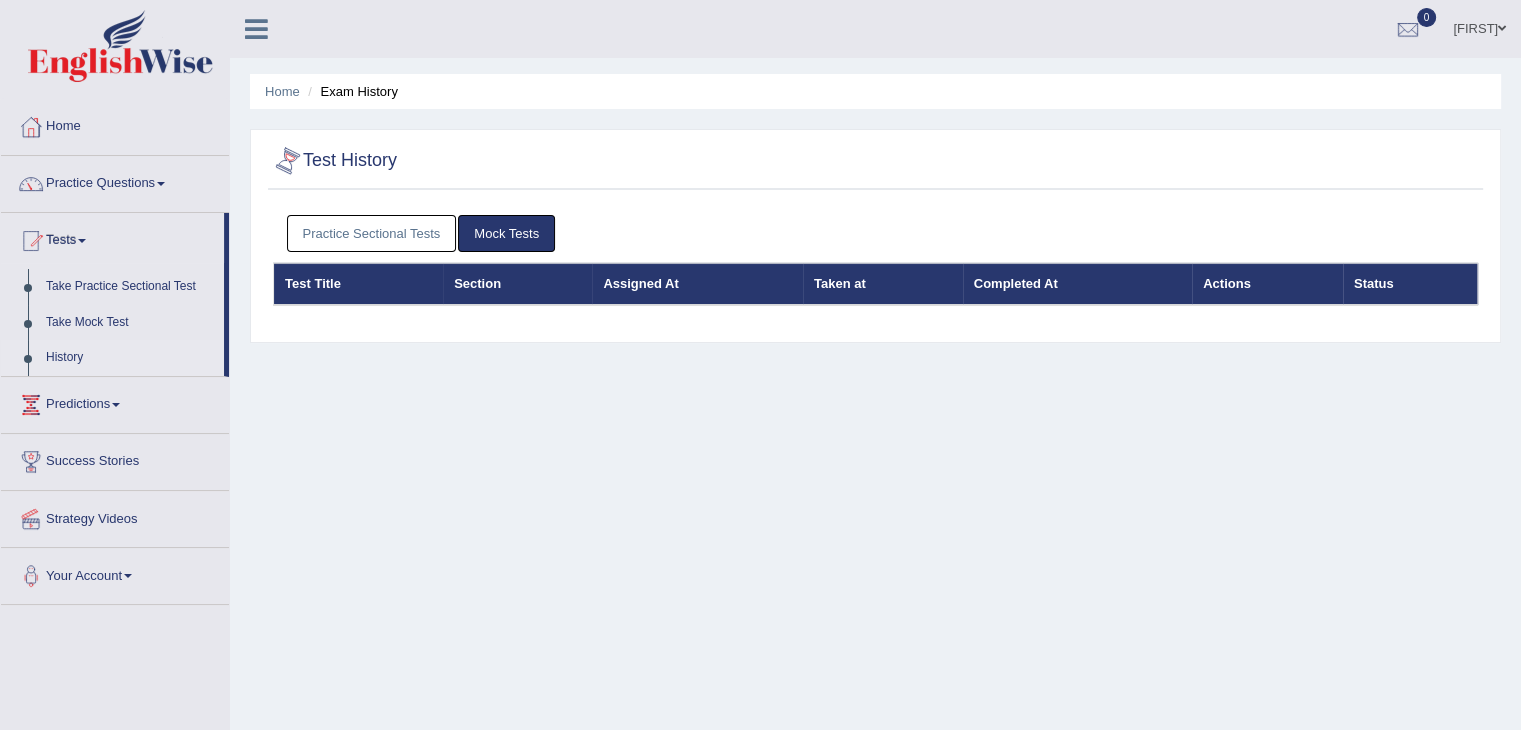 click on "Practice Sectional Tests
Mock Tests" at bounding box center [875, 234] 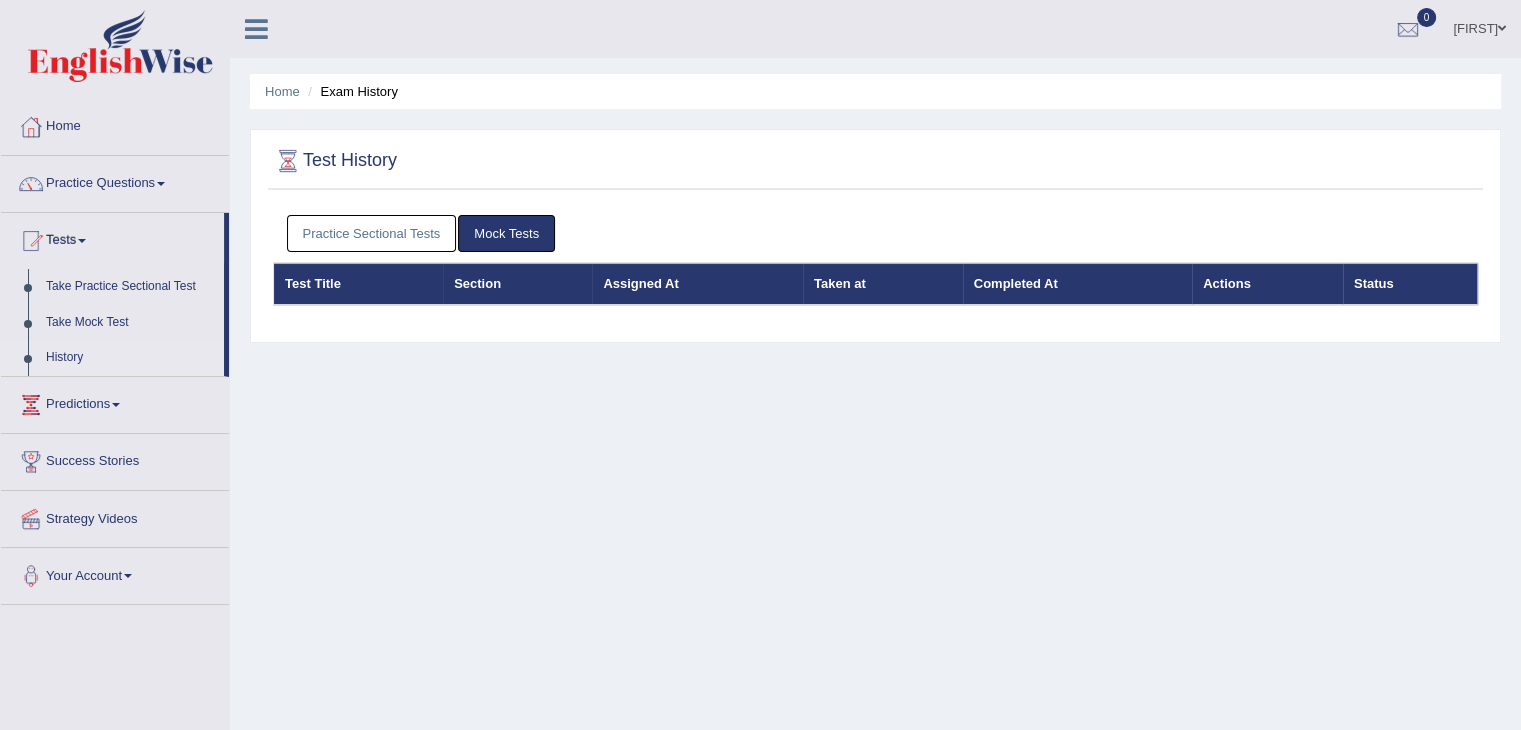 click on "Practice Sectional Tests" at bounding box center [372, 233] 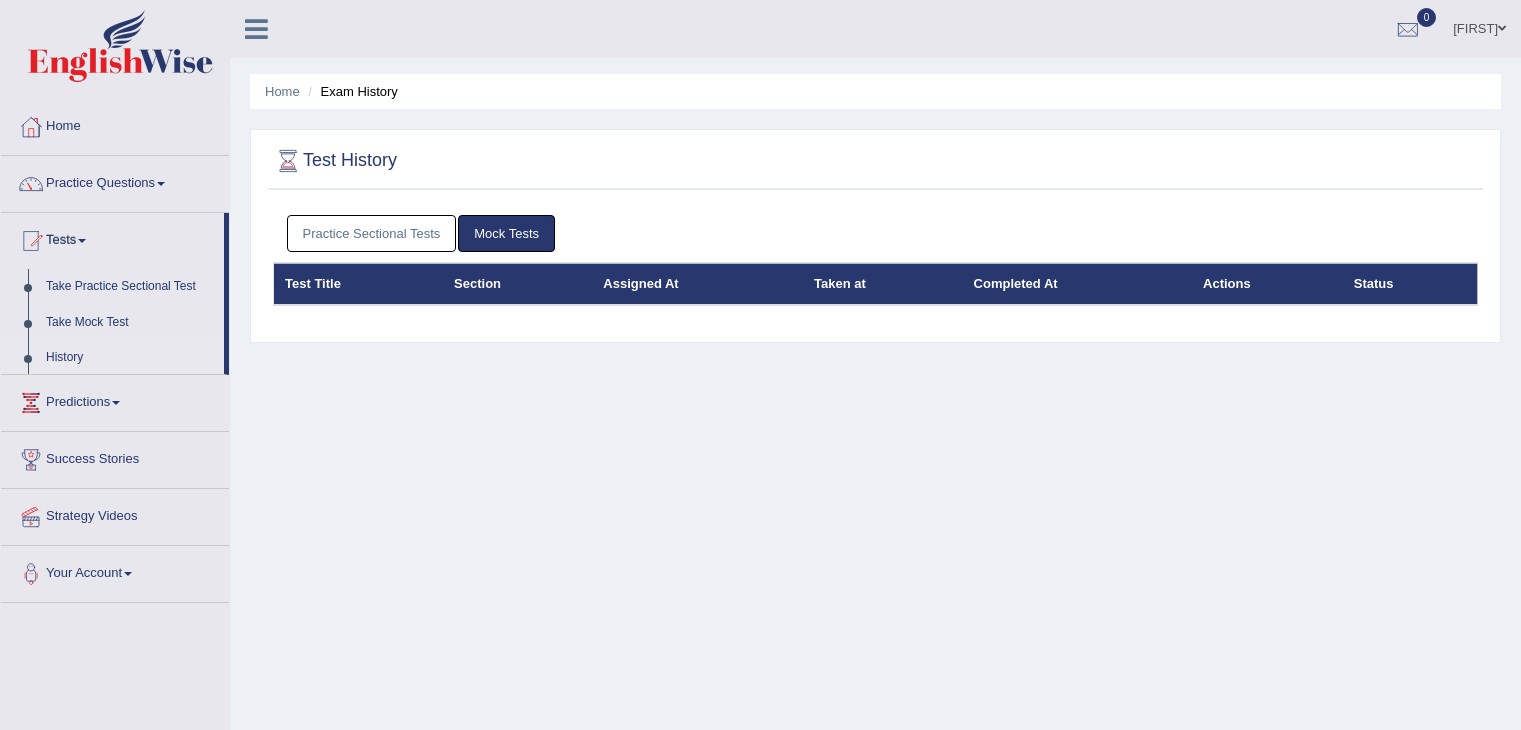 scroll, scrollTop: 0, scrollLeft: 0, axis: both 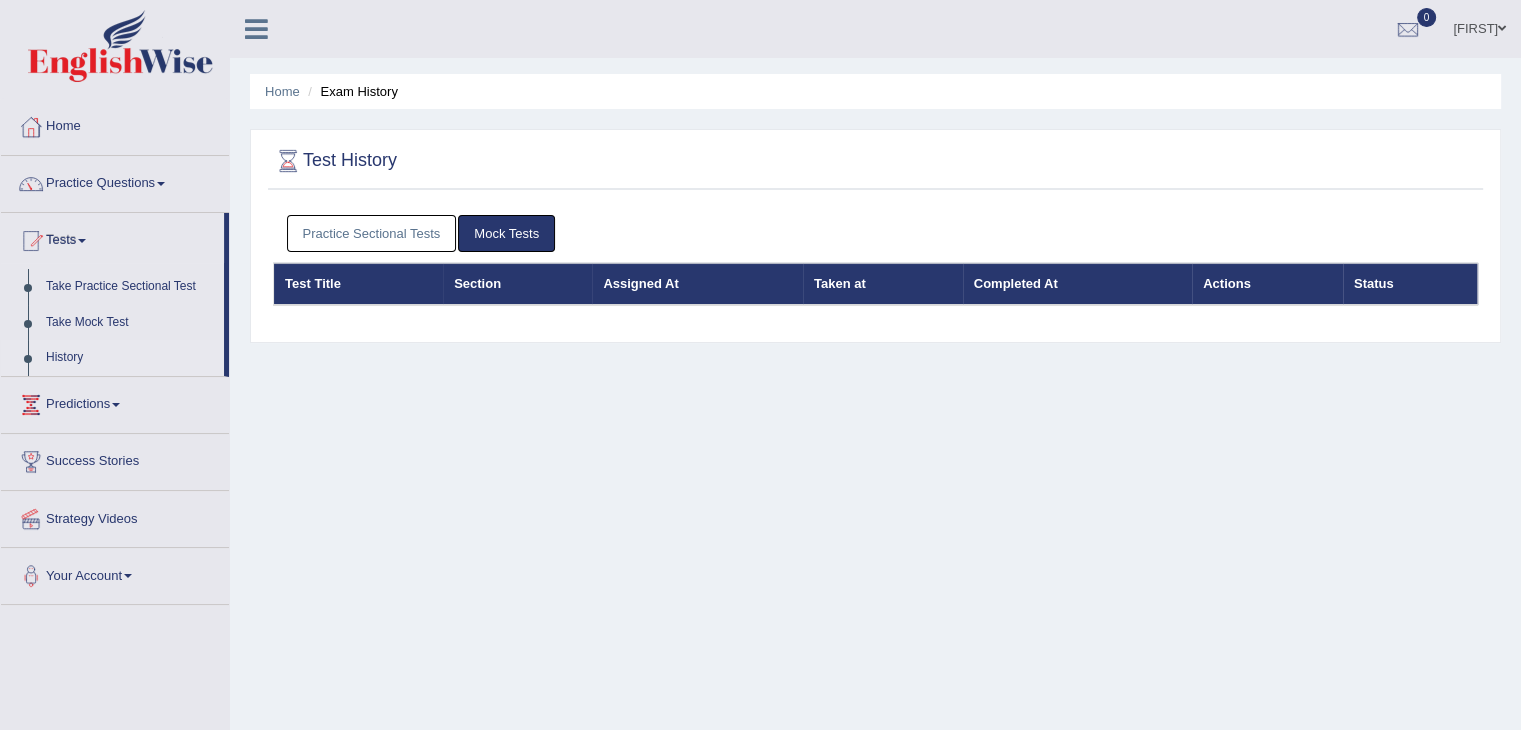 click on "Practice Sectional Tests" at bounding box center [372, 233] 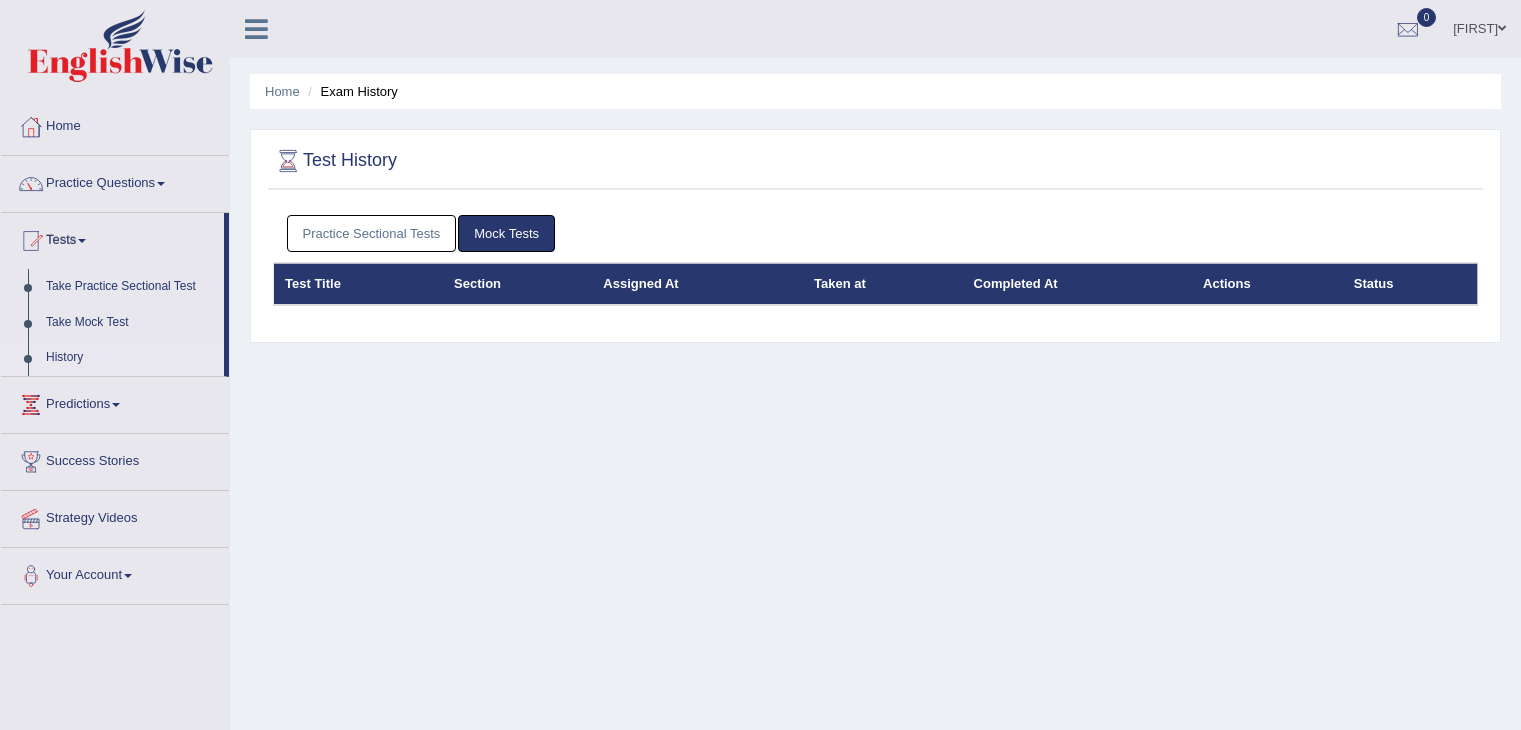 scroll, scrollTop: 0, scrollLeft: 0, axis: both 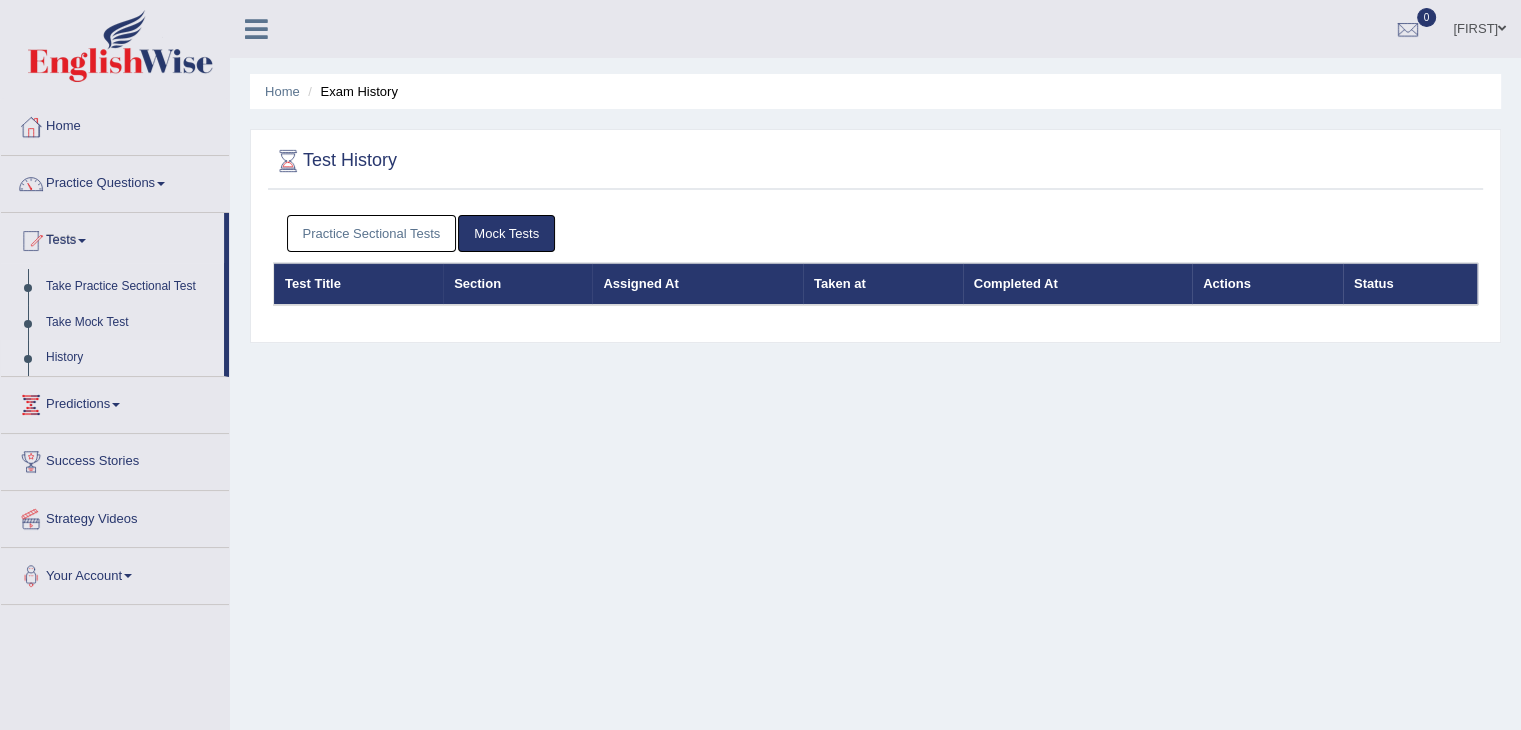click on "Practice Sectional Tests
Mock Tests" at bounding box center (875, 234) 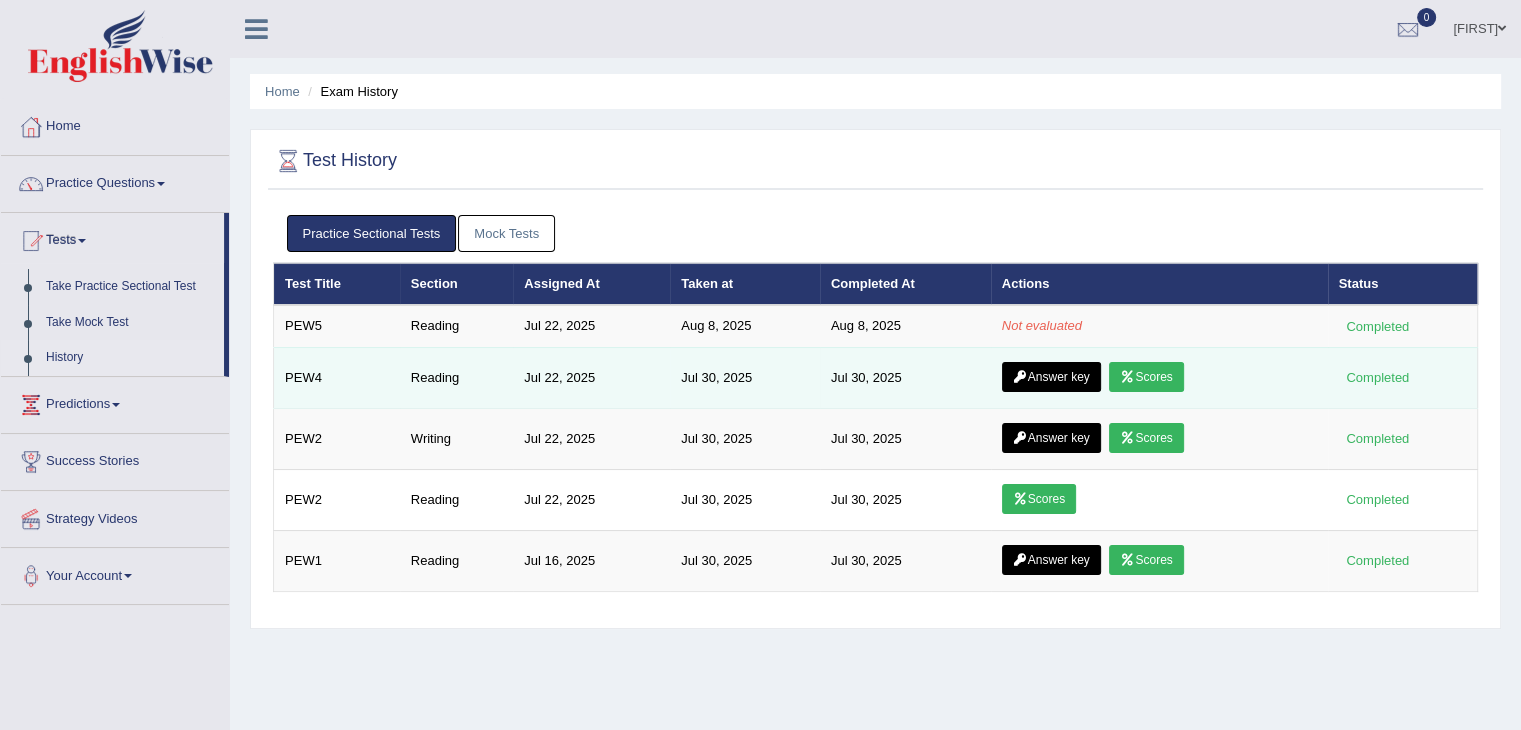 click on "Jul 30, 2025" at bounding box center (905, 377) 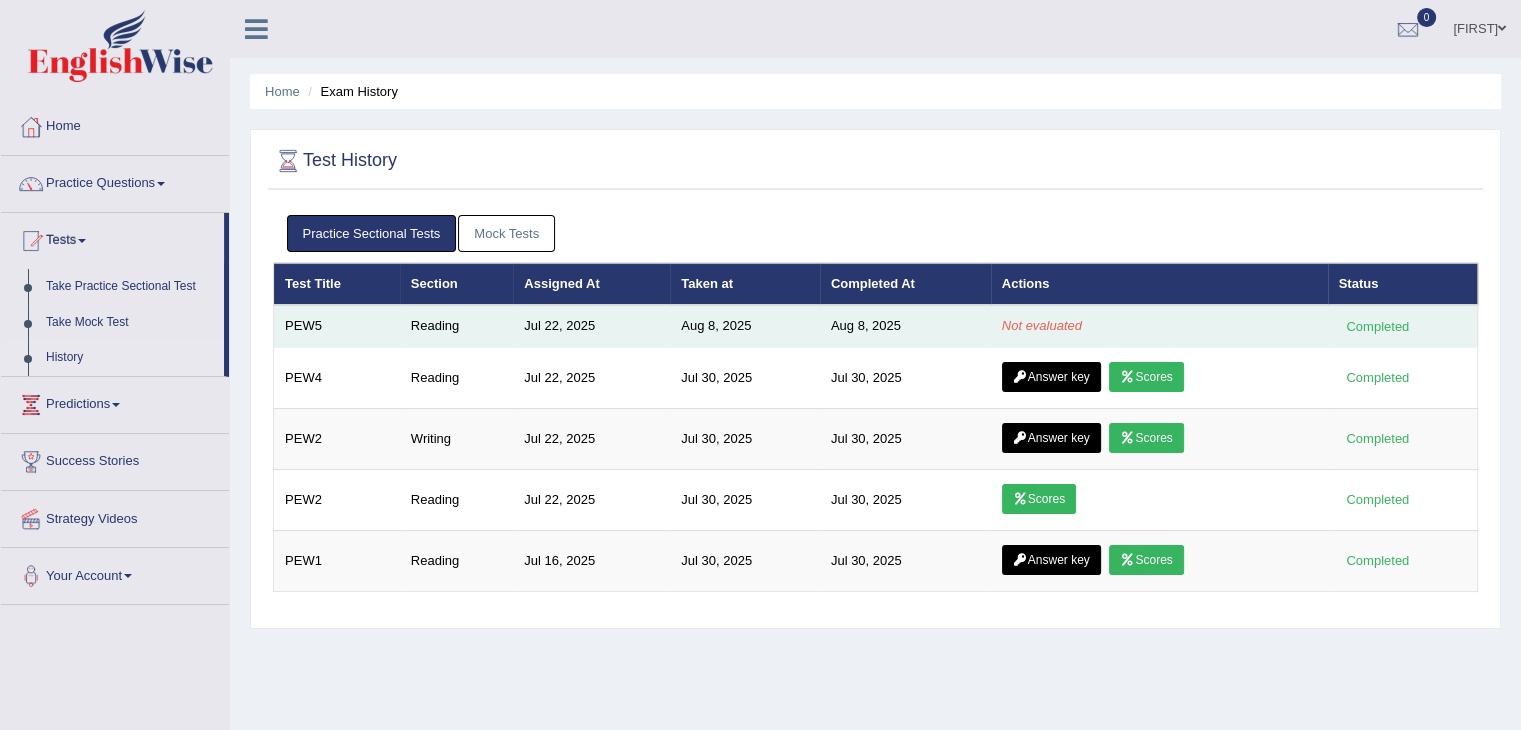click on "Aug 8, 2025" at bounding box center [905, 326] 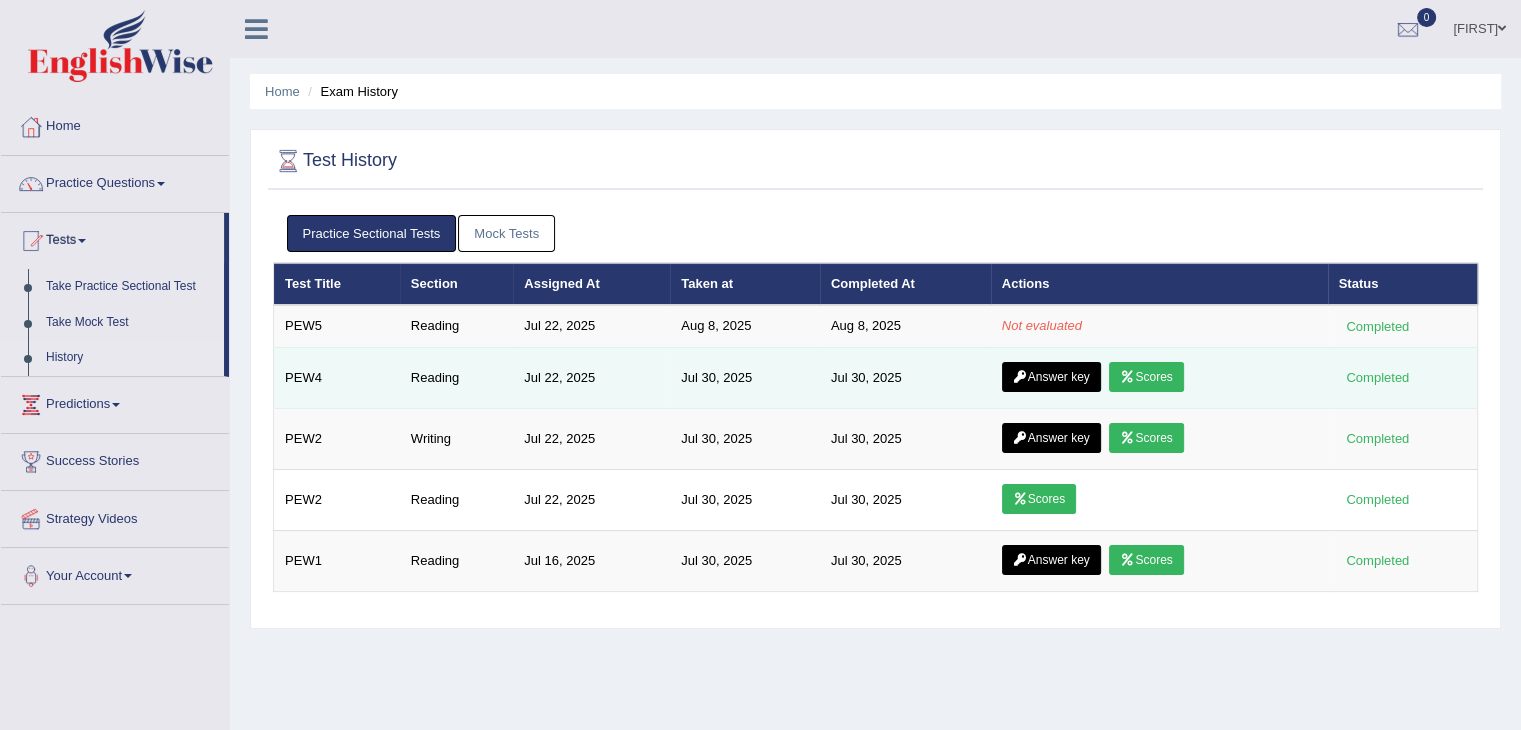 click on "Jul 22, 2025" at bounding box center [591, 377] 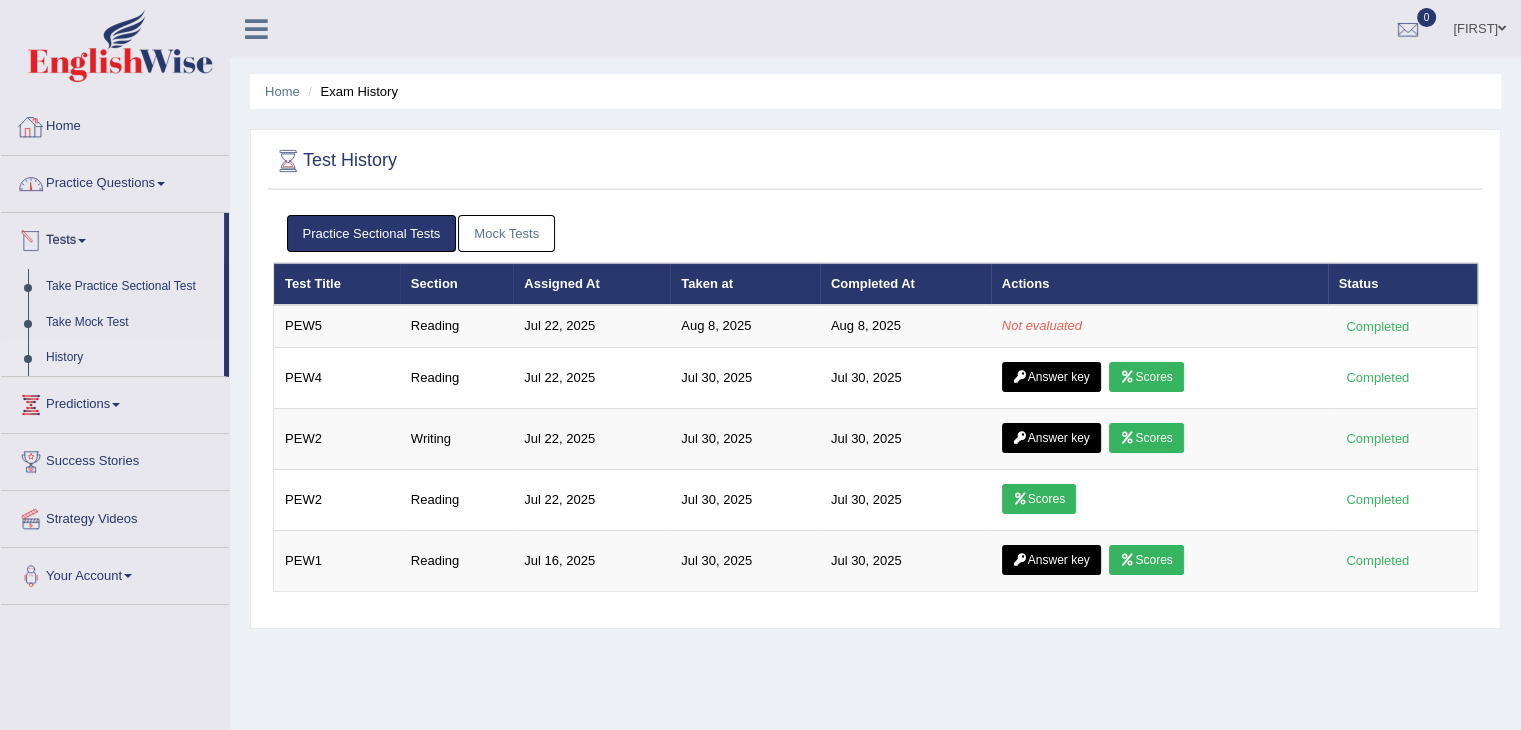 click on "Home" at bounding box center [115, 124] 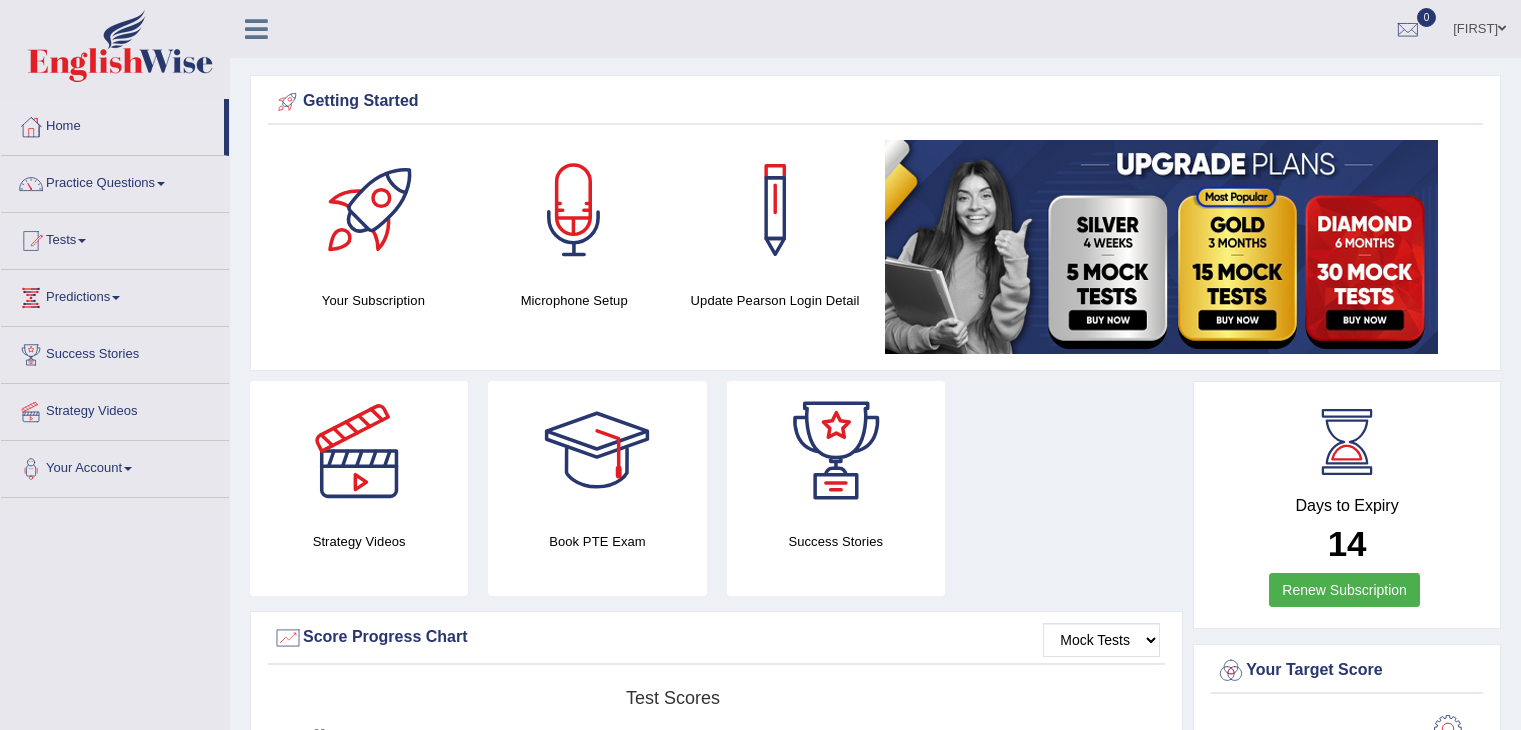 scroll, scrollTop: 0, scrollLeft: 0, axis: both 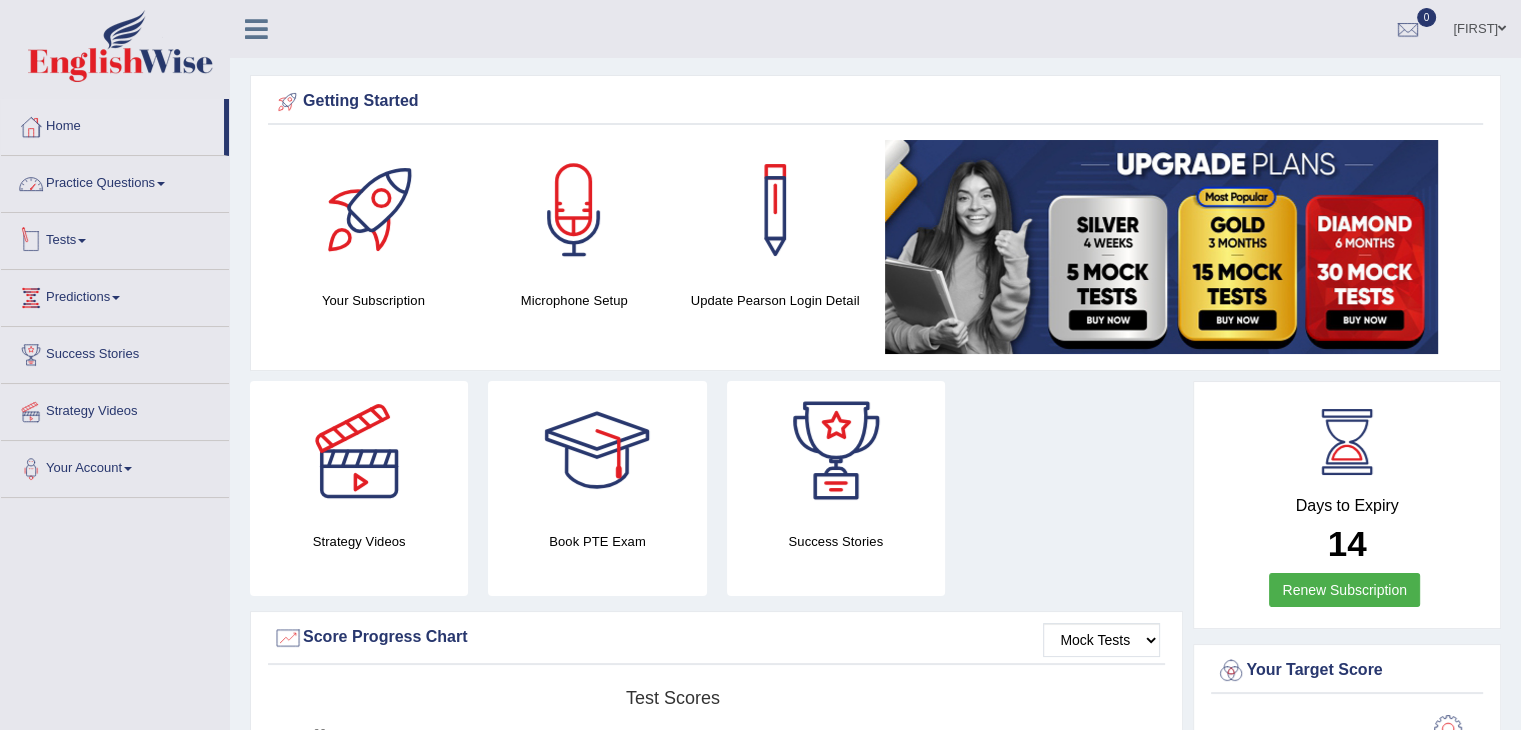 click on "Tests" at bounding box center [115, 238] 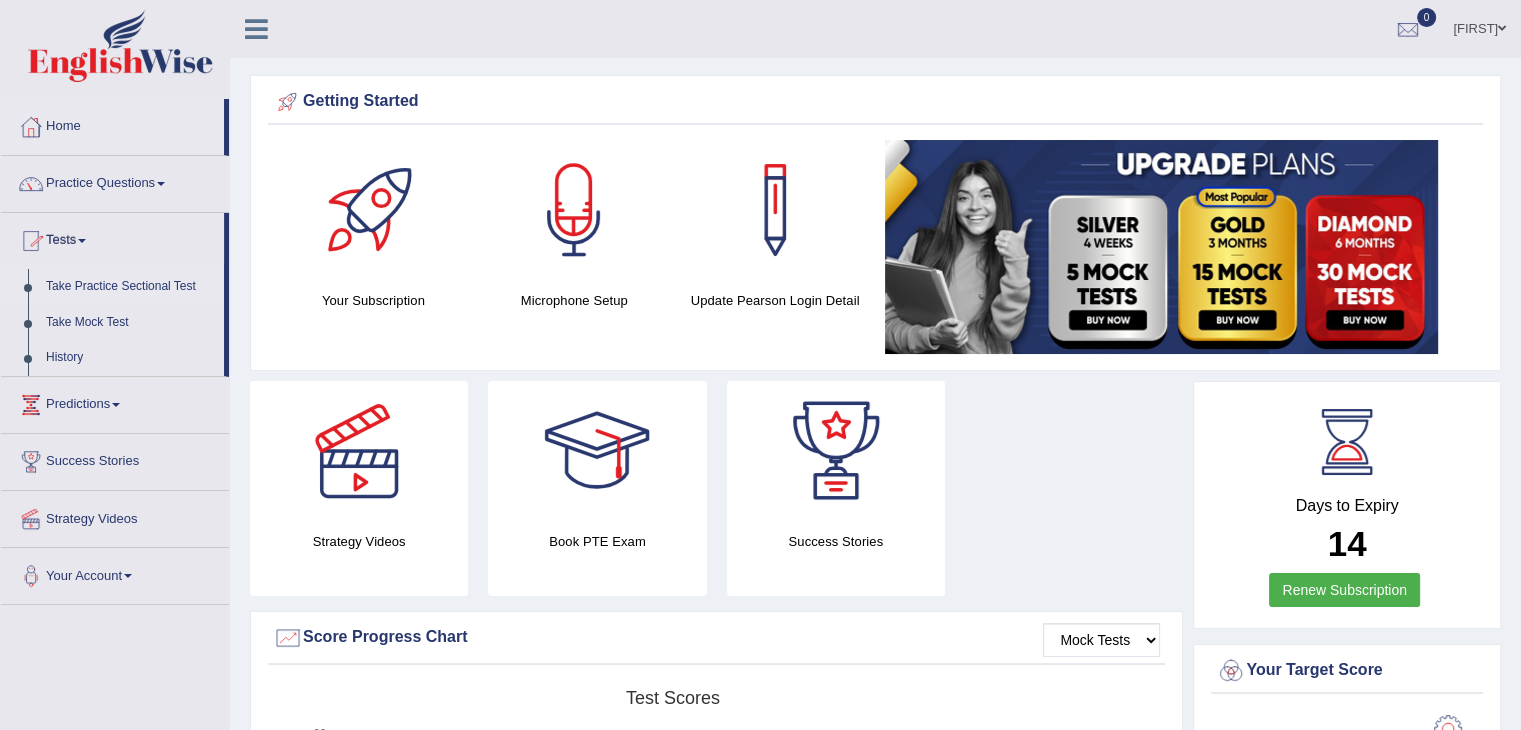 click on "Take Practice Sectional Test" at bounding box center [130, 287] 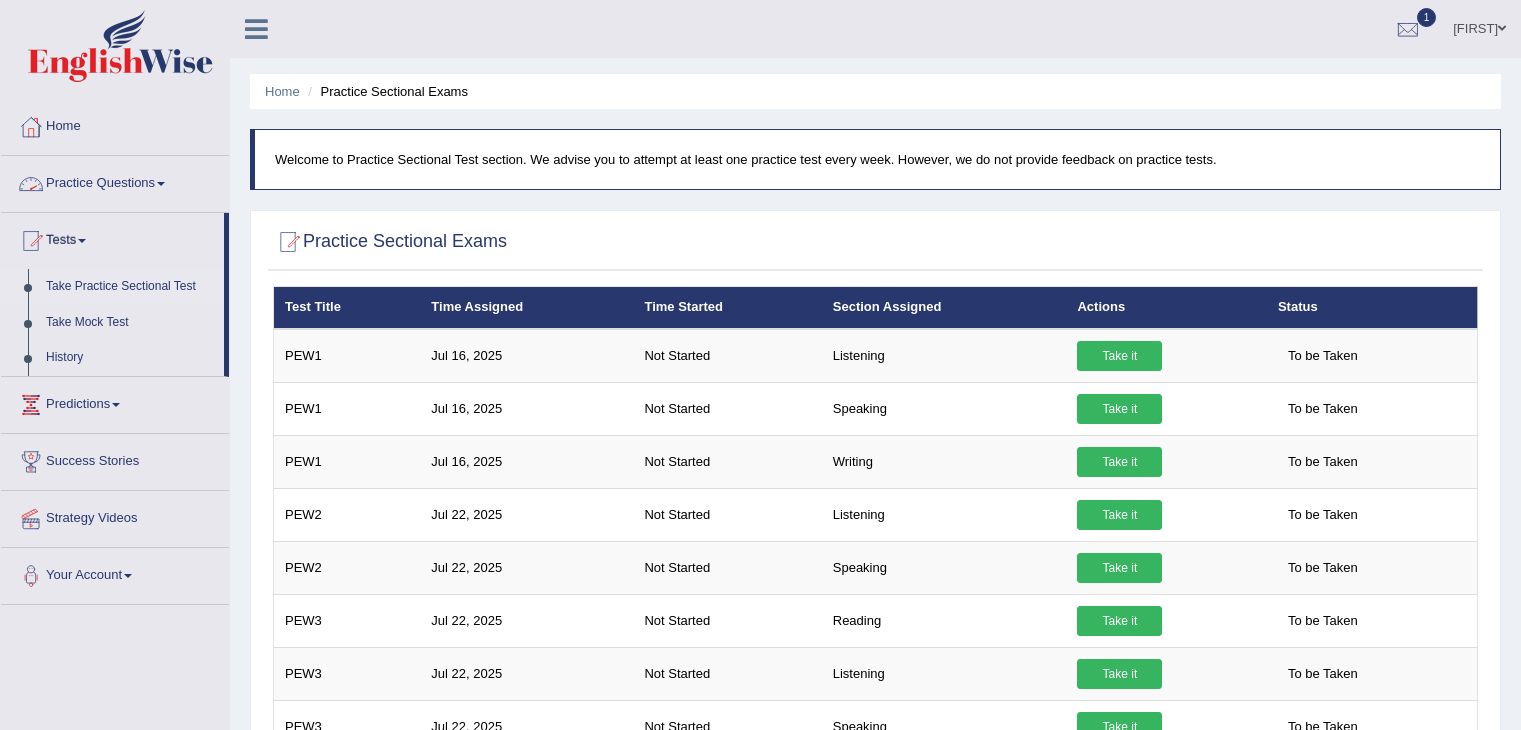scroll, scrollTop: 0, scrollLeft: 0, axis: both 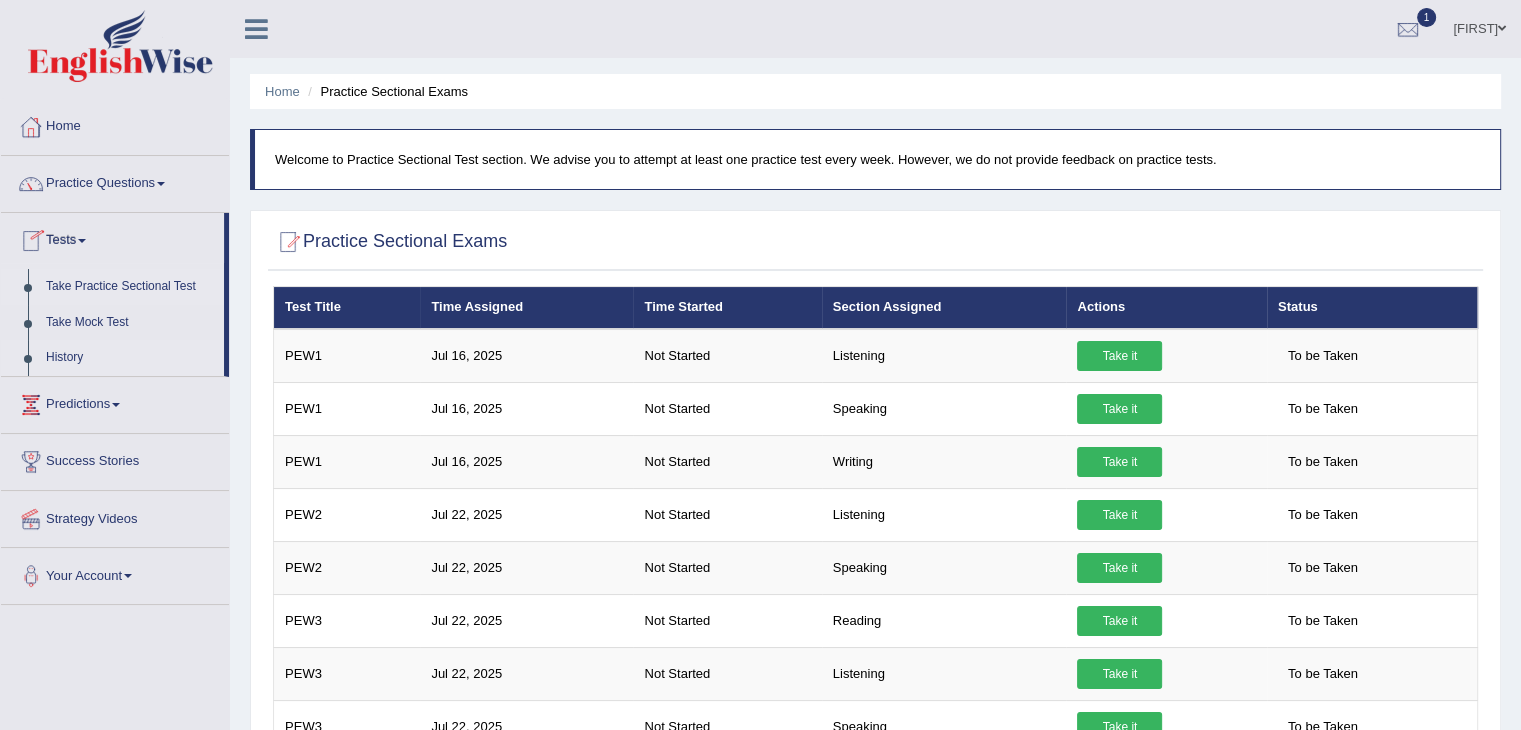 click on "History" at bounding box center (130, 358) 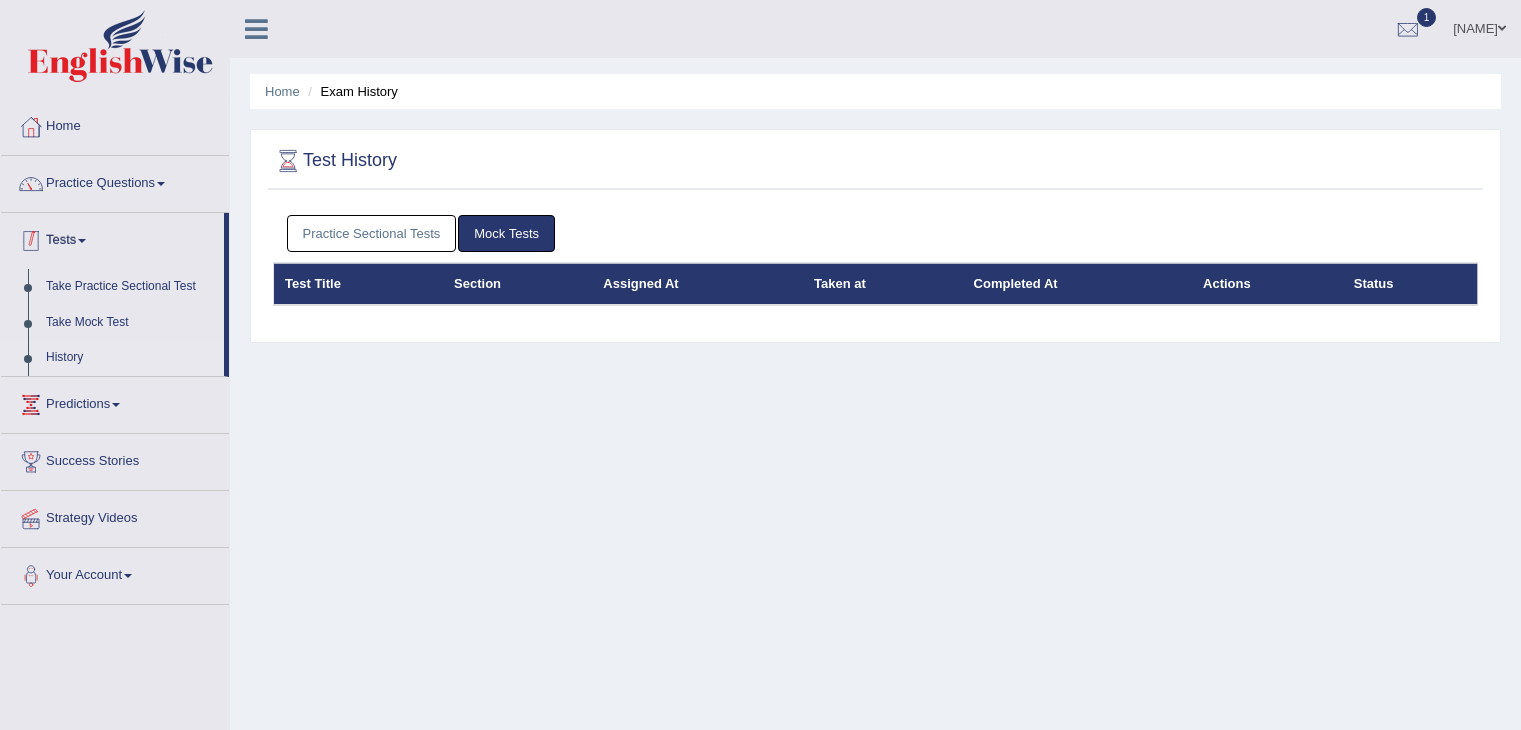 scroll, scrollTop: 0, scrollLeft: 0, axis: both 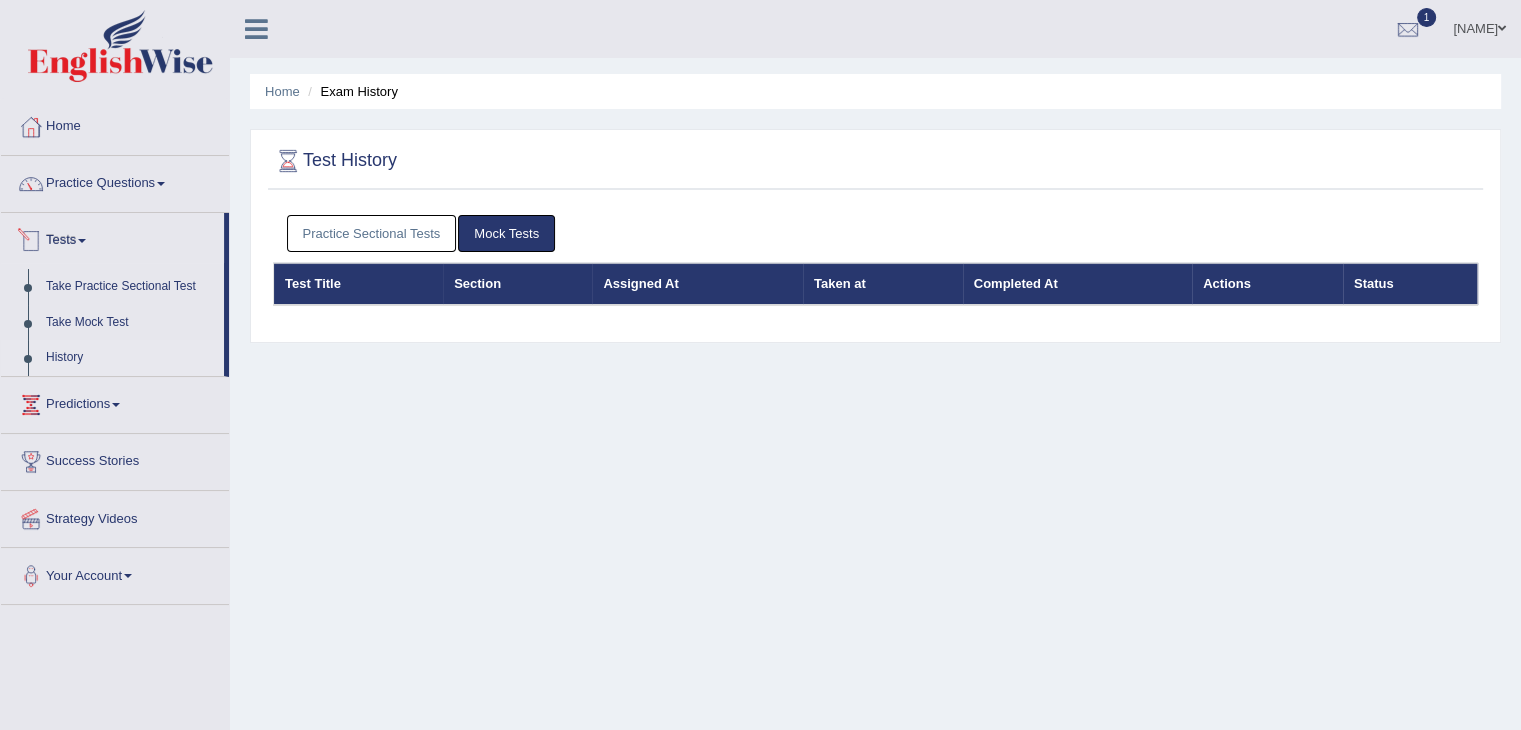 click on "Practice Sectional Tests" at bounding box center (372, 233) 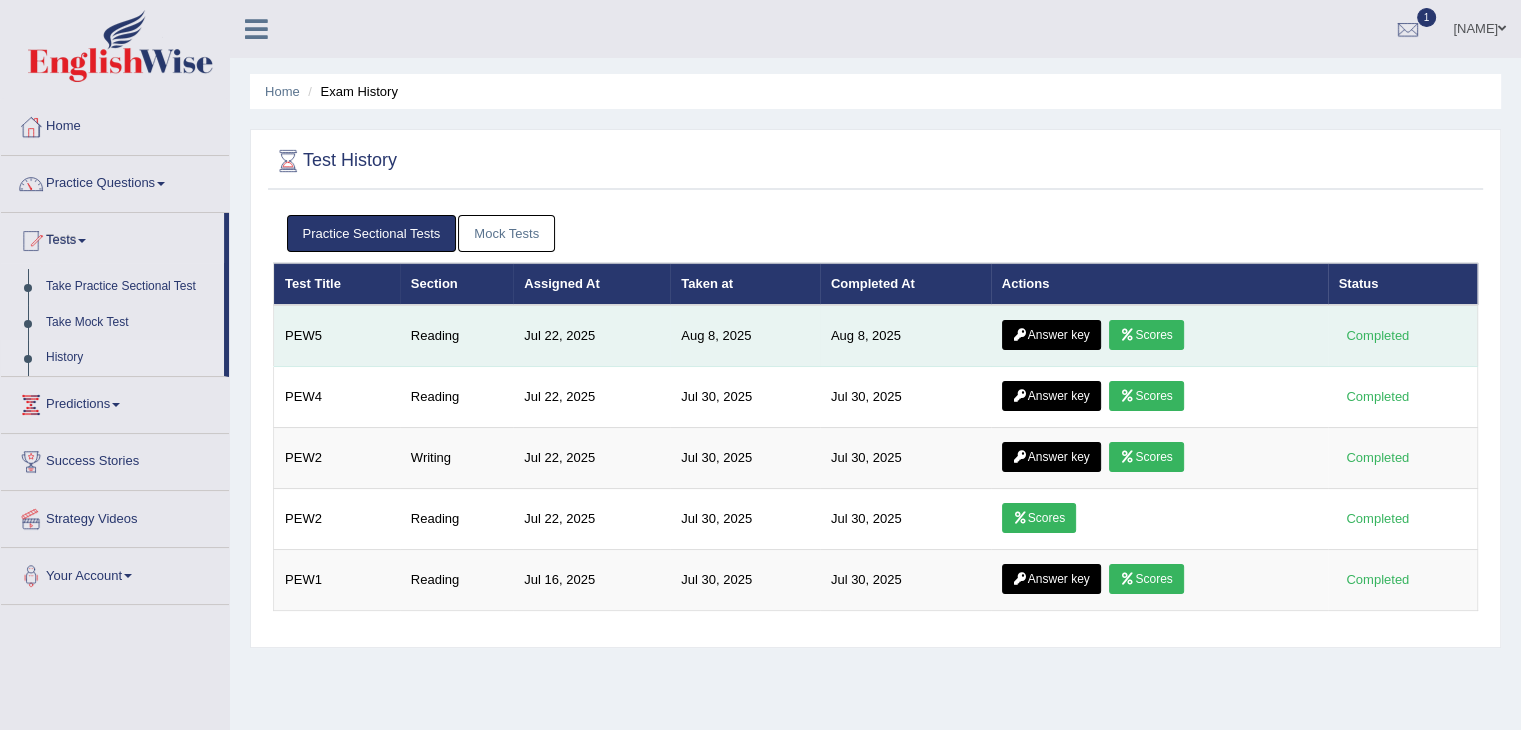 click on "Scores" at bounding box center [1146, 335] 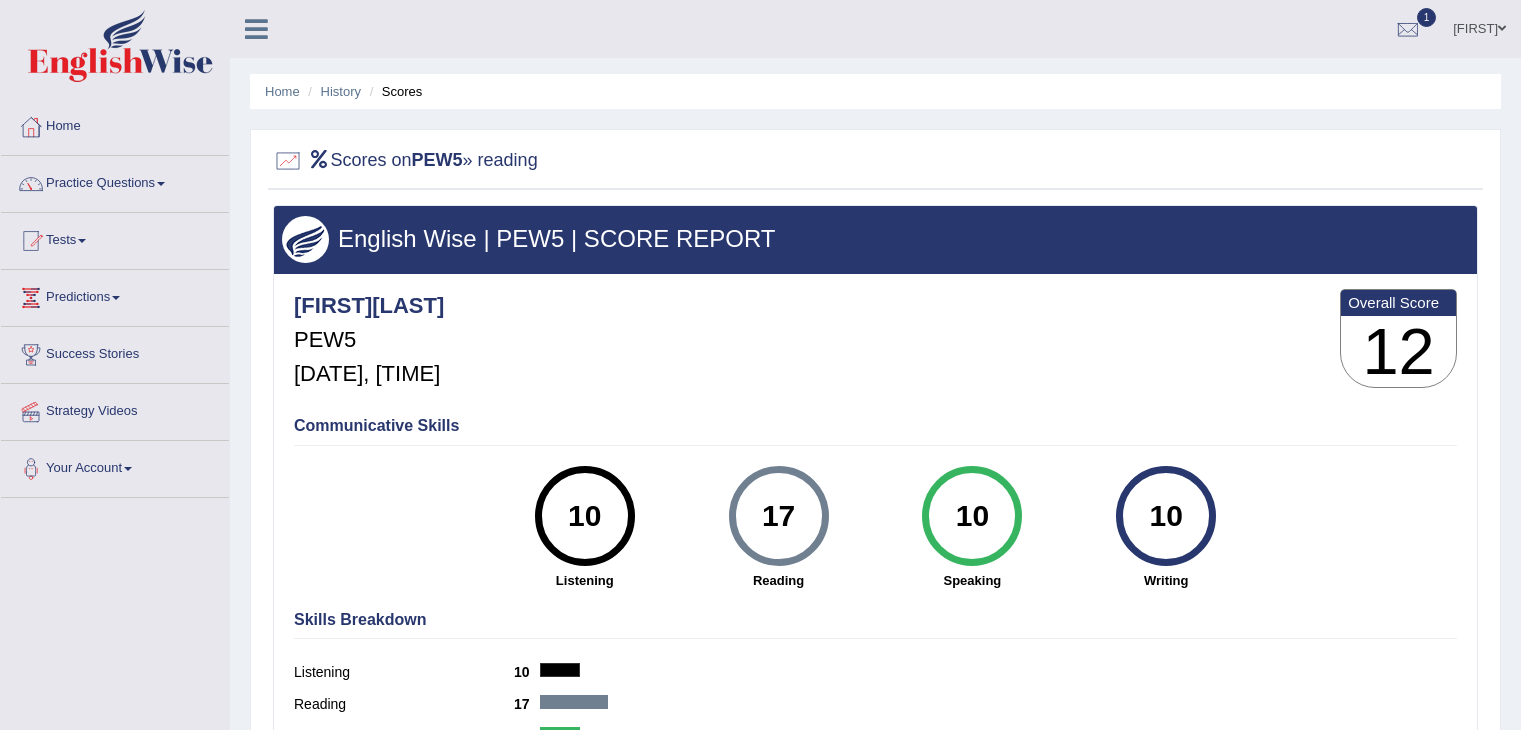 scroll, scrollTop: 0, scrollLeft: 0, axis: both 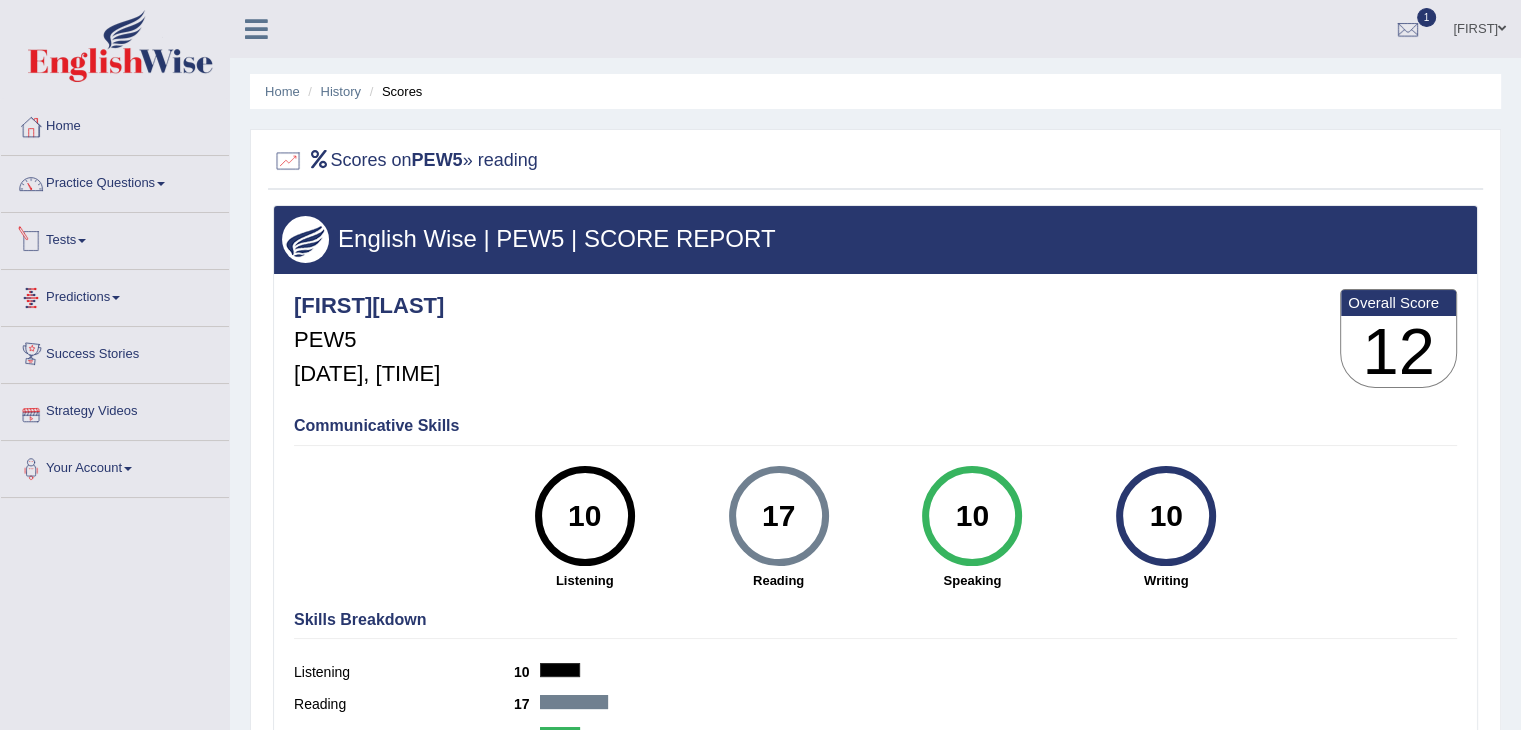 click on "PEW5" at bounding box center [437, 160] 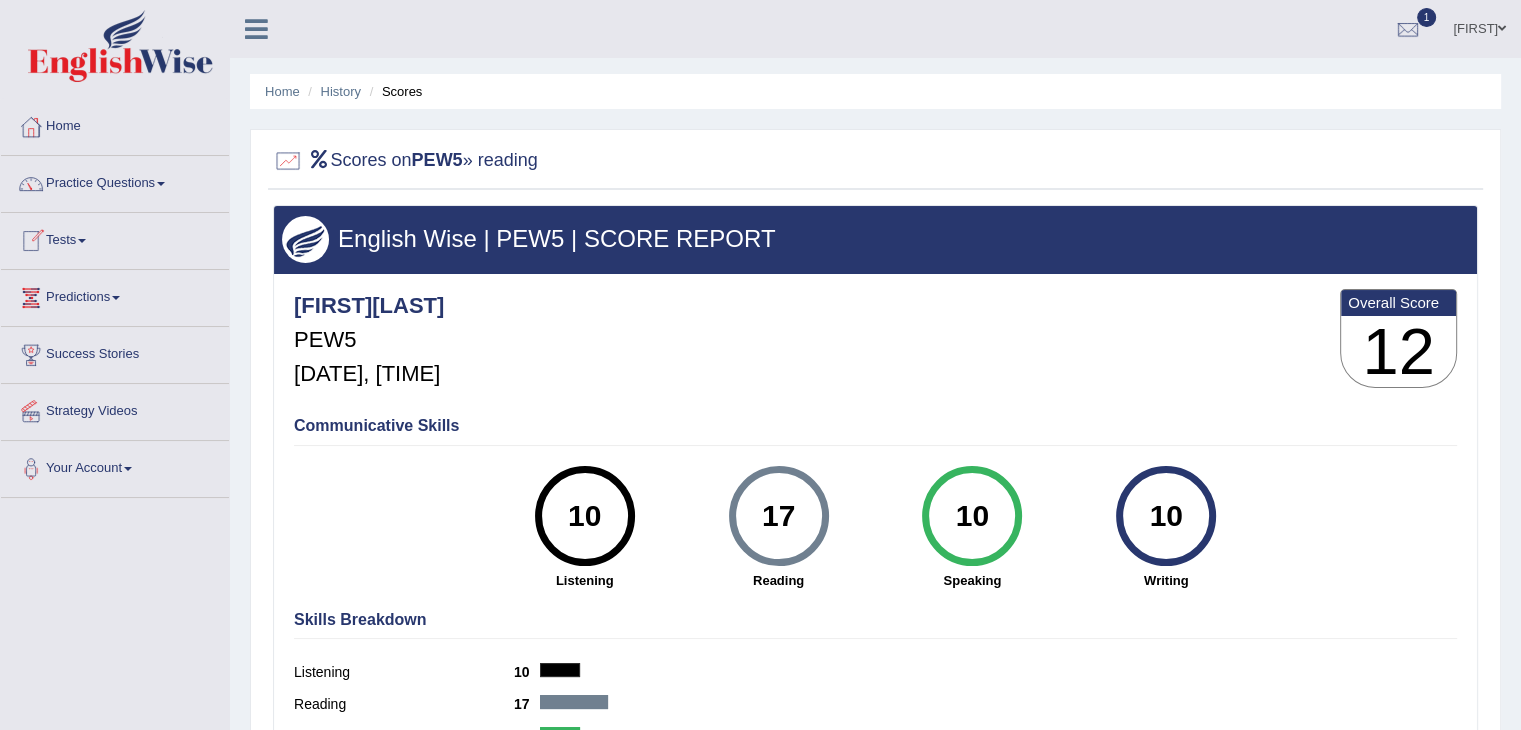 click on "Home
History
Scores" at bounding box center (875, 91) 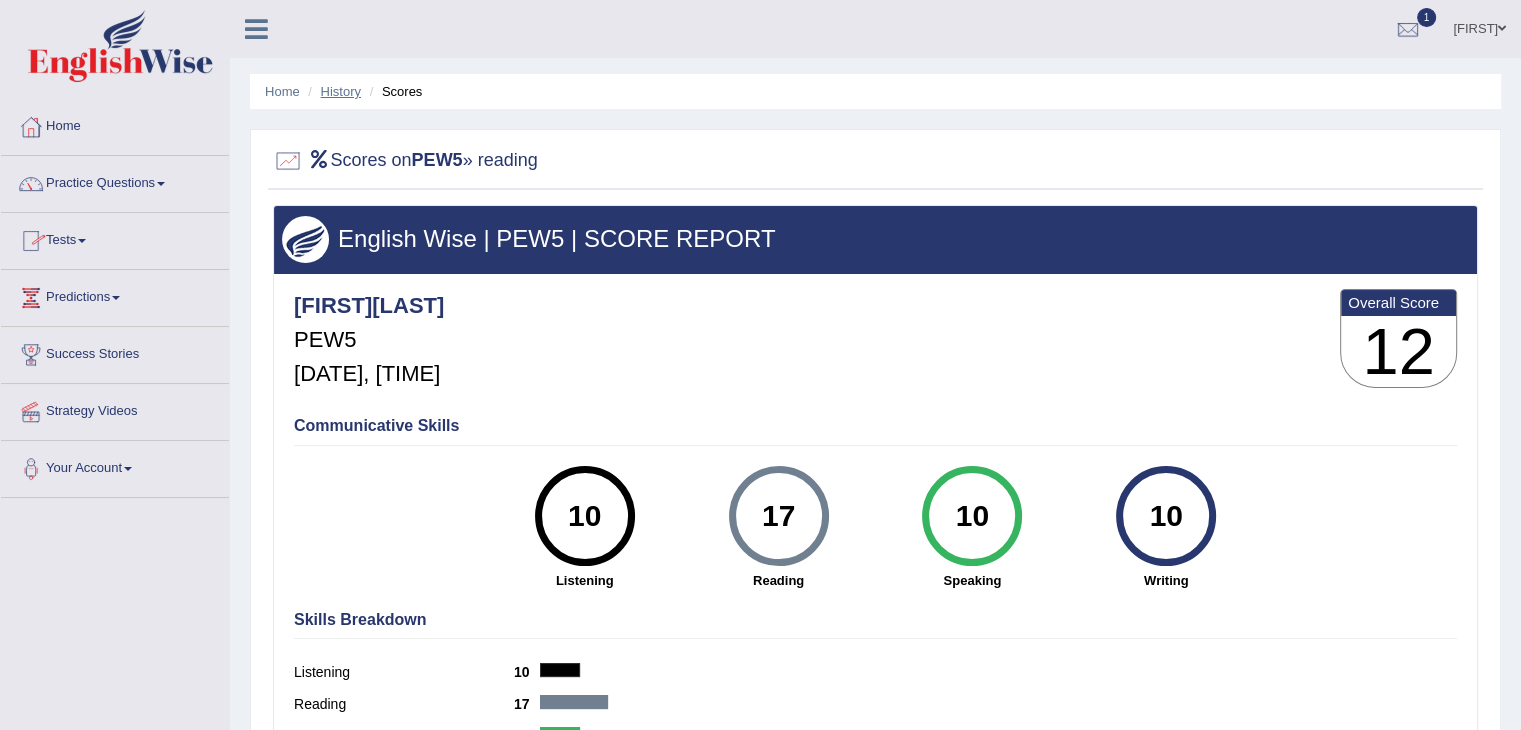click on "History" at bounding box center [341, 91] 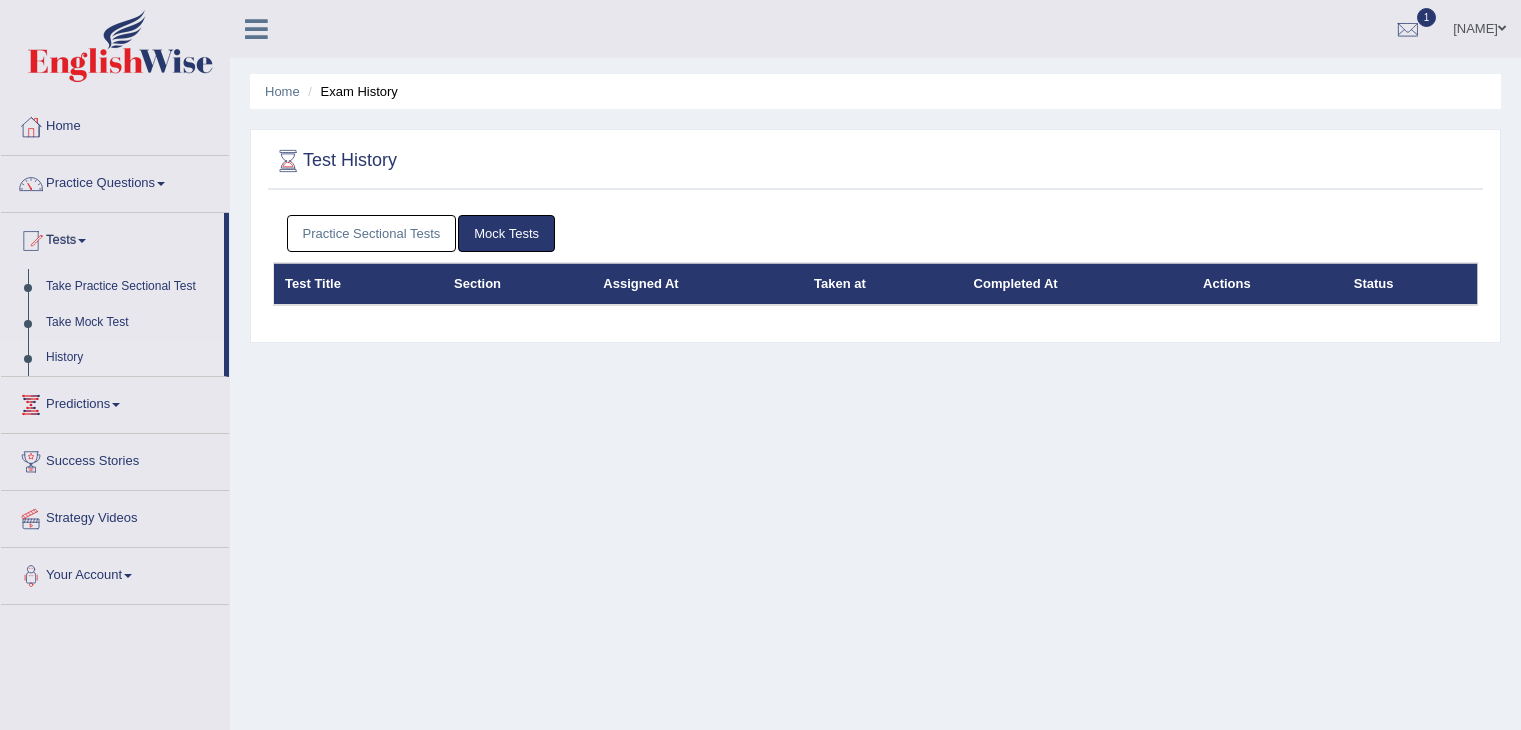 scroll, scrollTop: 0, scrollLeft: 0, axis: both 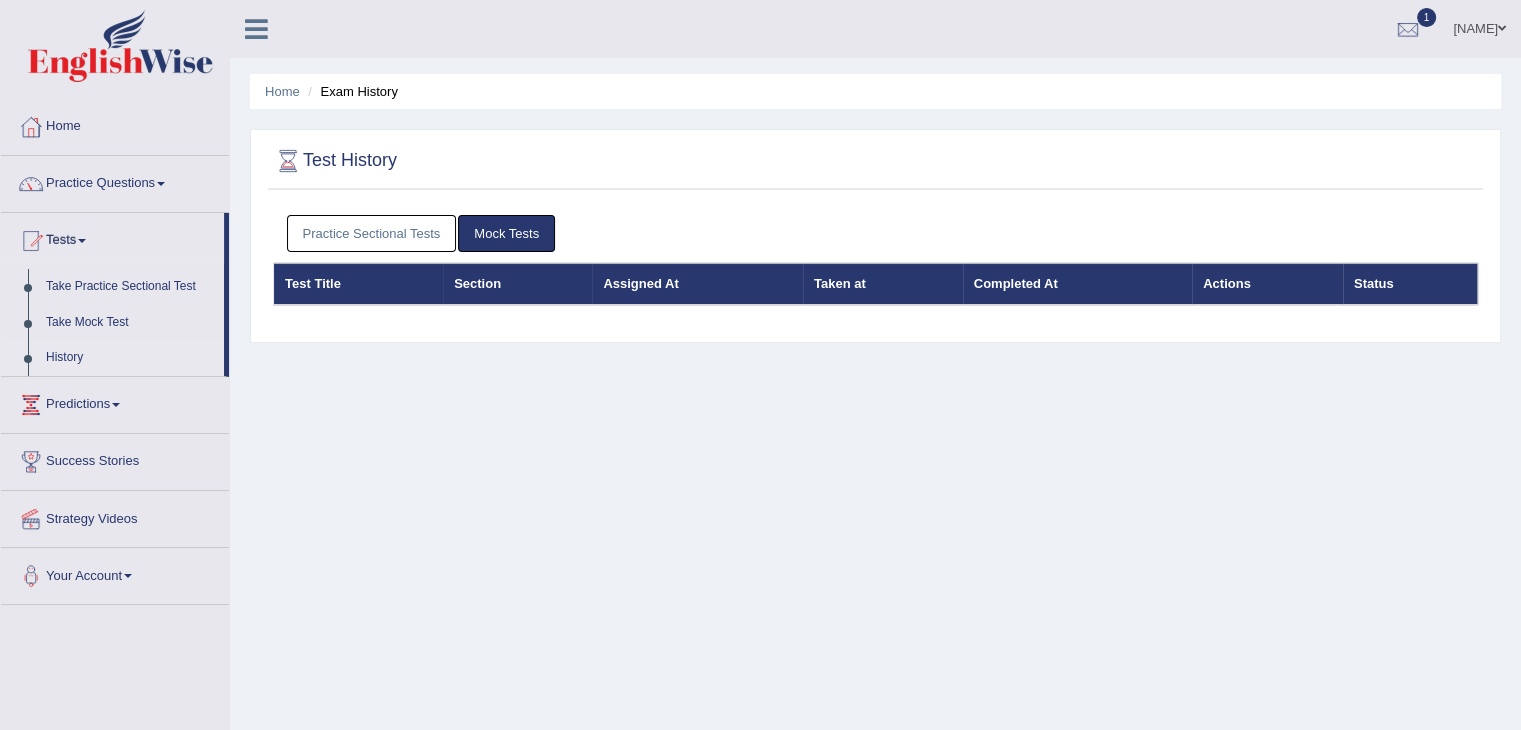 click on "Practice Sectional Tests" at bounding box center (372, 233) 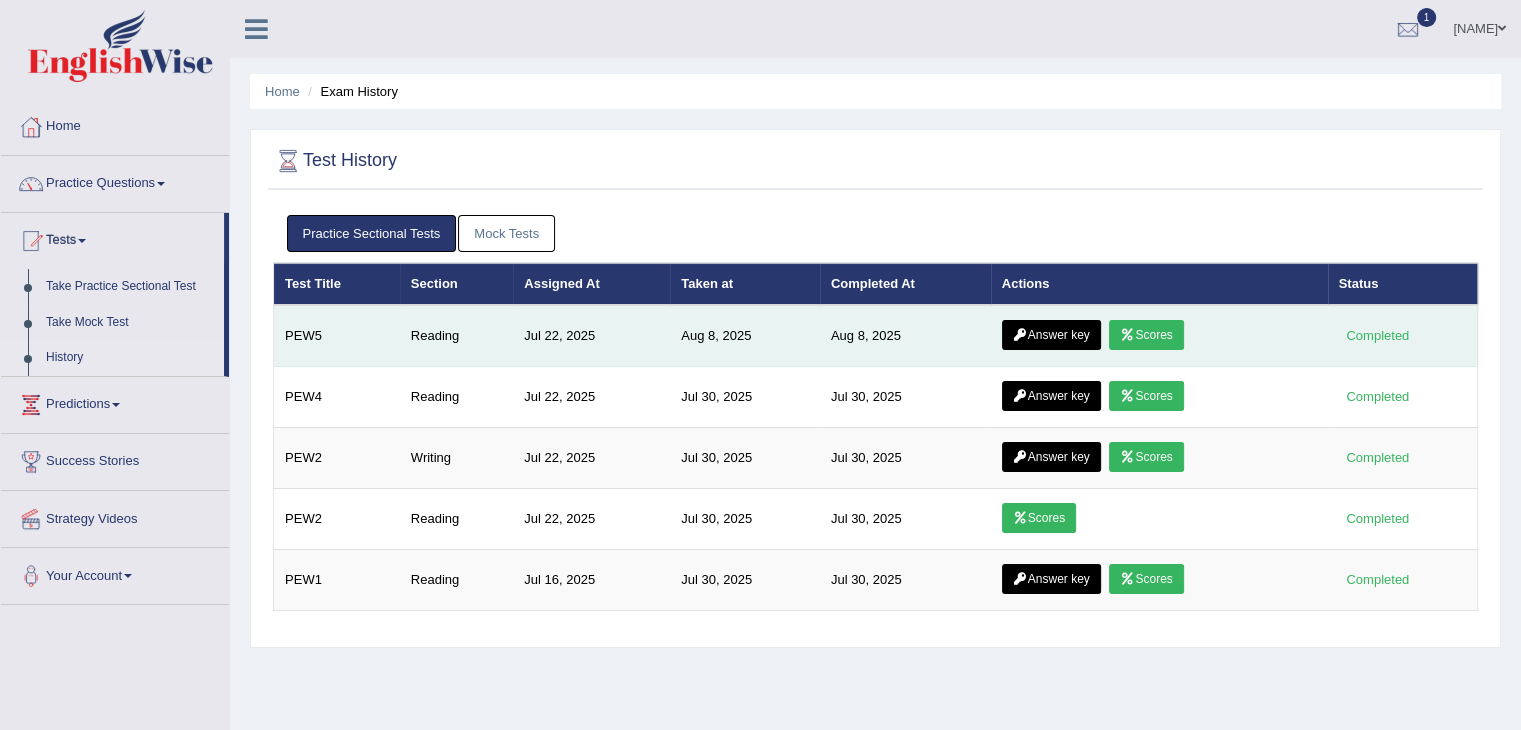 click on "Answer key" at bounding box center (1051, 335) 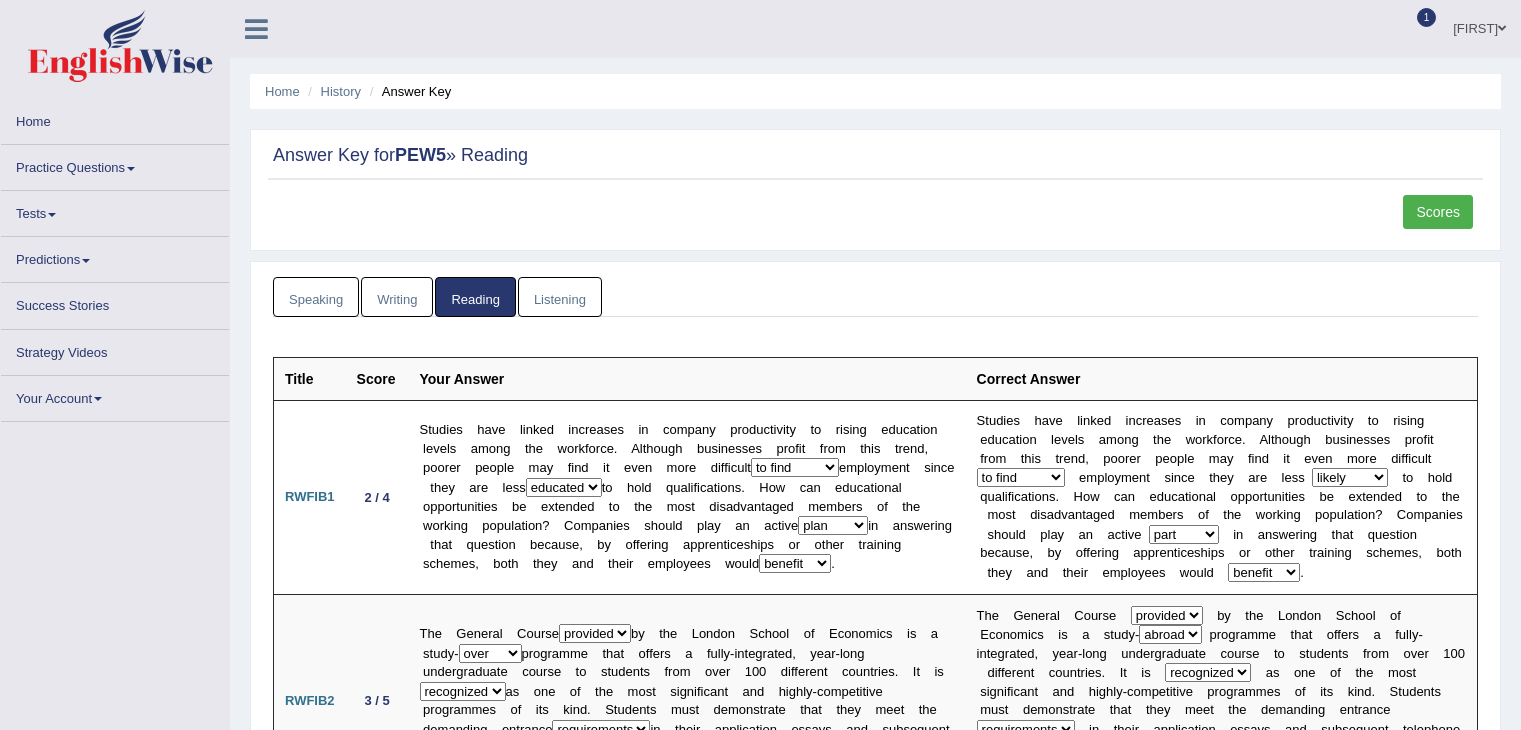 scroll, scrollTop: 0, scrollLeft: 0, axis: both 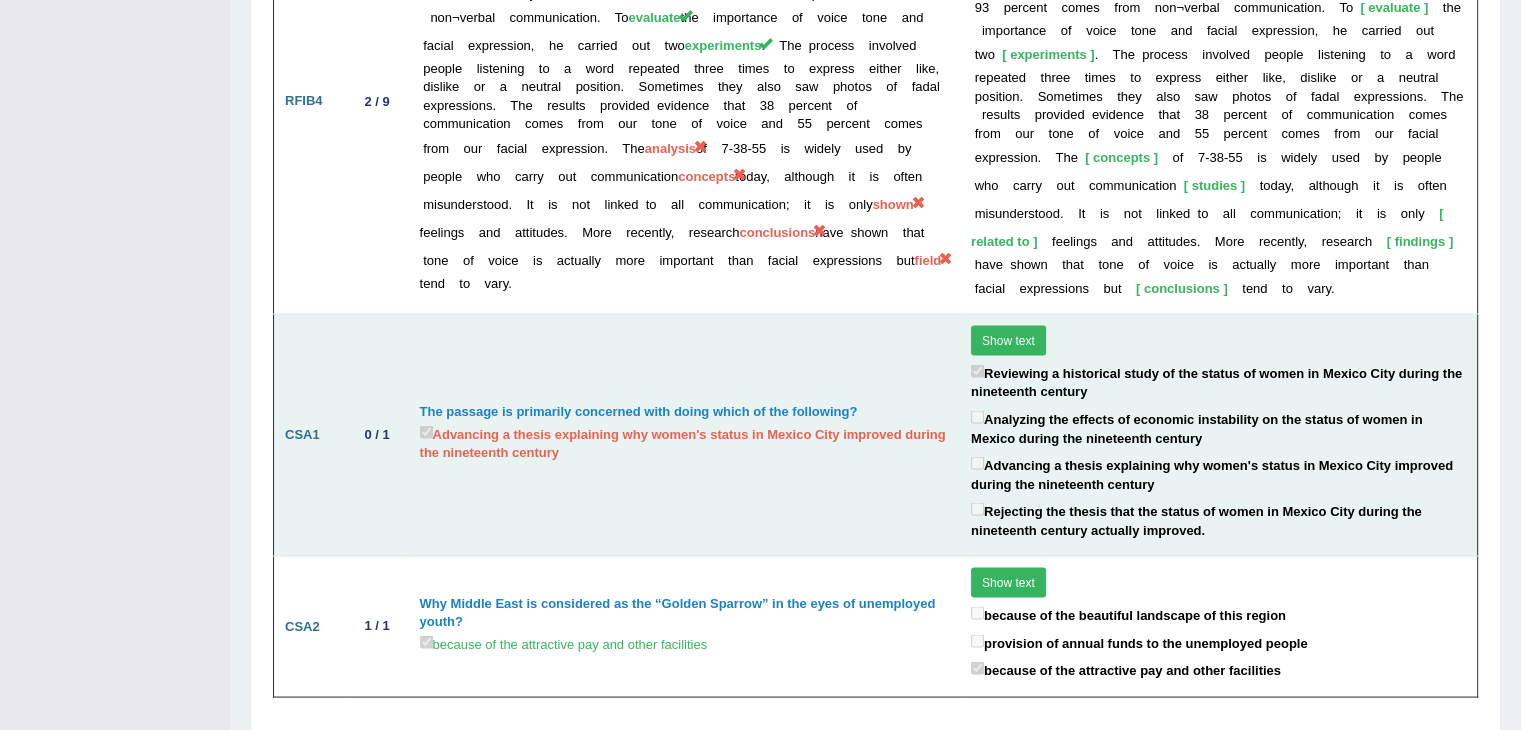 click on "Show text" at bounding box center (1008, 340) 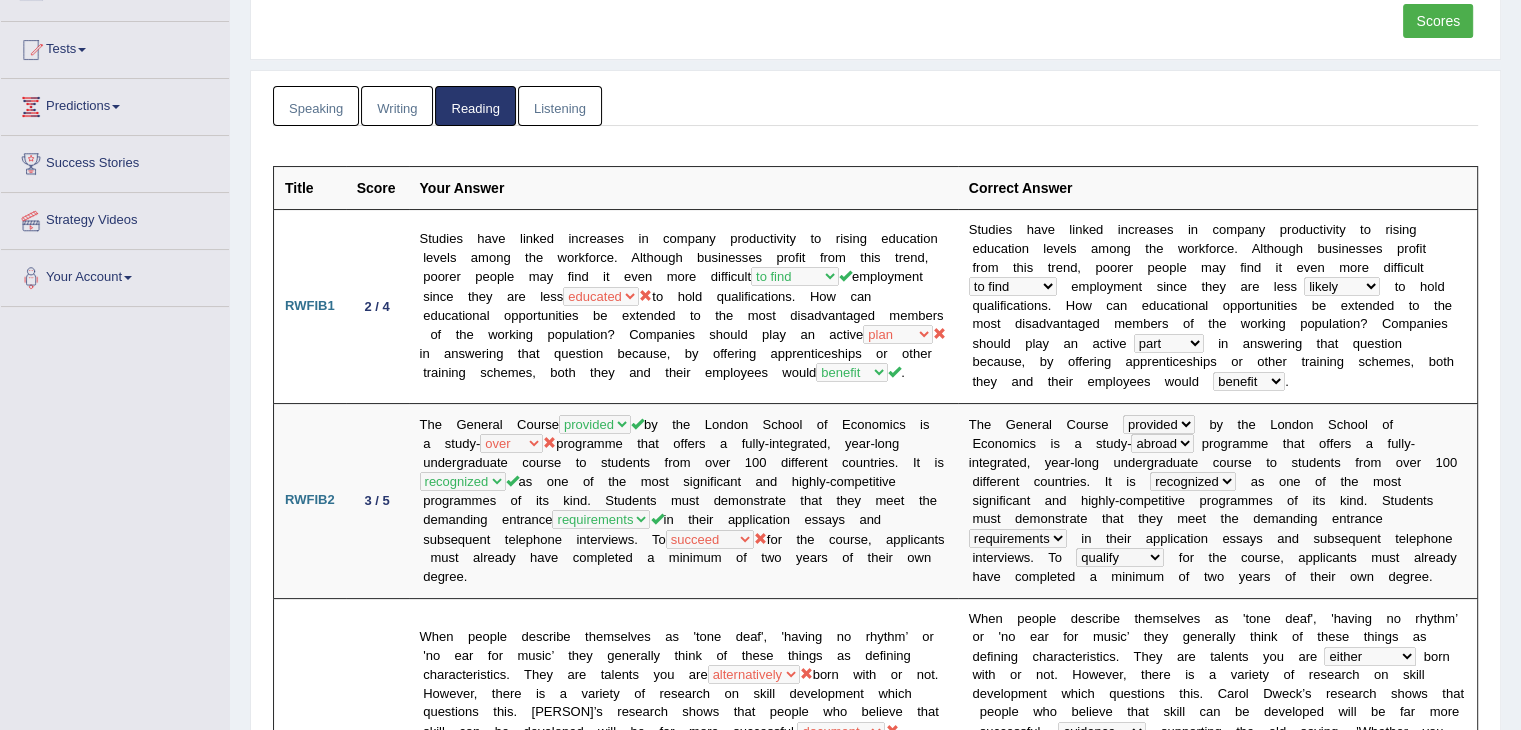 scroll, scrollTop: 0, scrollLeft: 0, axis: both 